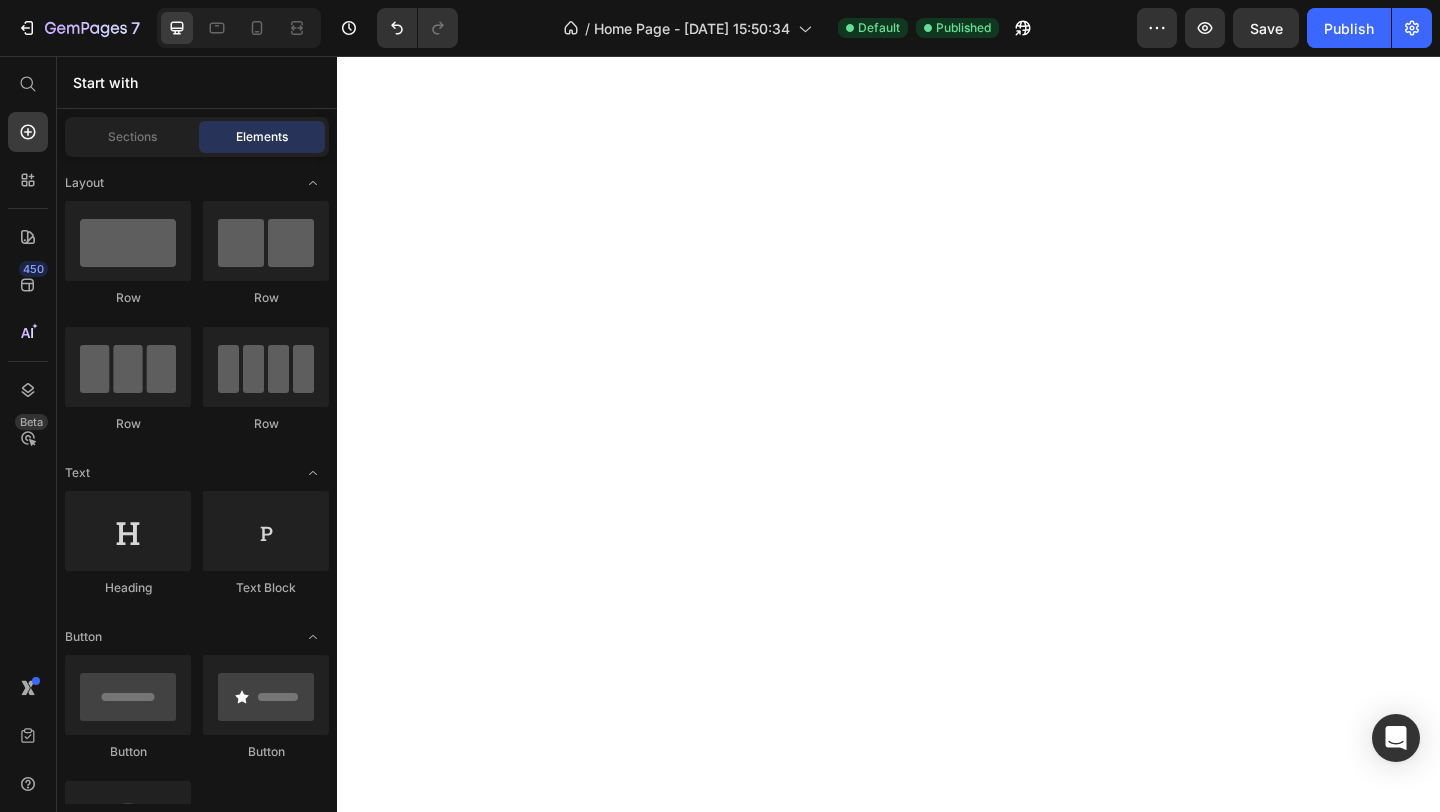 scroll, scrollTop: 0, scrollLeft: 0, axis: both 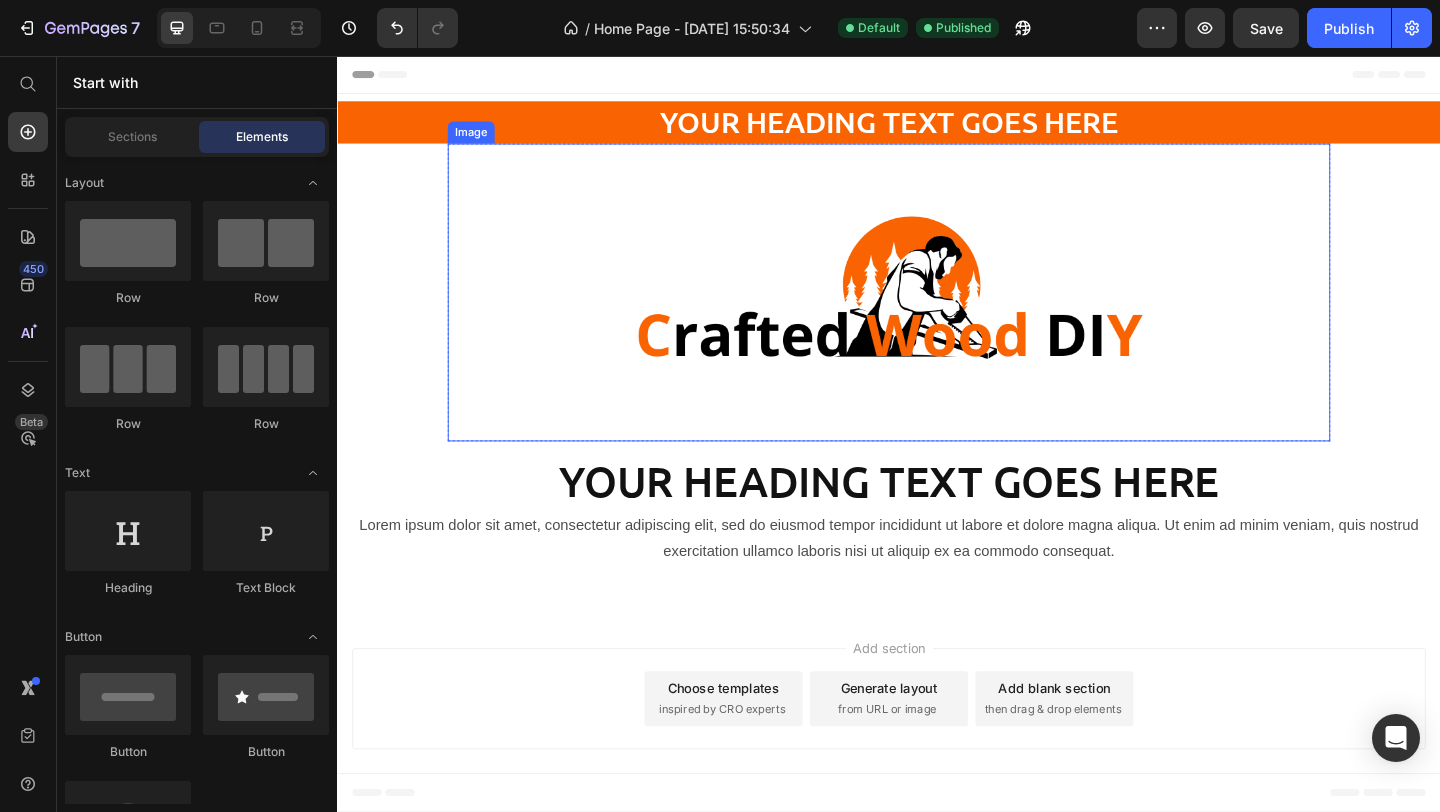 click at bounding box center [937, 313] 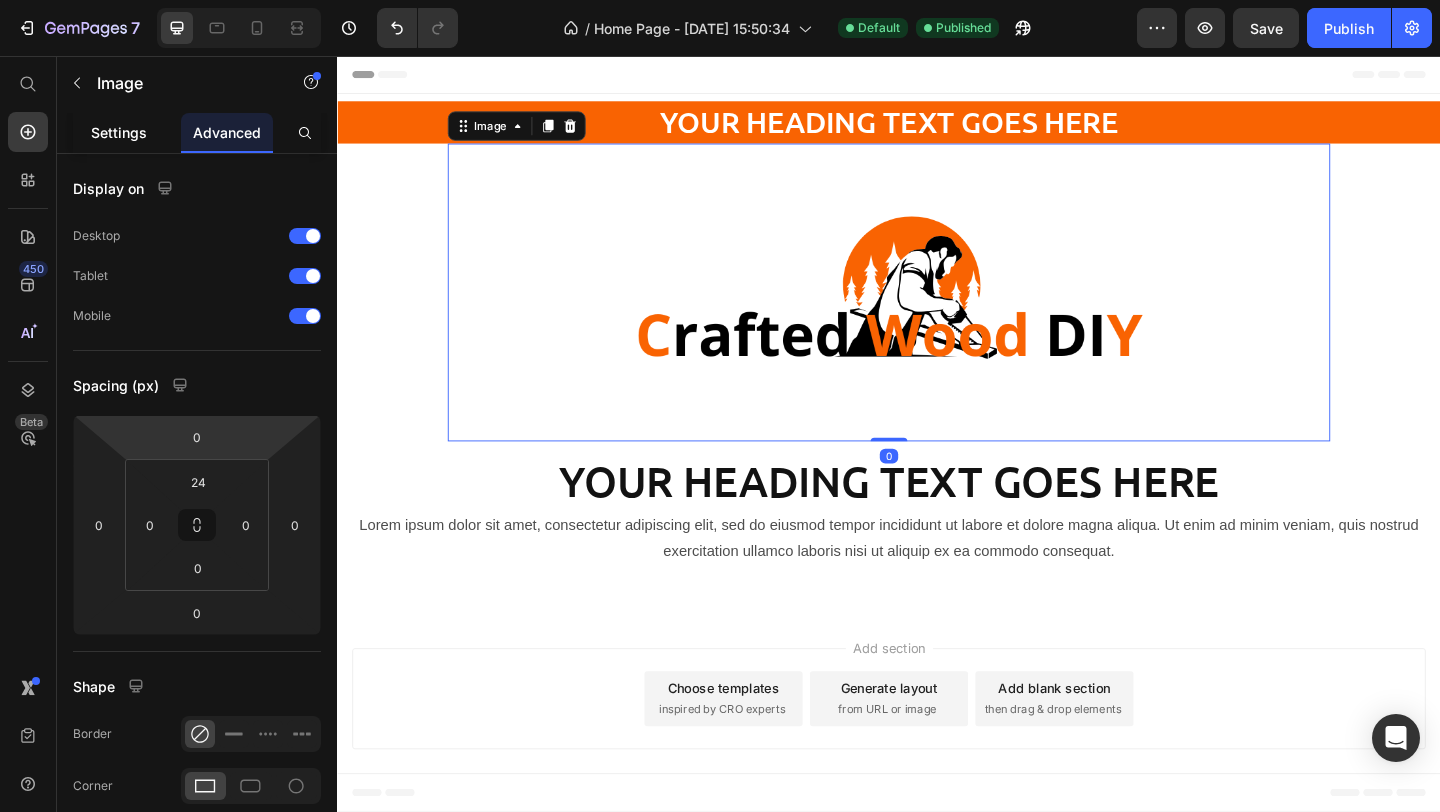 click on "Settings" 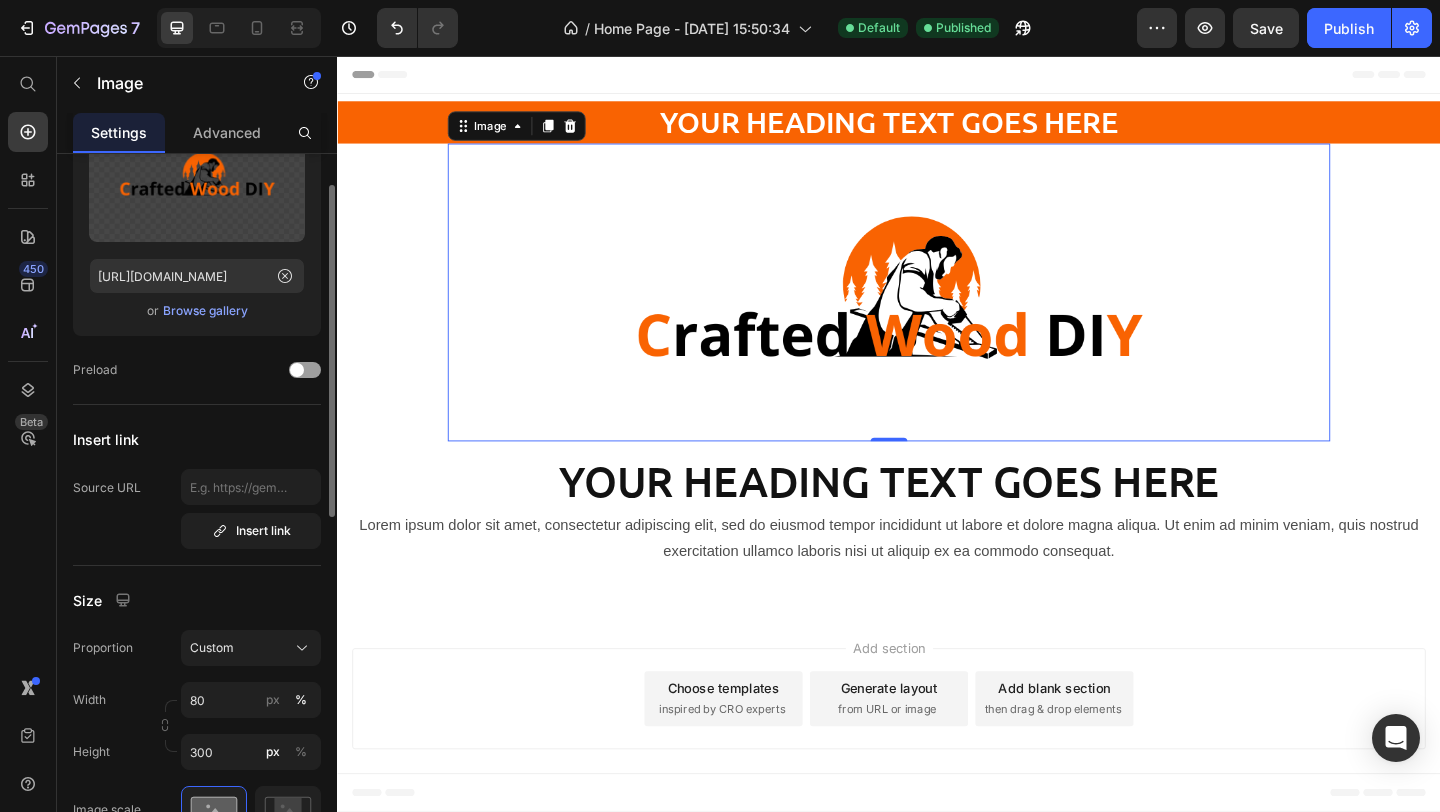 scroll, scrollTop: 240, scrollLeft: 0, axis: vertical 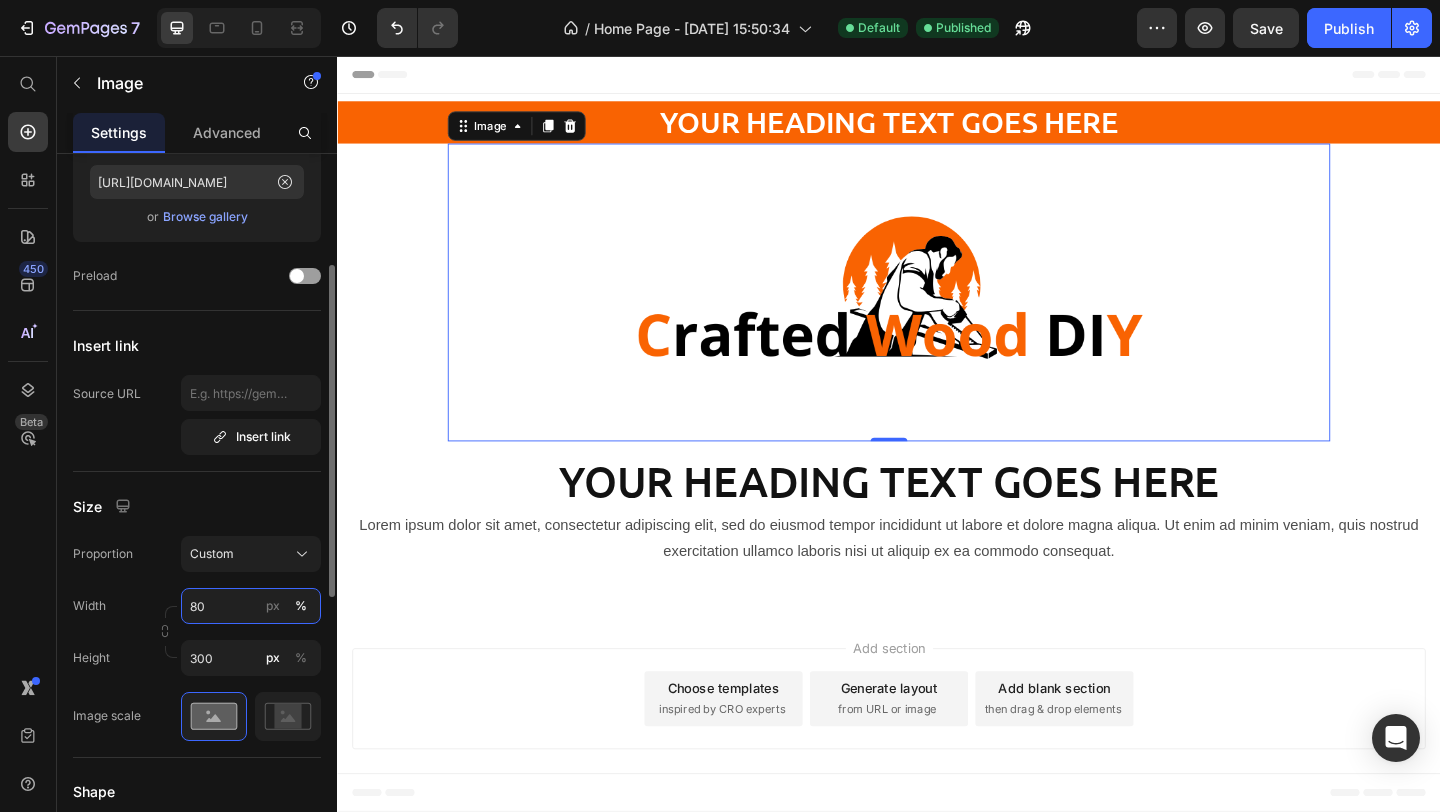 click on "80" at bounding box center [251, 606] 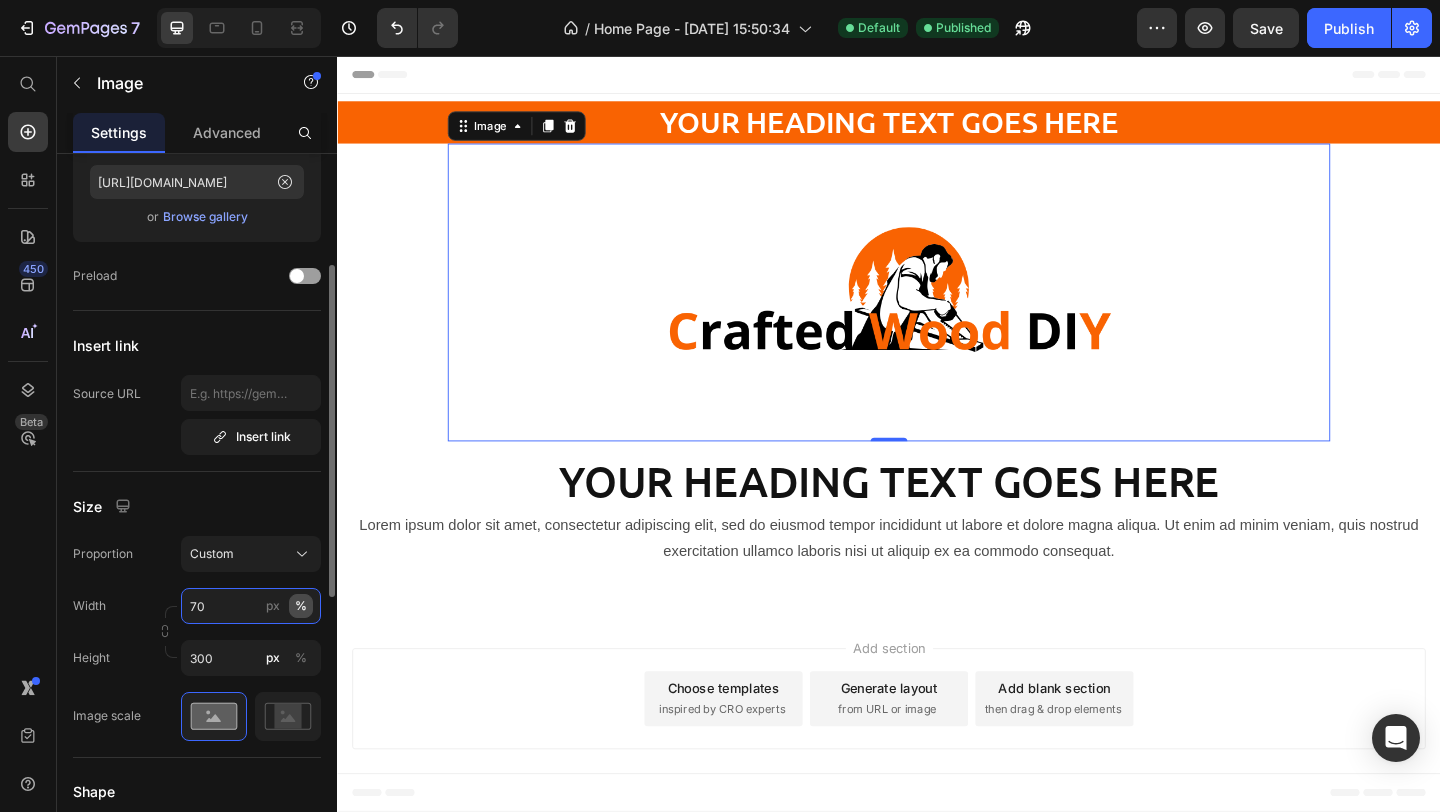 type on "70" 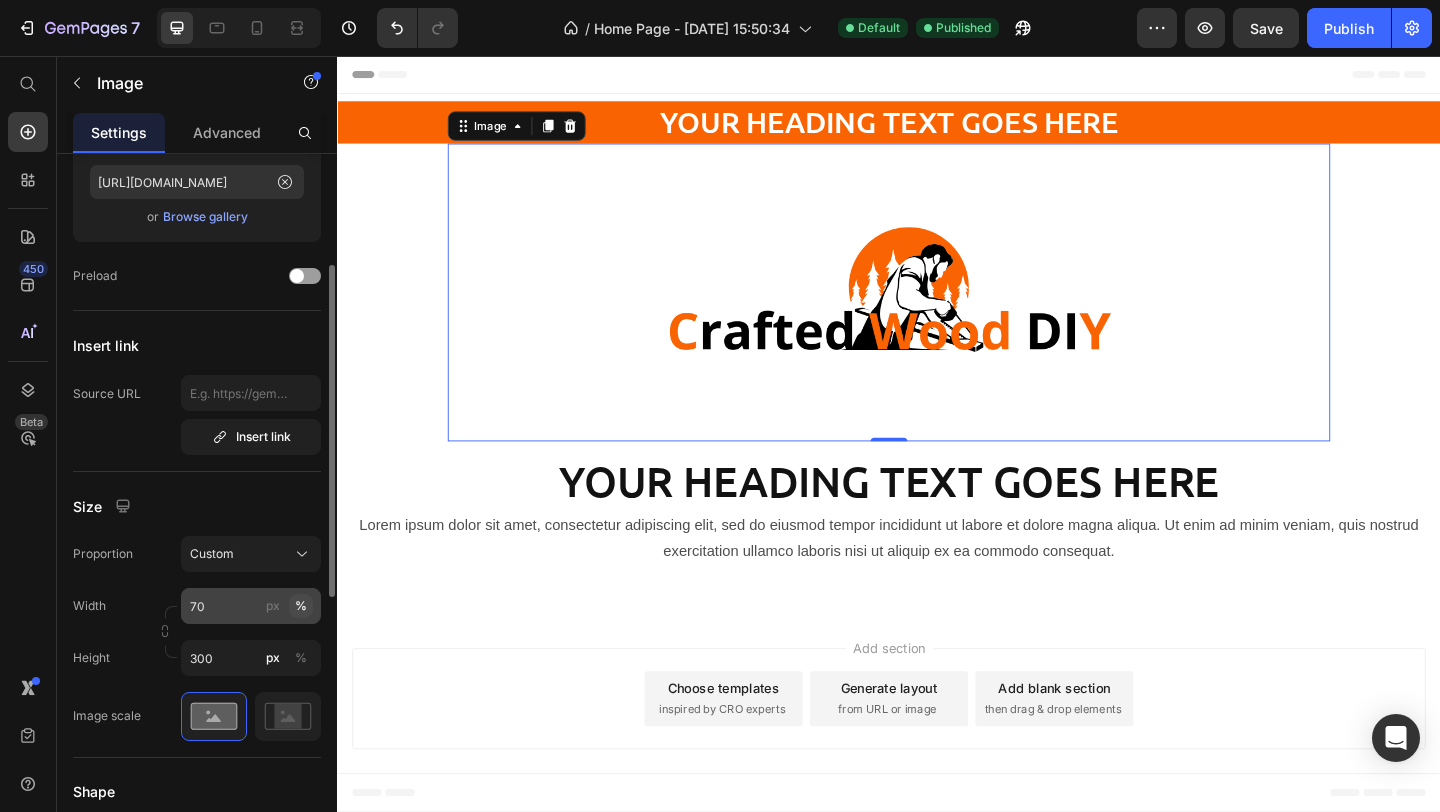 click on "%" at bounding box center (301, 606) 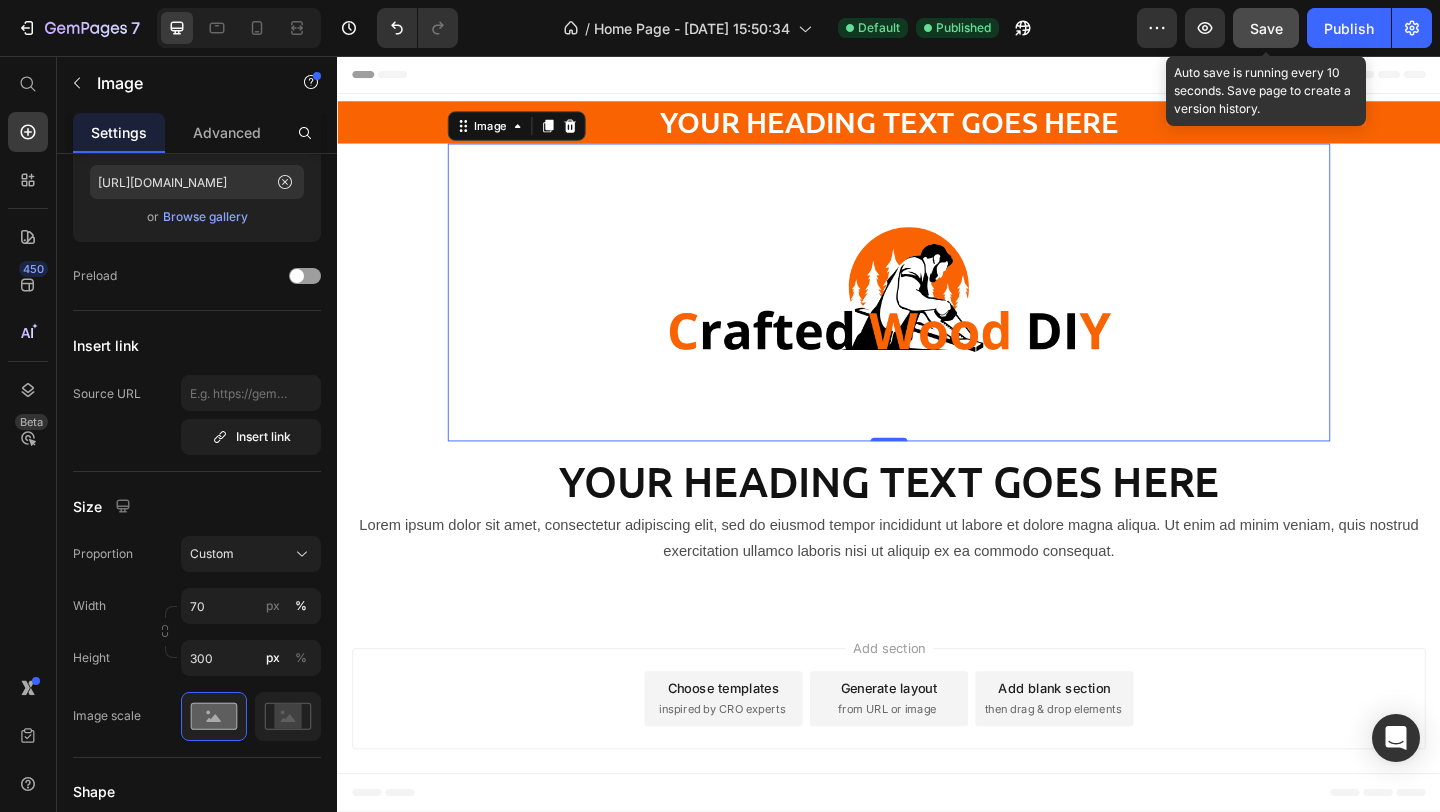 click on "Save" at bounding box center [1266, 28] 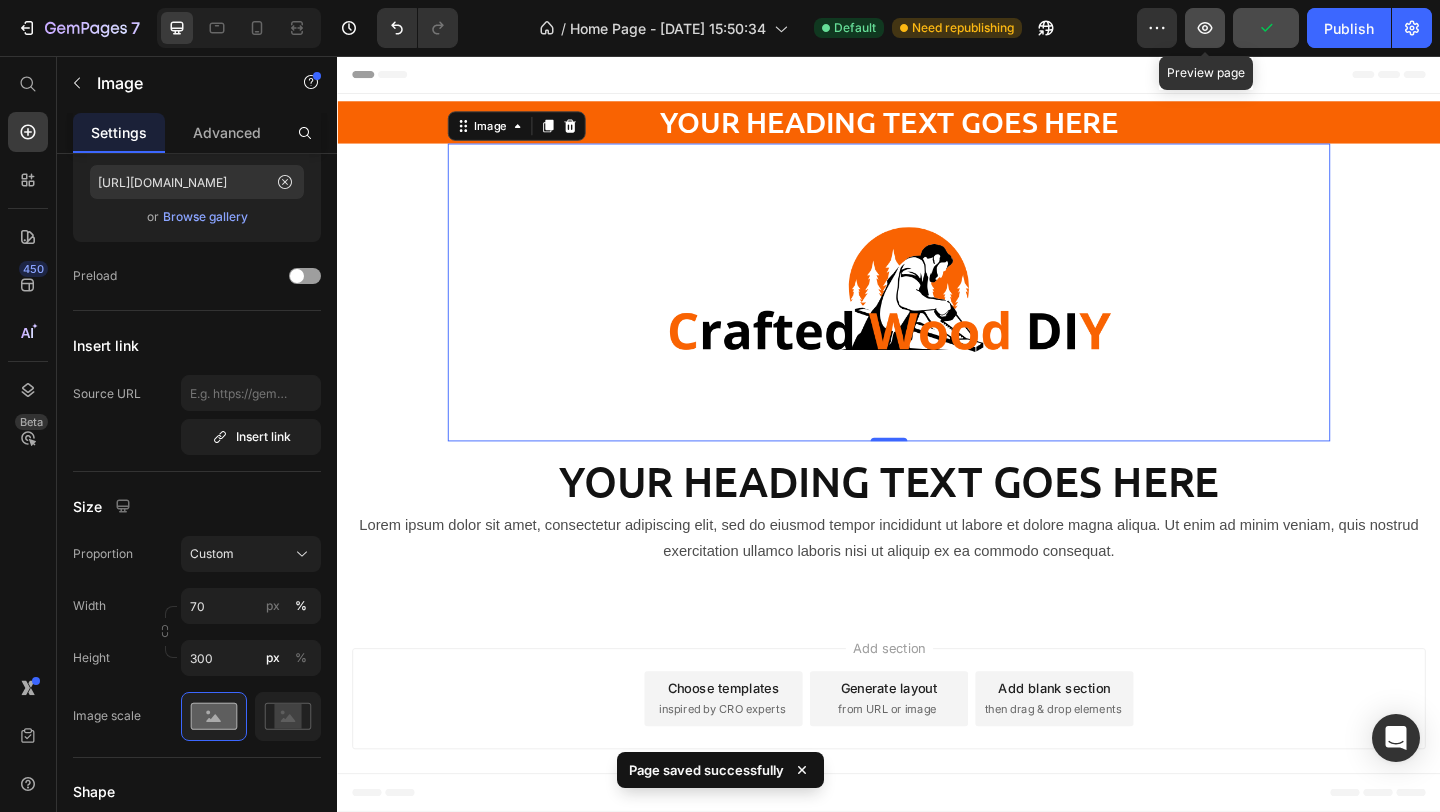click 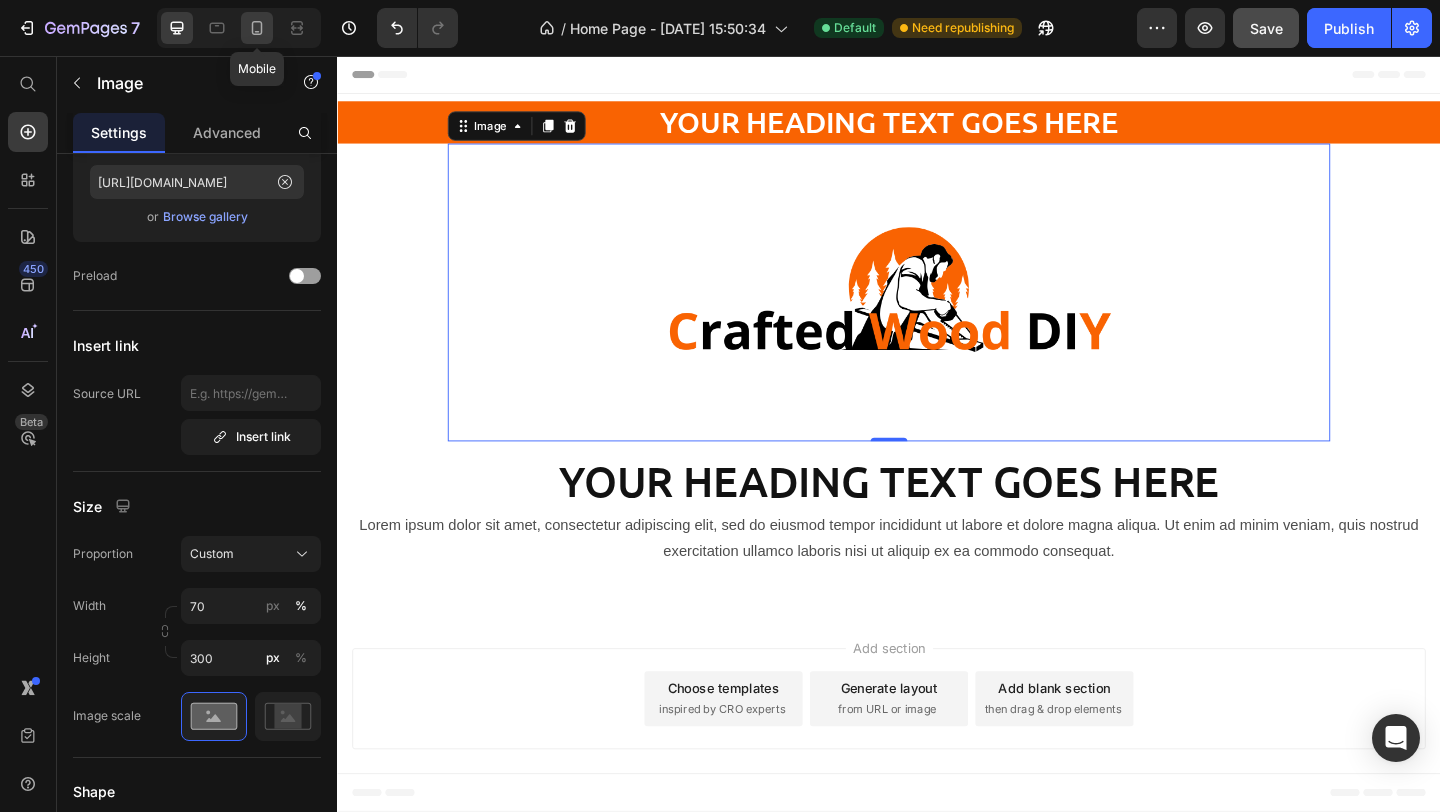 click 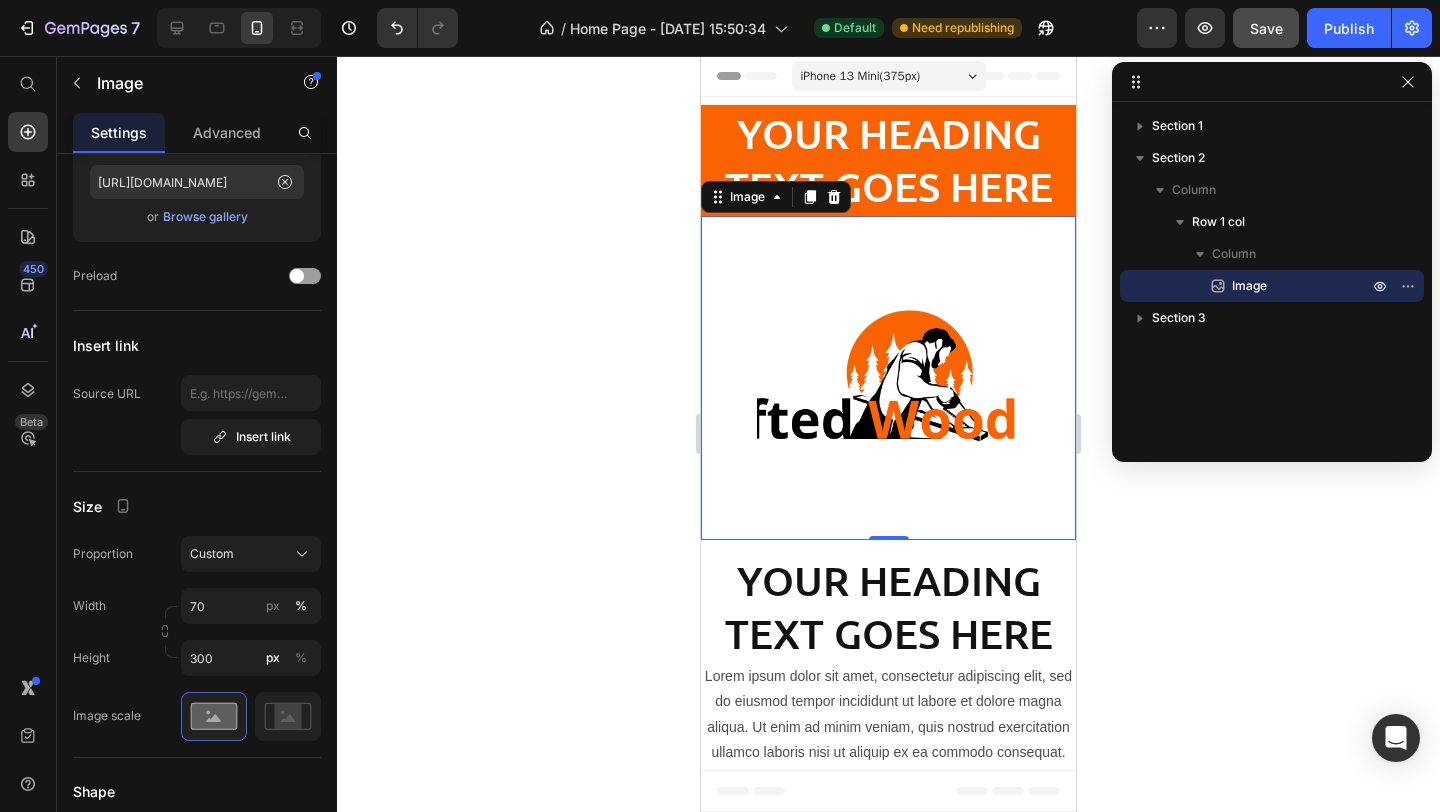 scroll, scrollTop: 89, scrollLeft: 0, axis: vertical 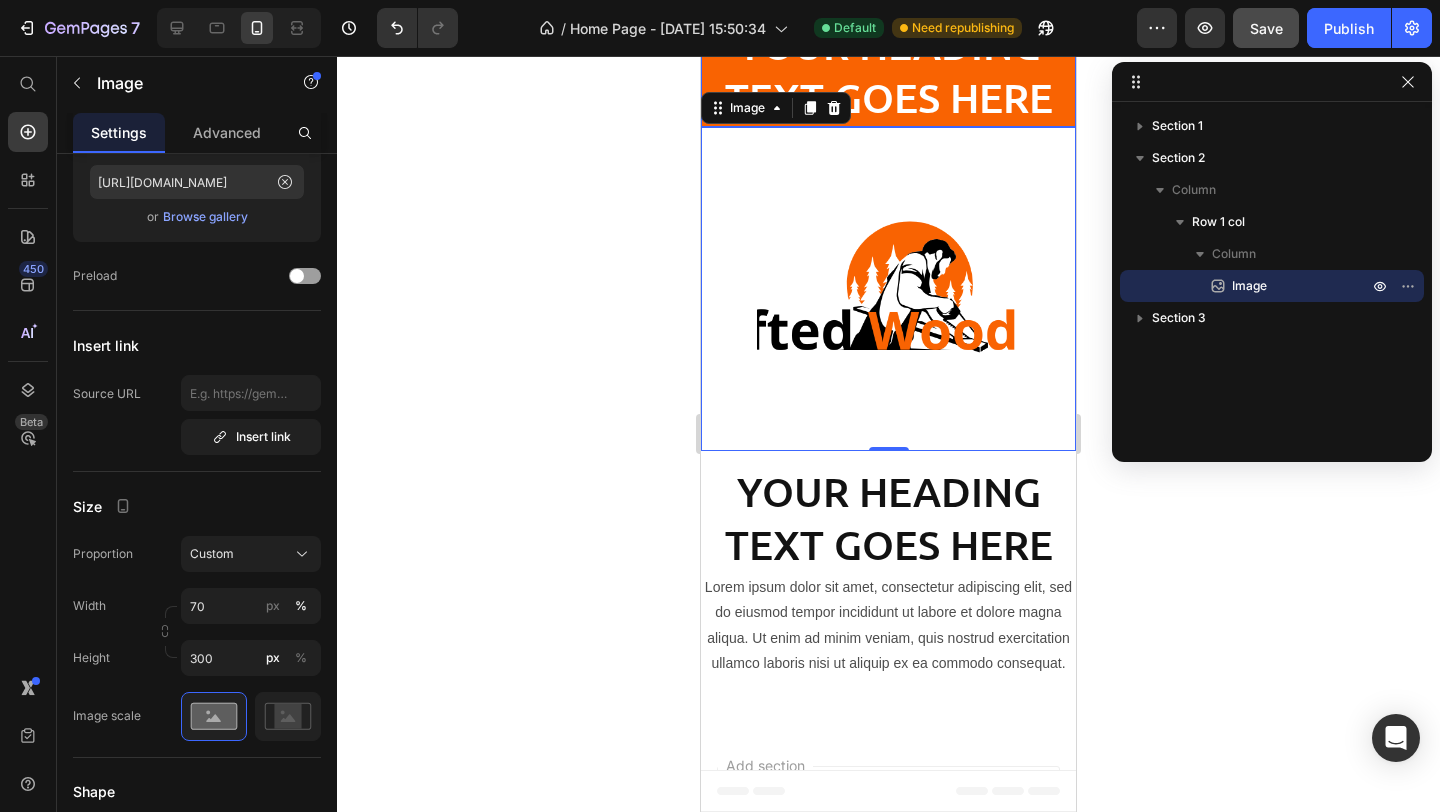 click on "Your heading text goes here" at bounding box center (888, 71) 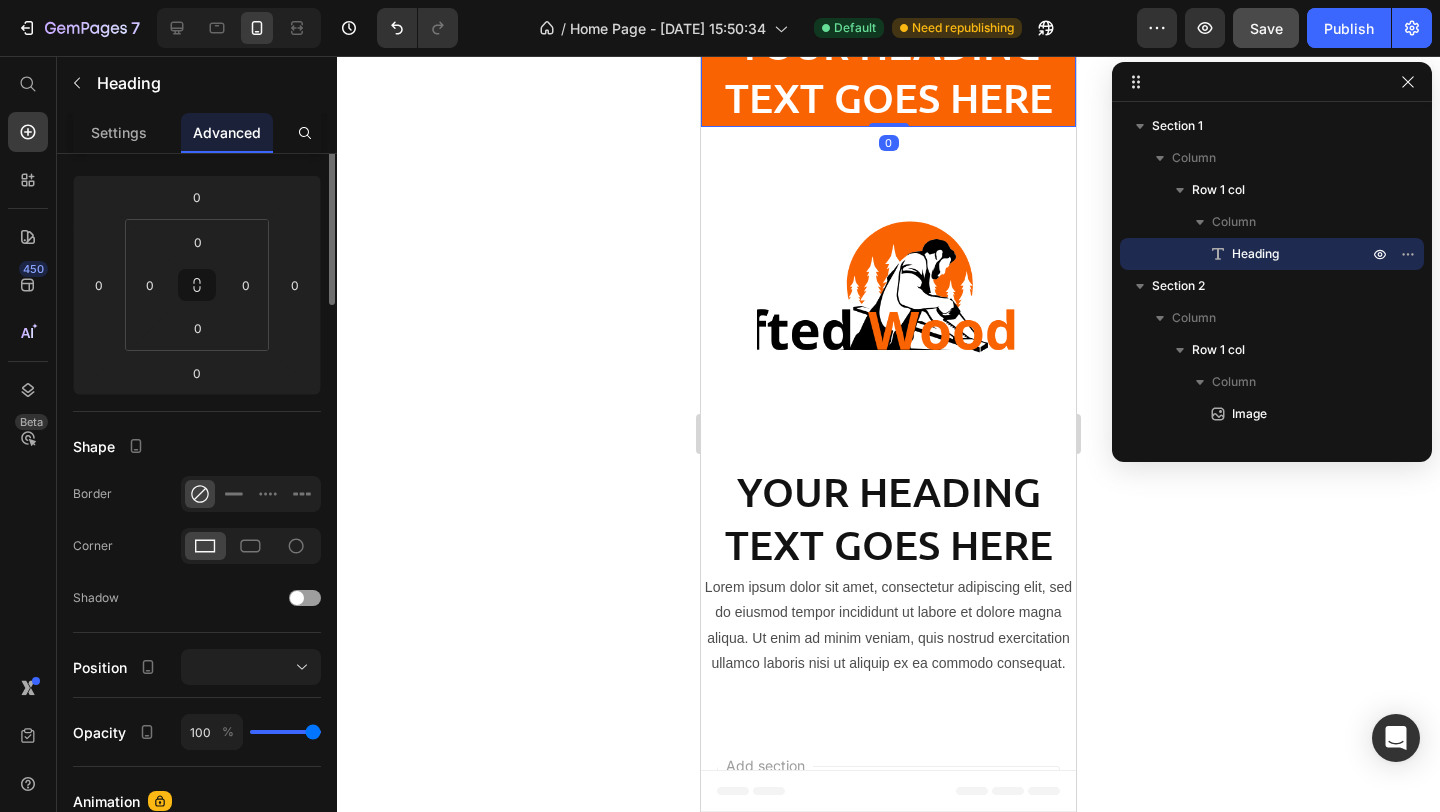 scroll, scrollTop: 0, scrollLeft: 0, axis: both 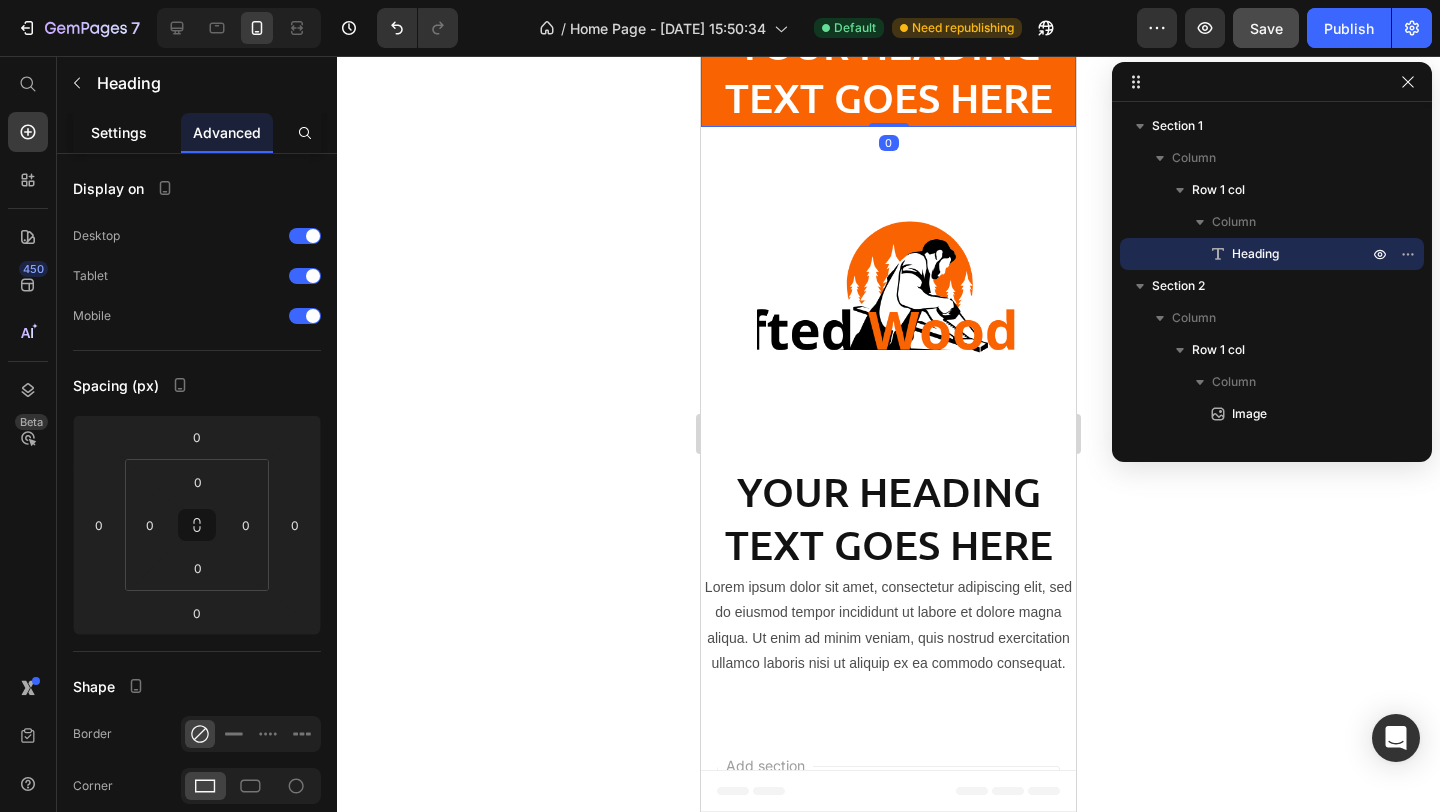 click on "Settings" 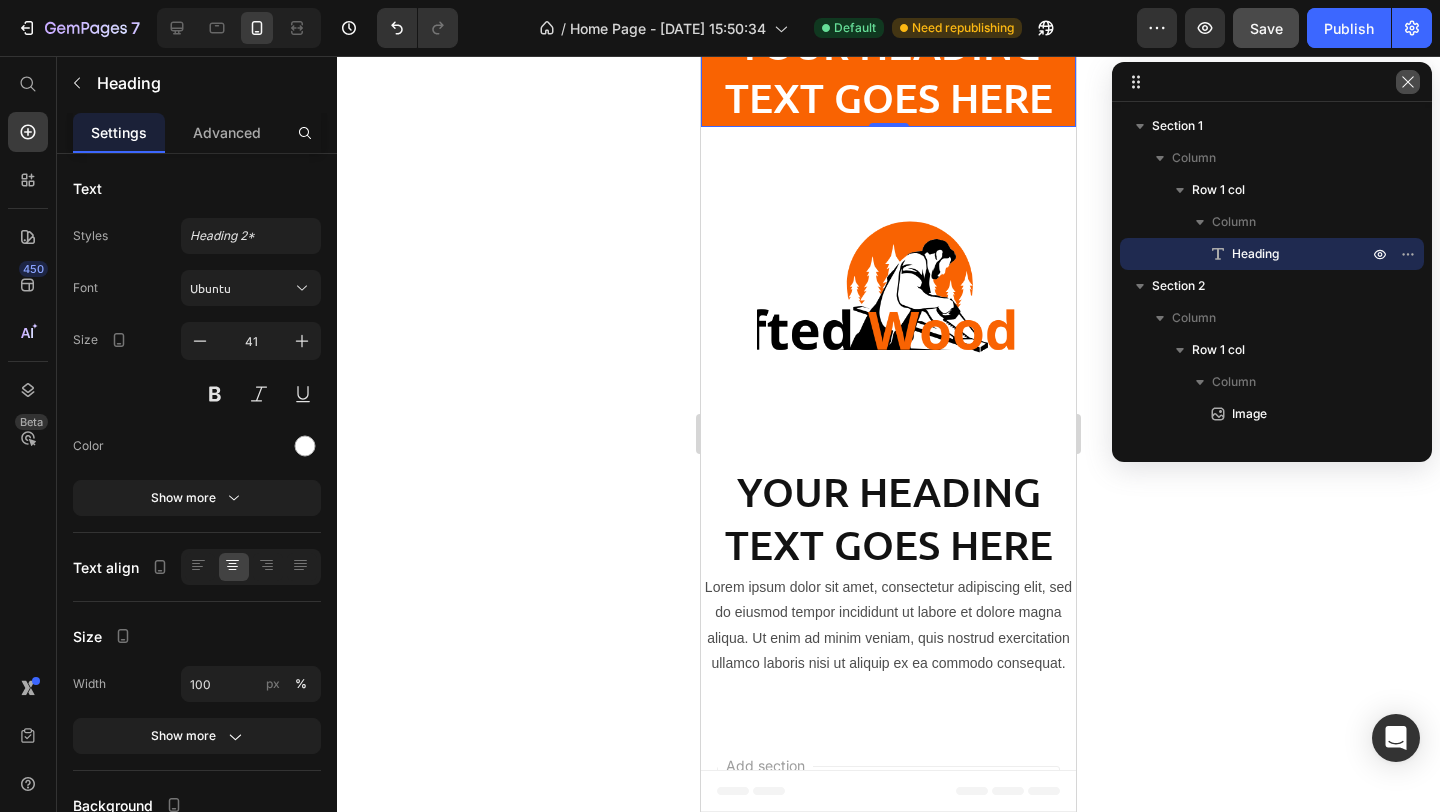 click 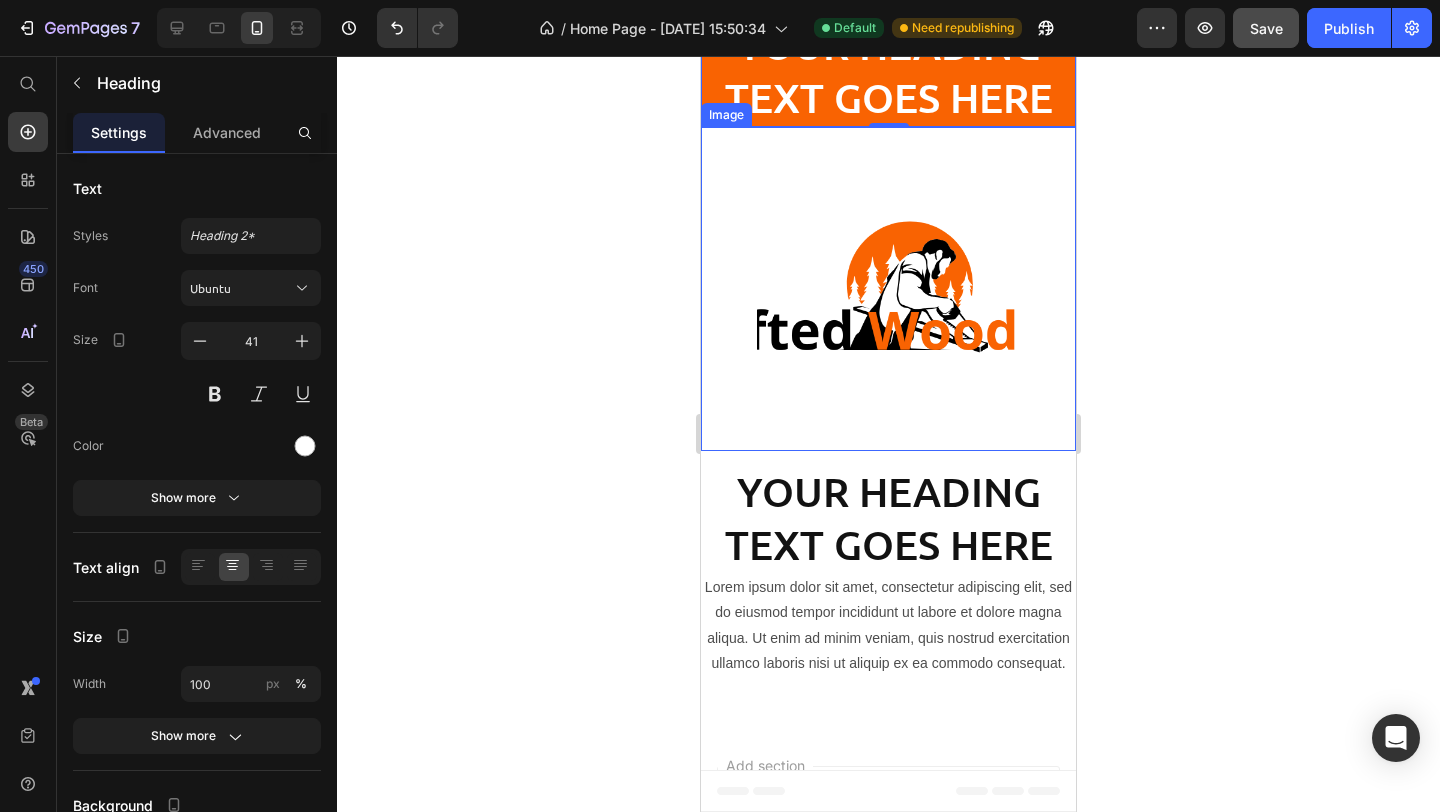scroll, scrollTop: 0, scrollLeft: 0, axis: both 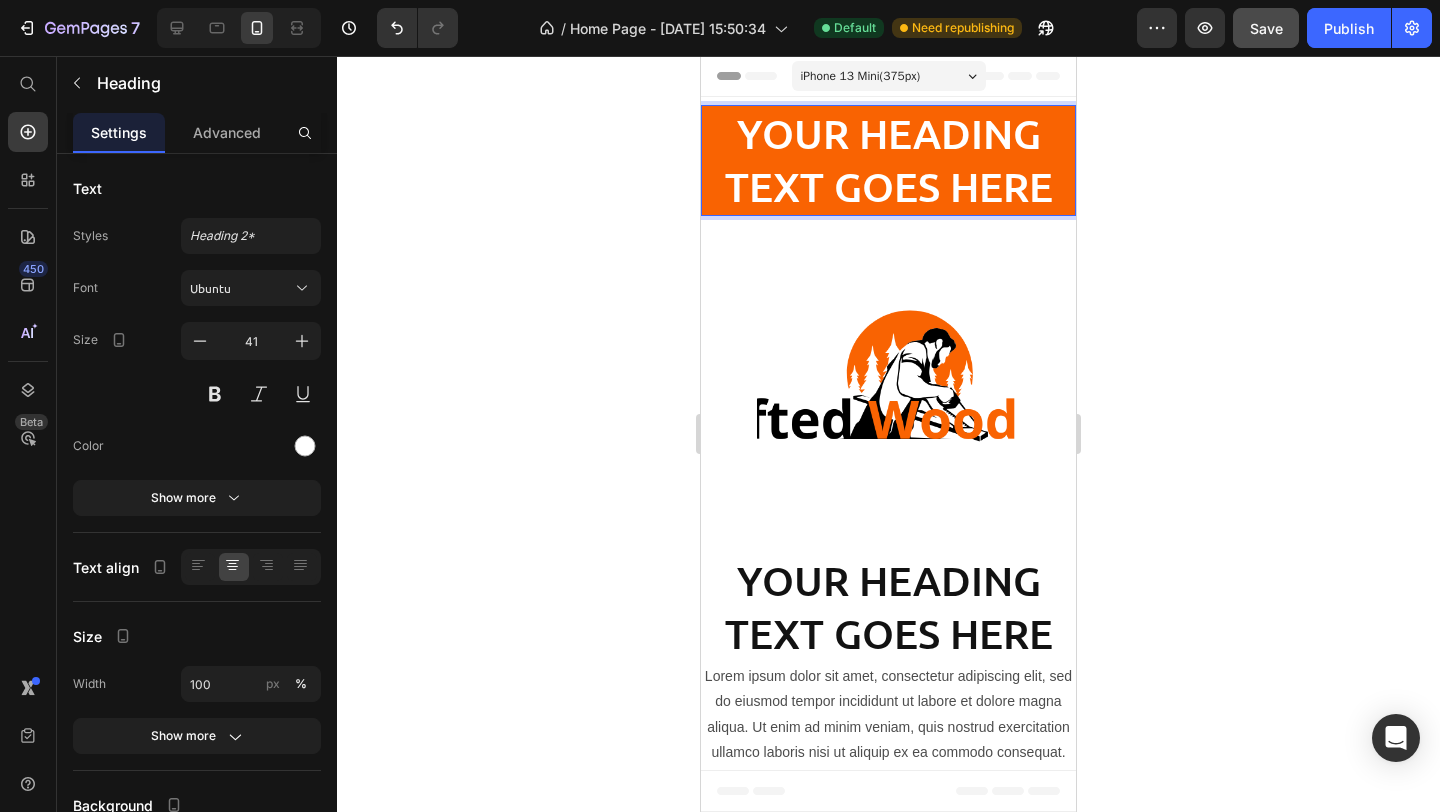 click on "Your heading text goes here" at bounding box center (888, 160) 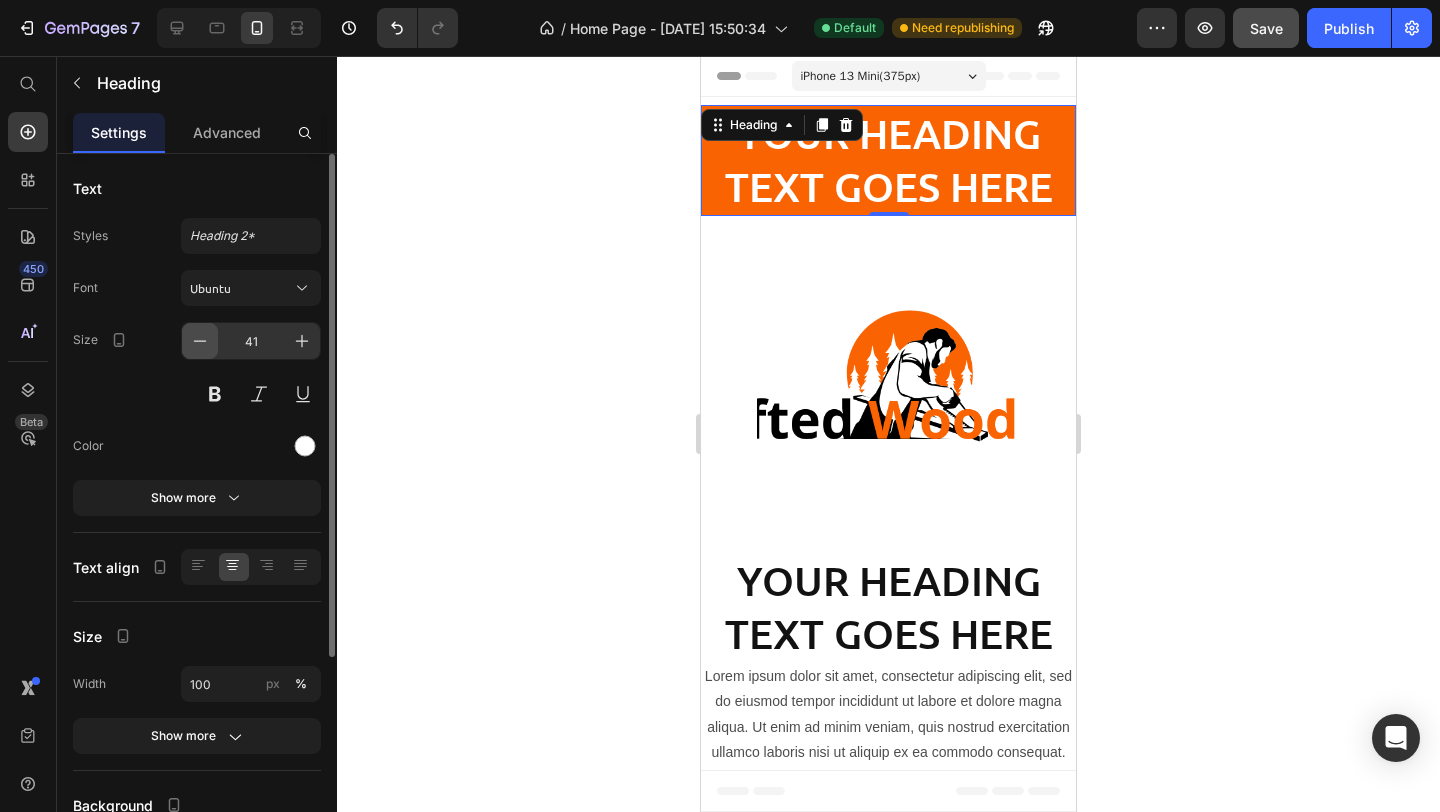 click 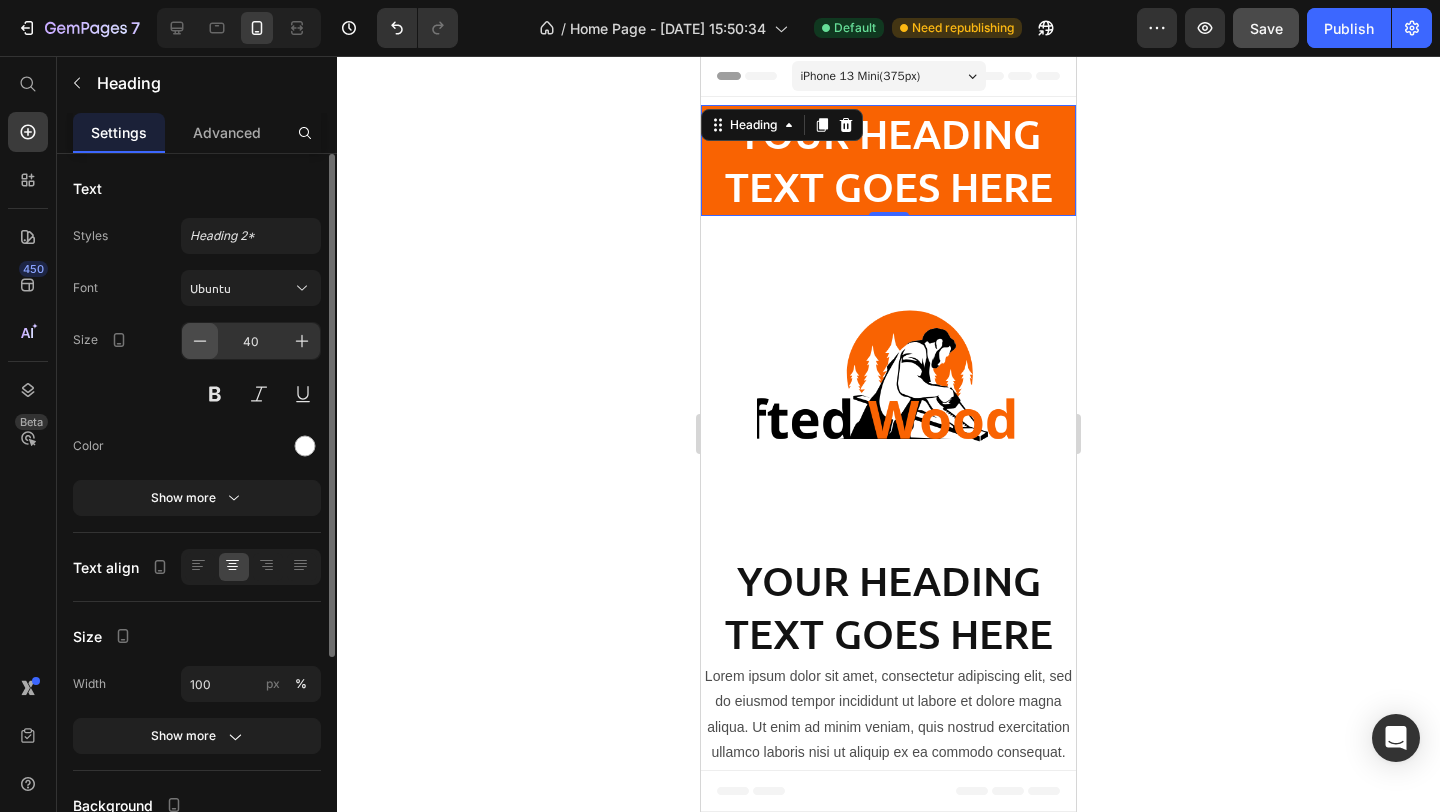 click 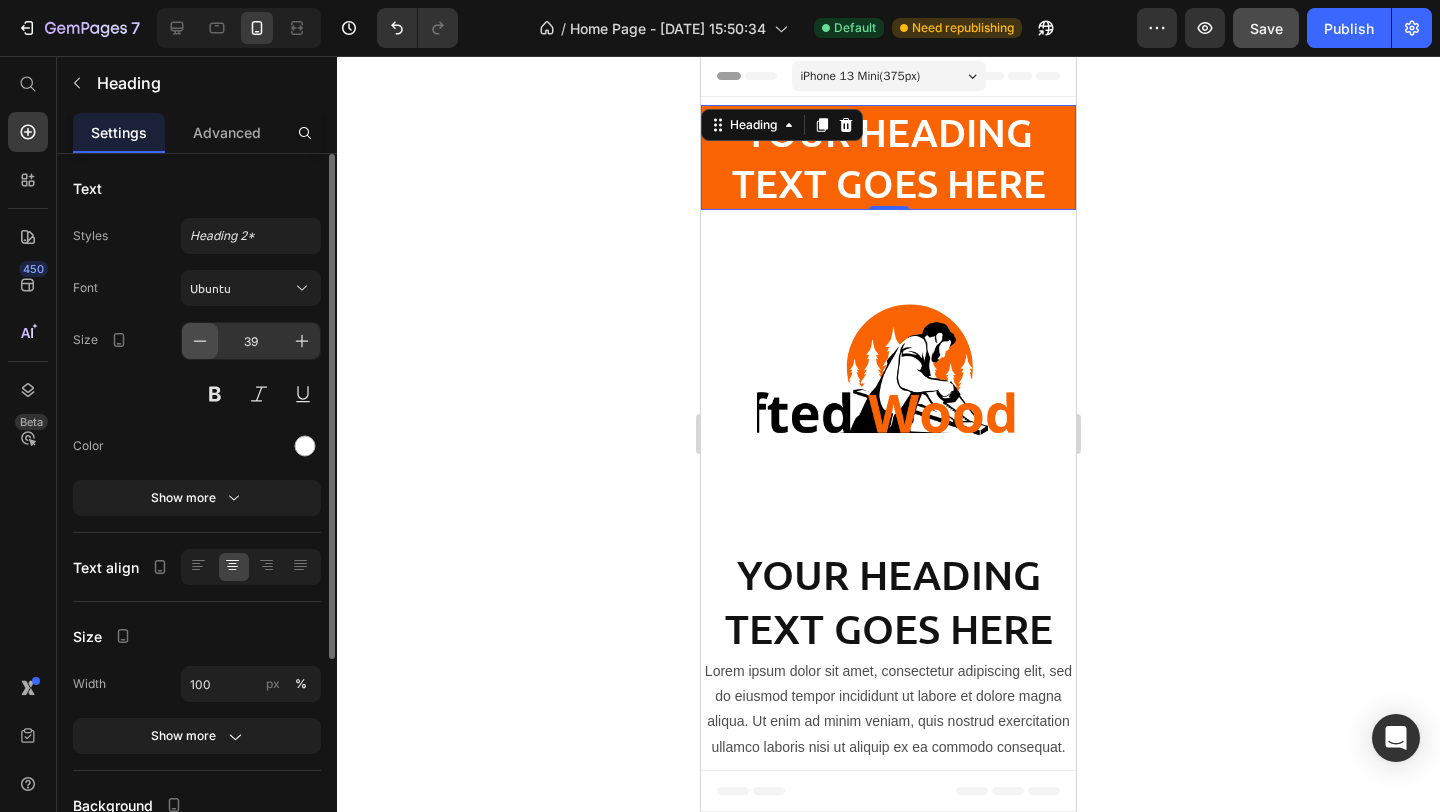 click 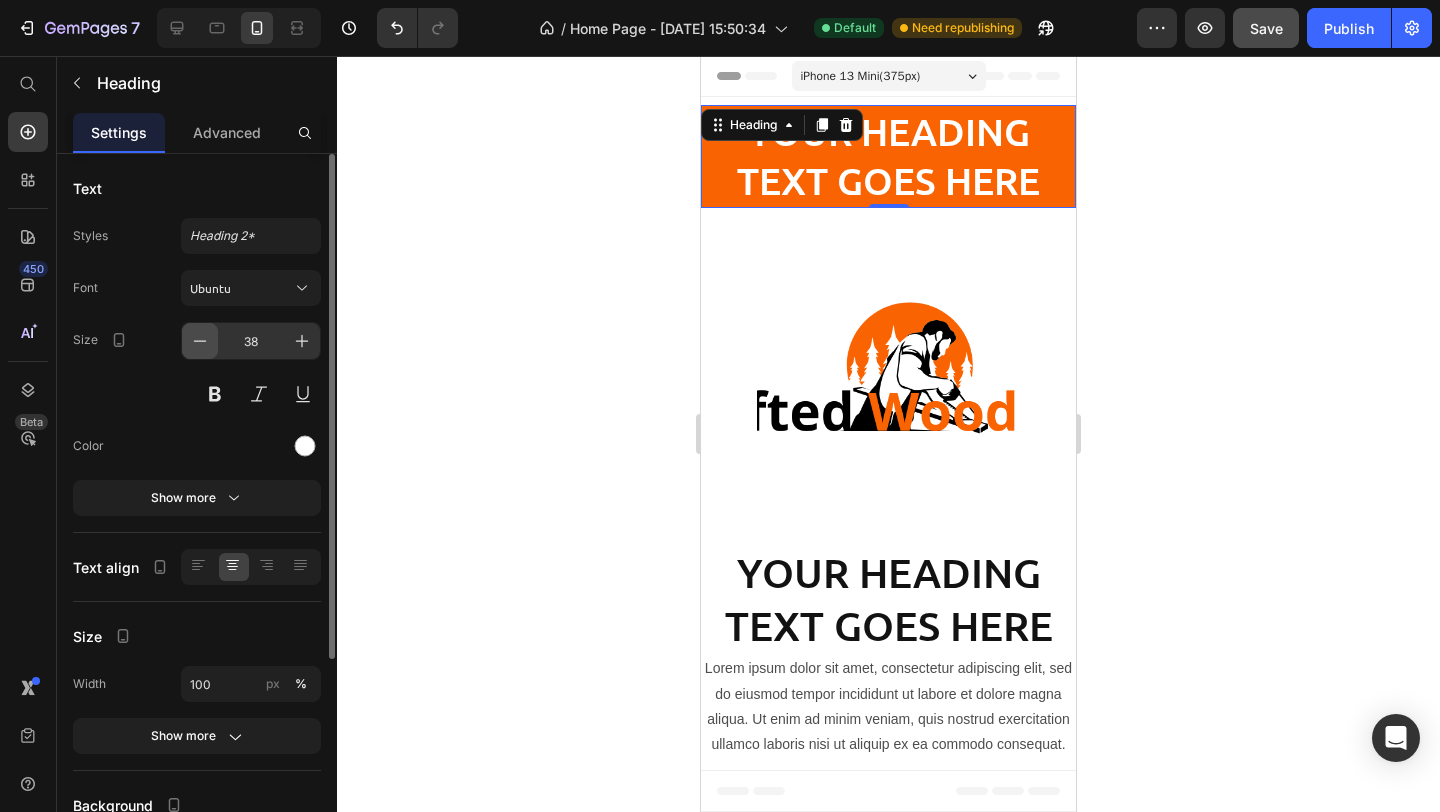 click 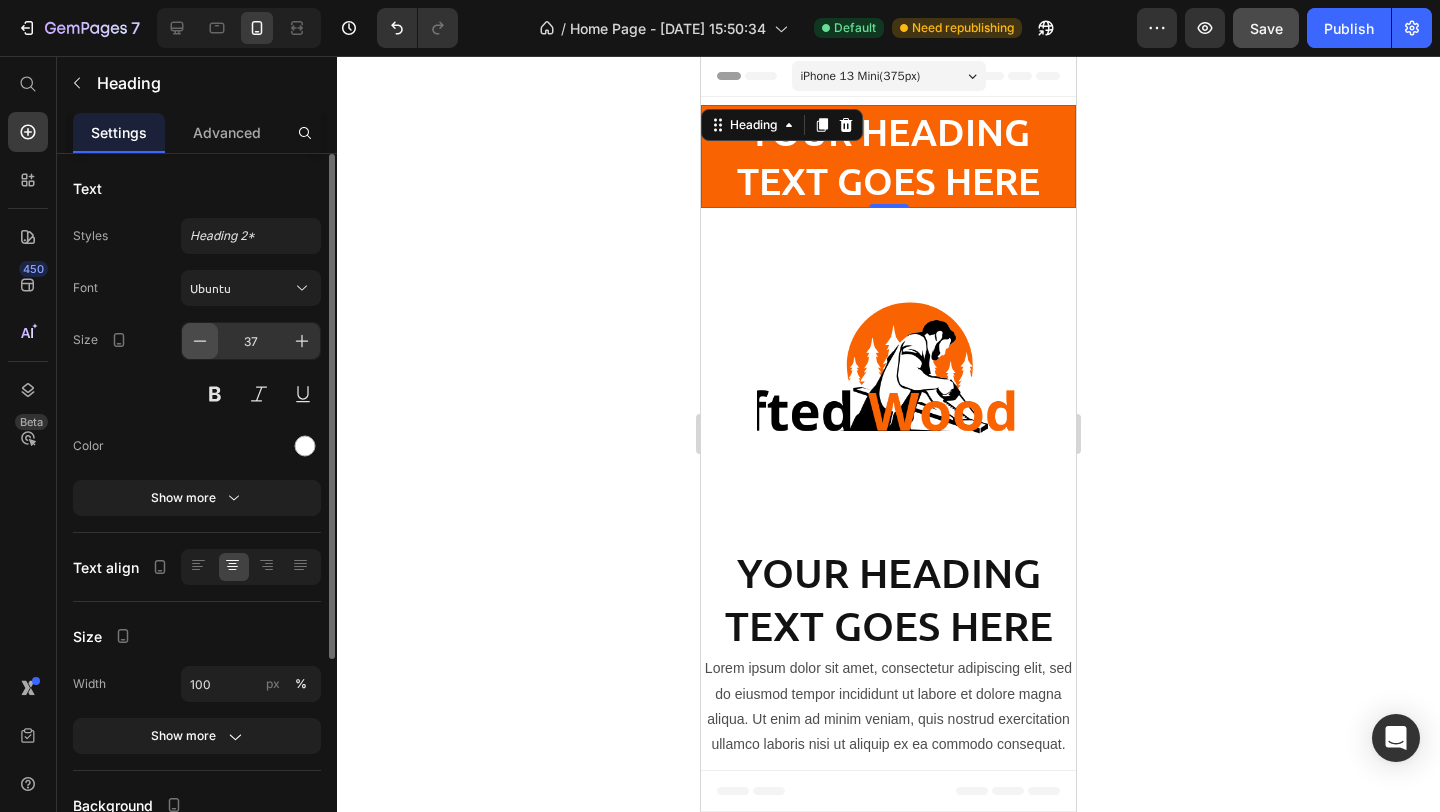 click 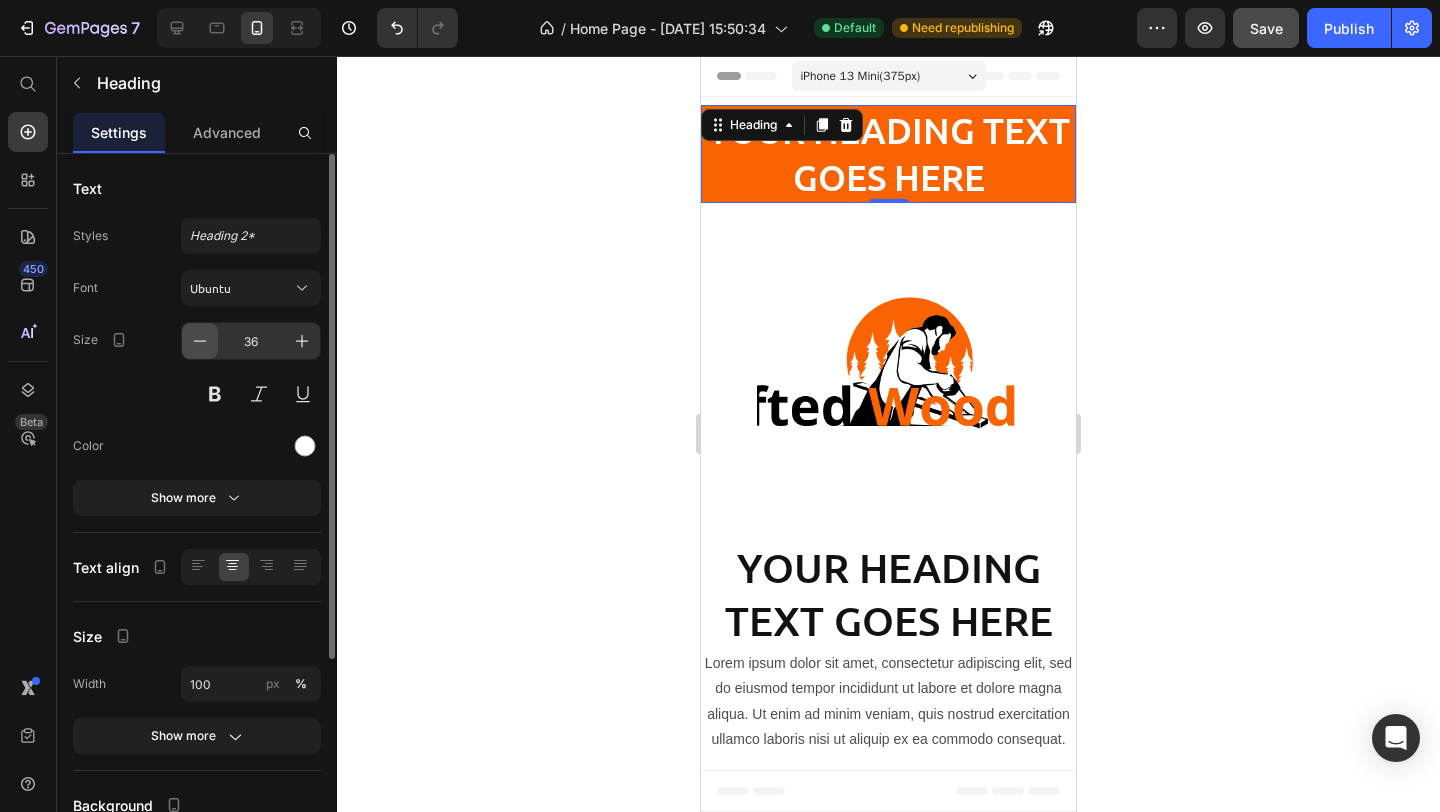 click 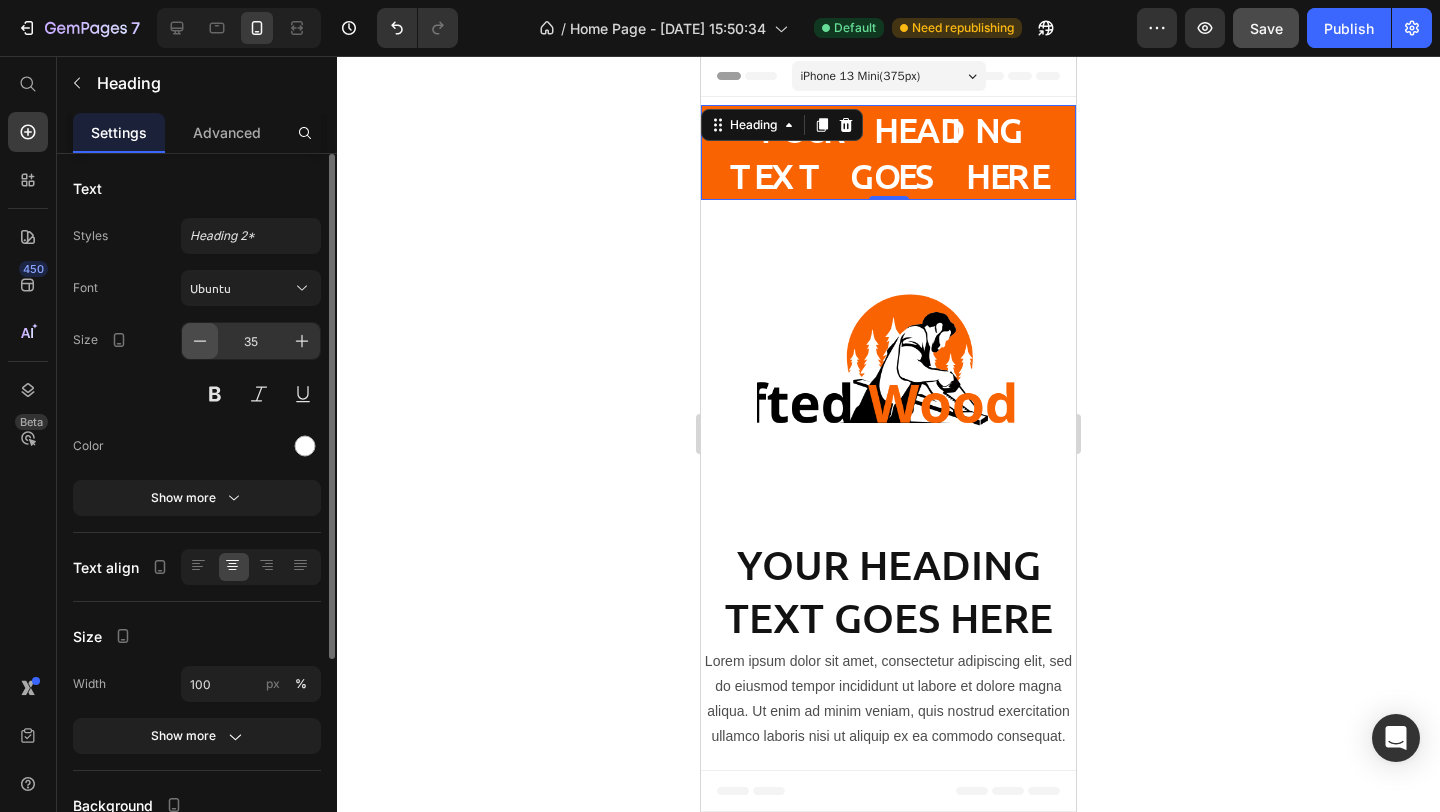 click 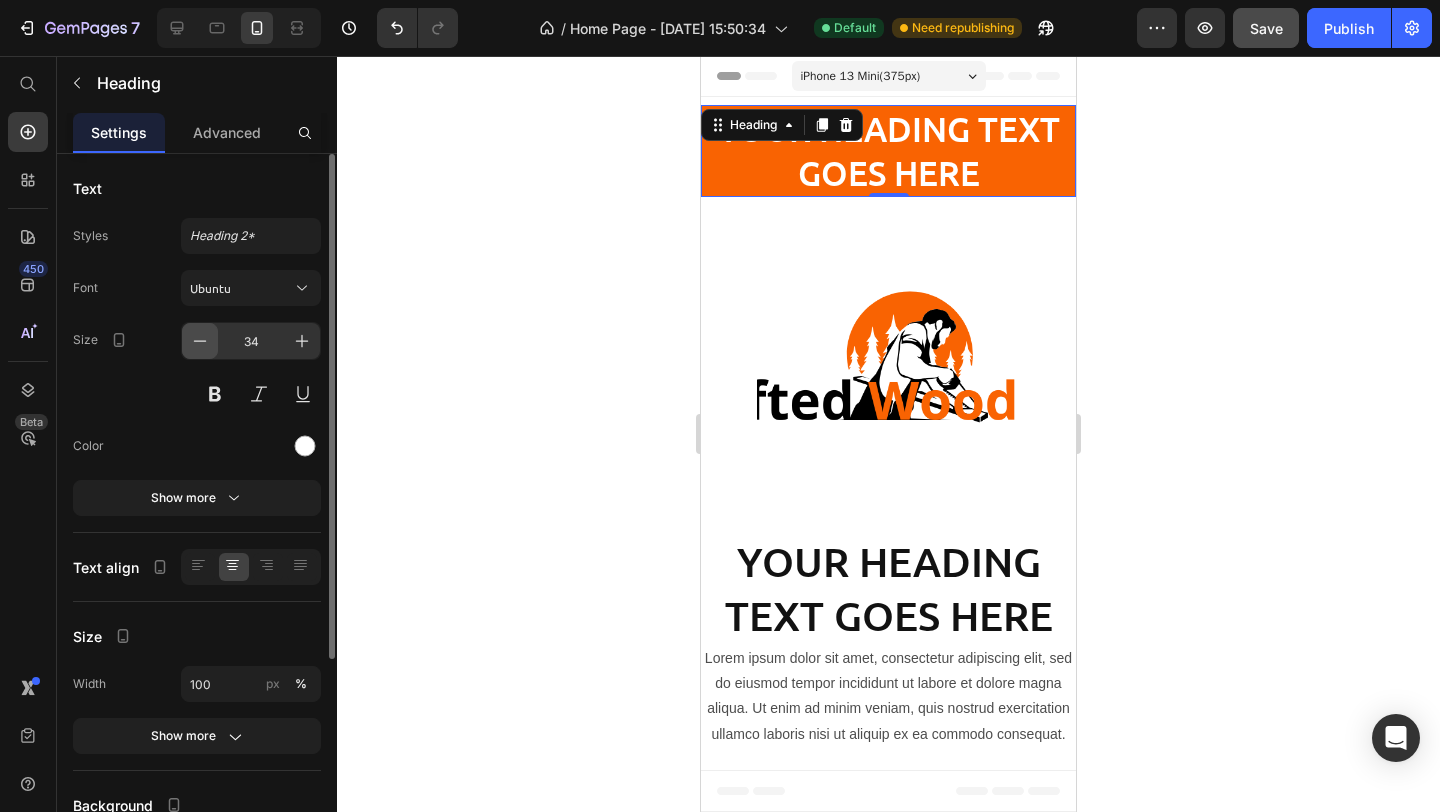 click 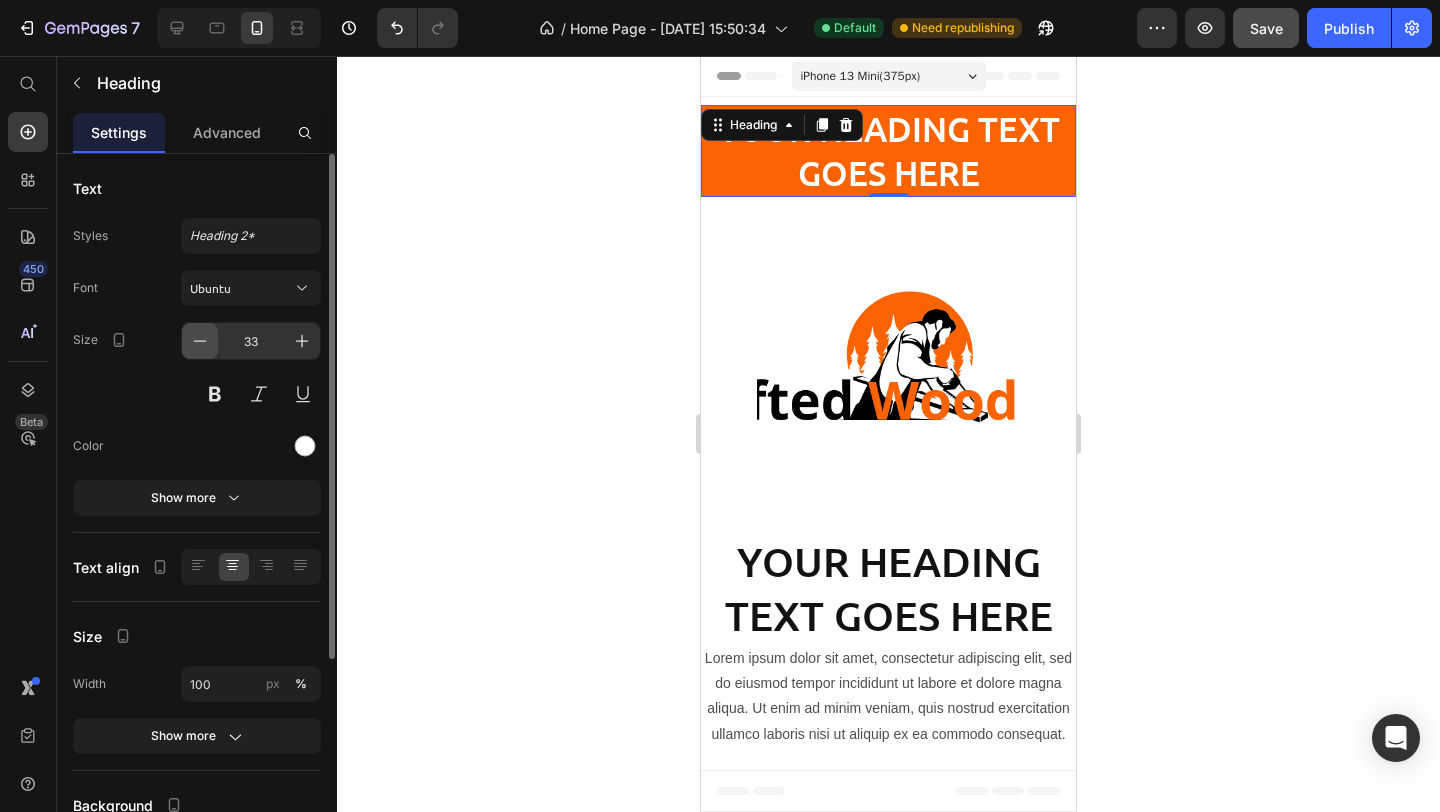 click 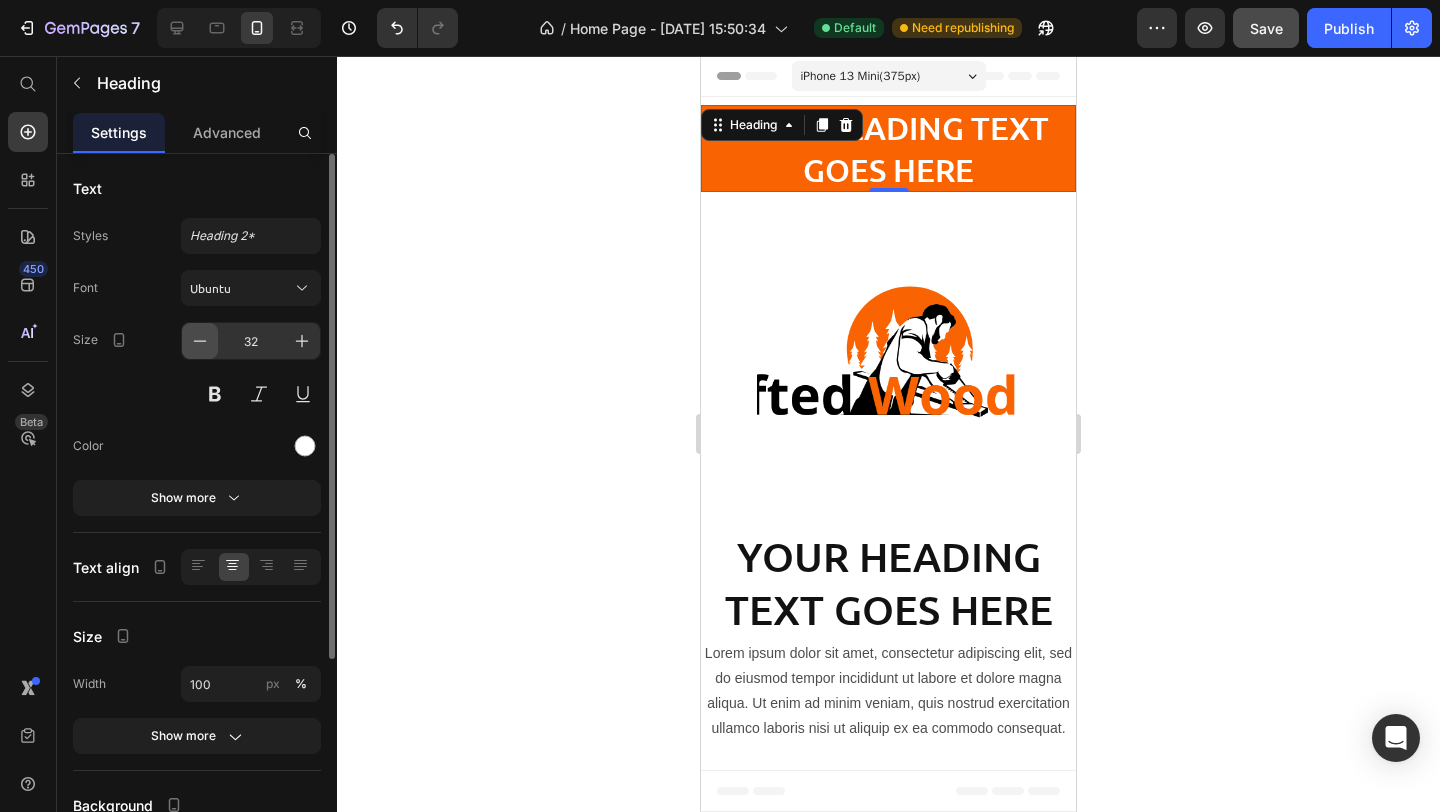 click 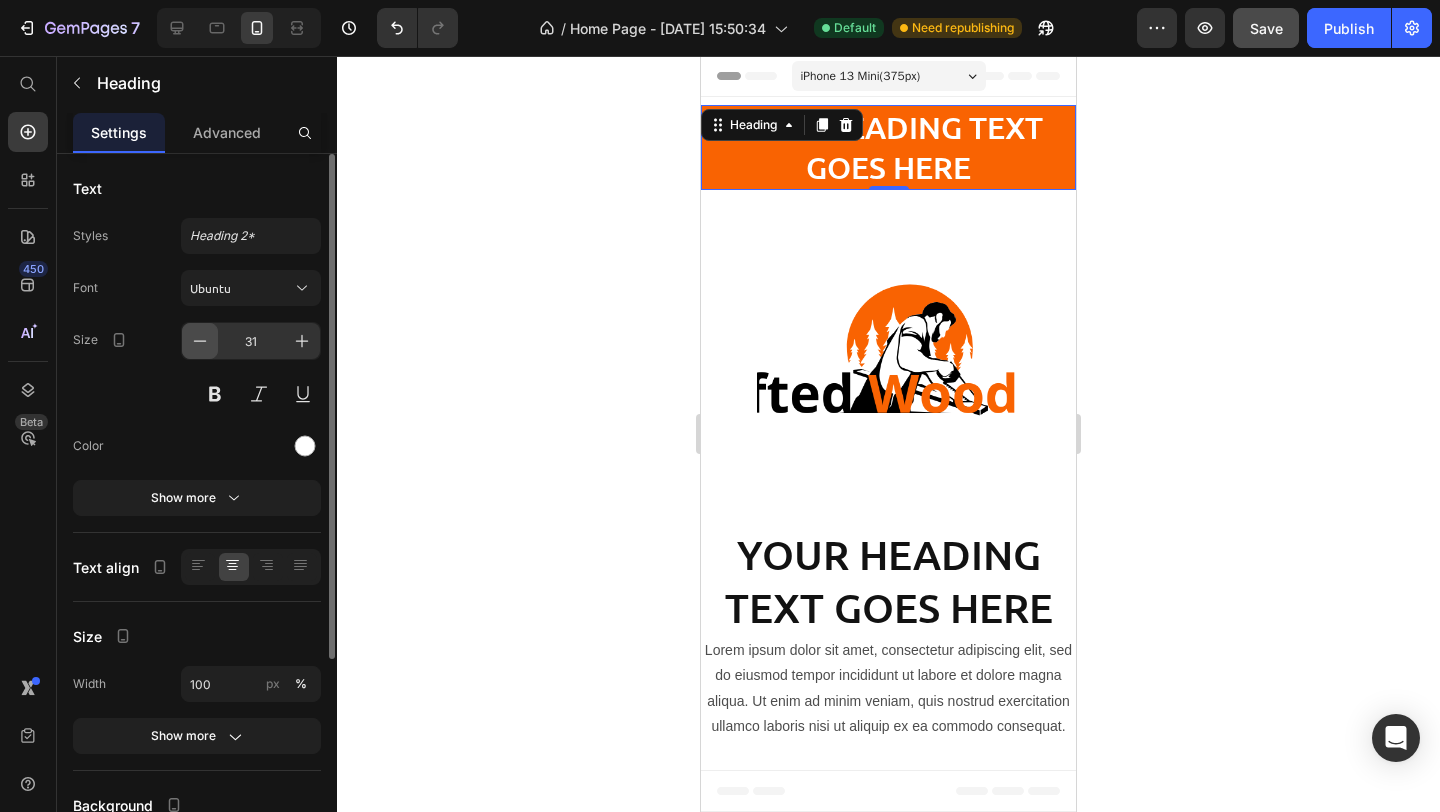 click 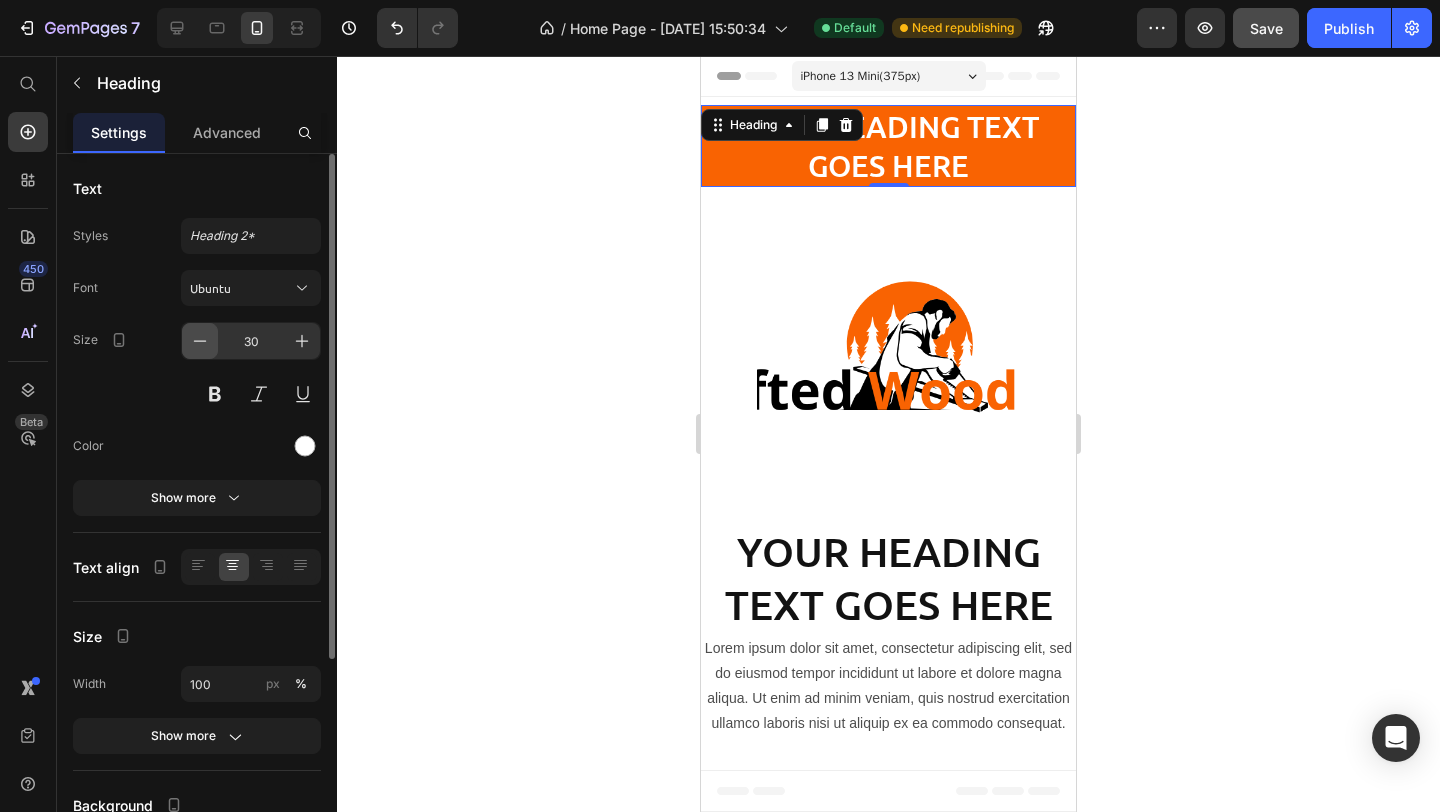 click 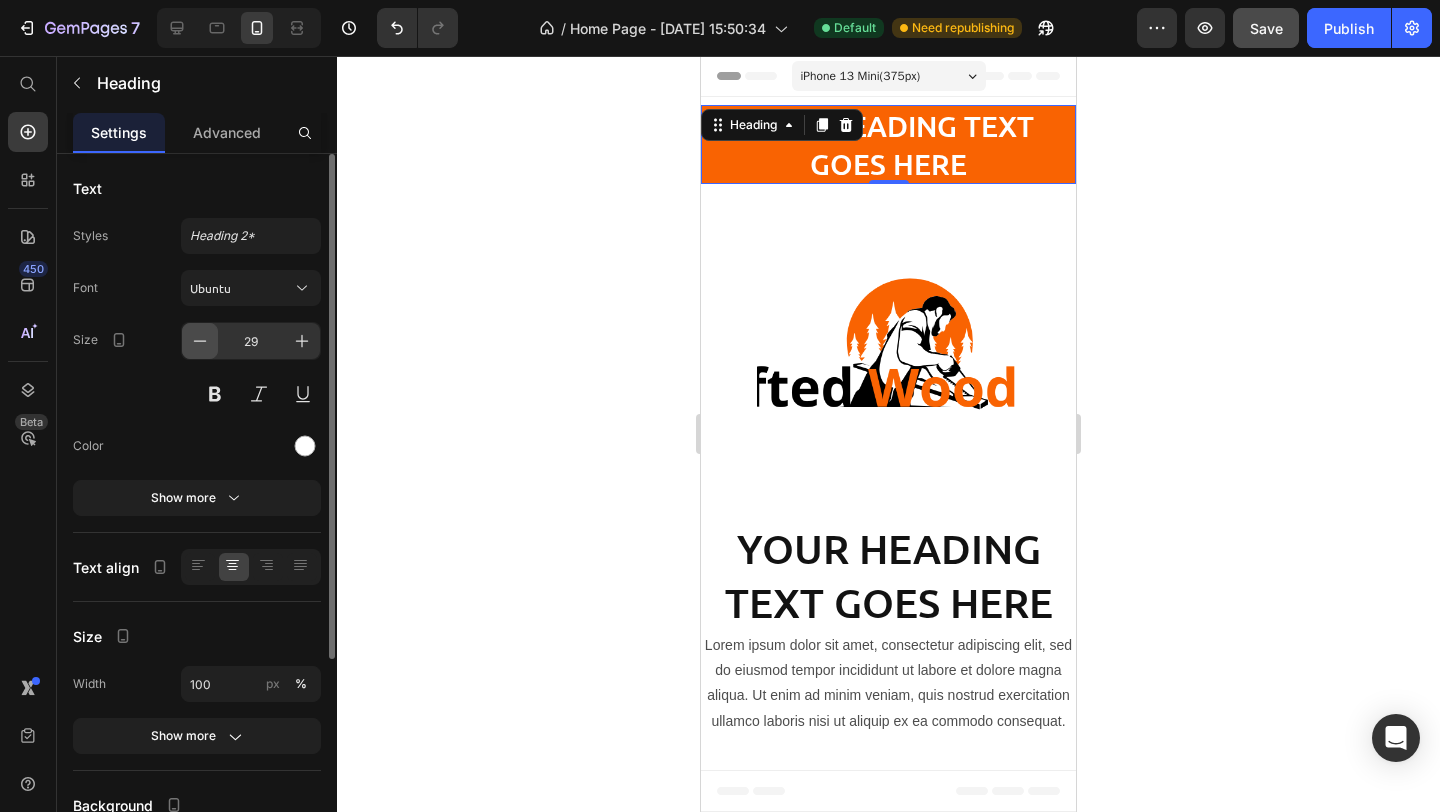 click 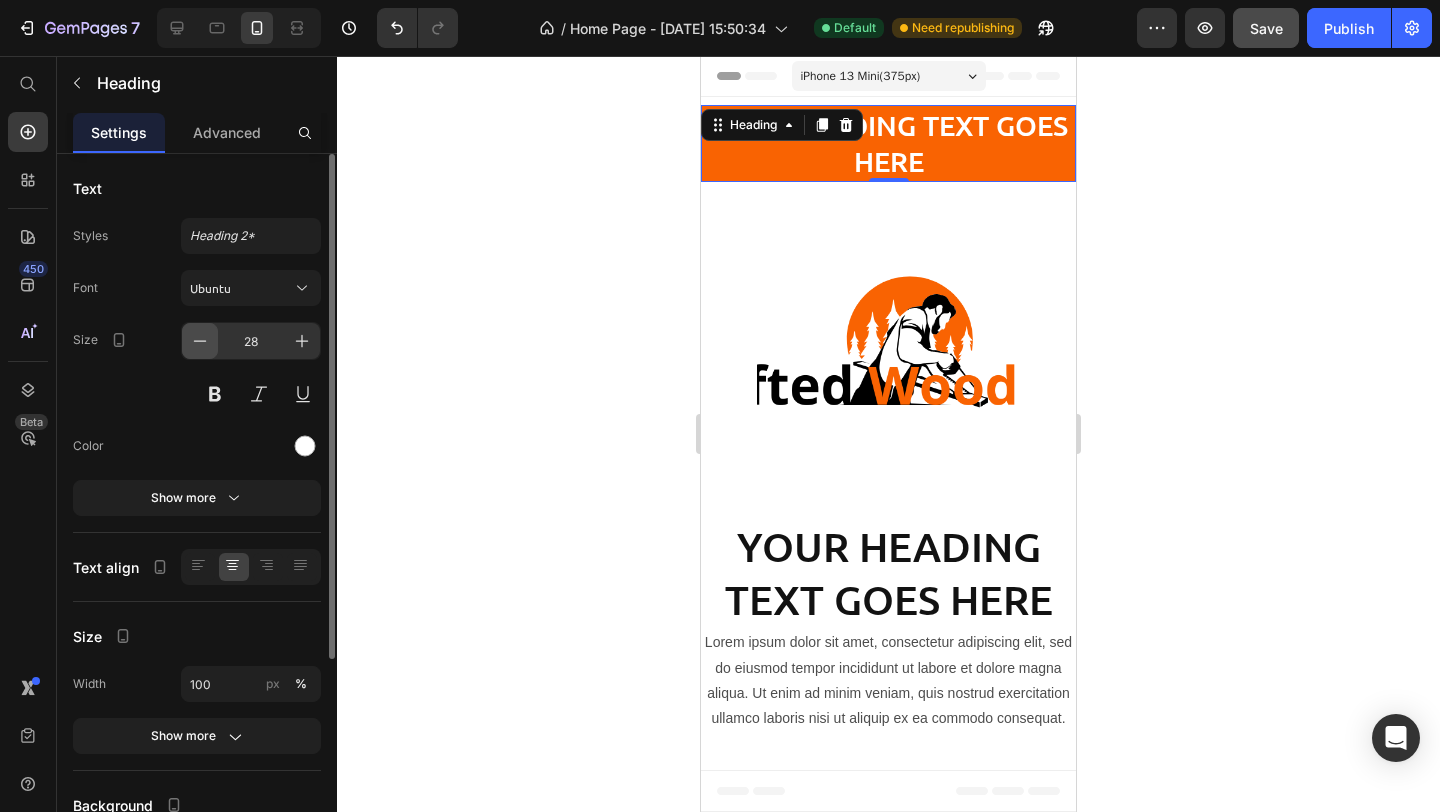 click 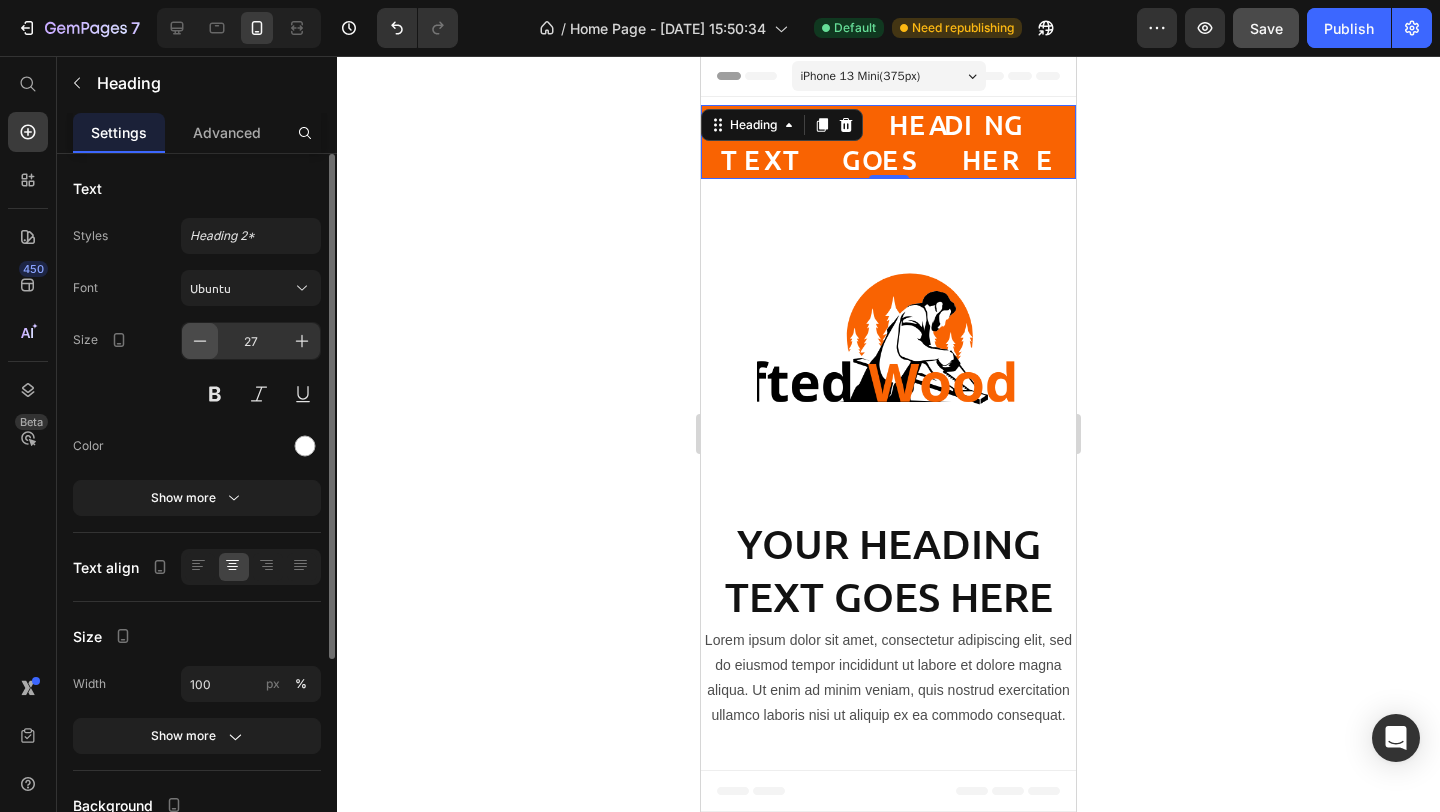 click 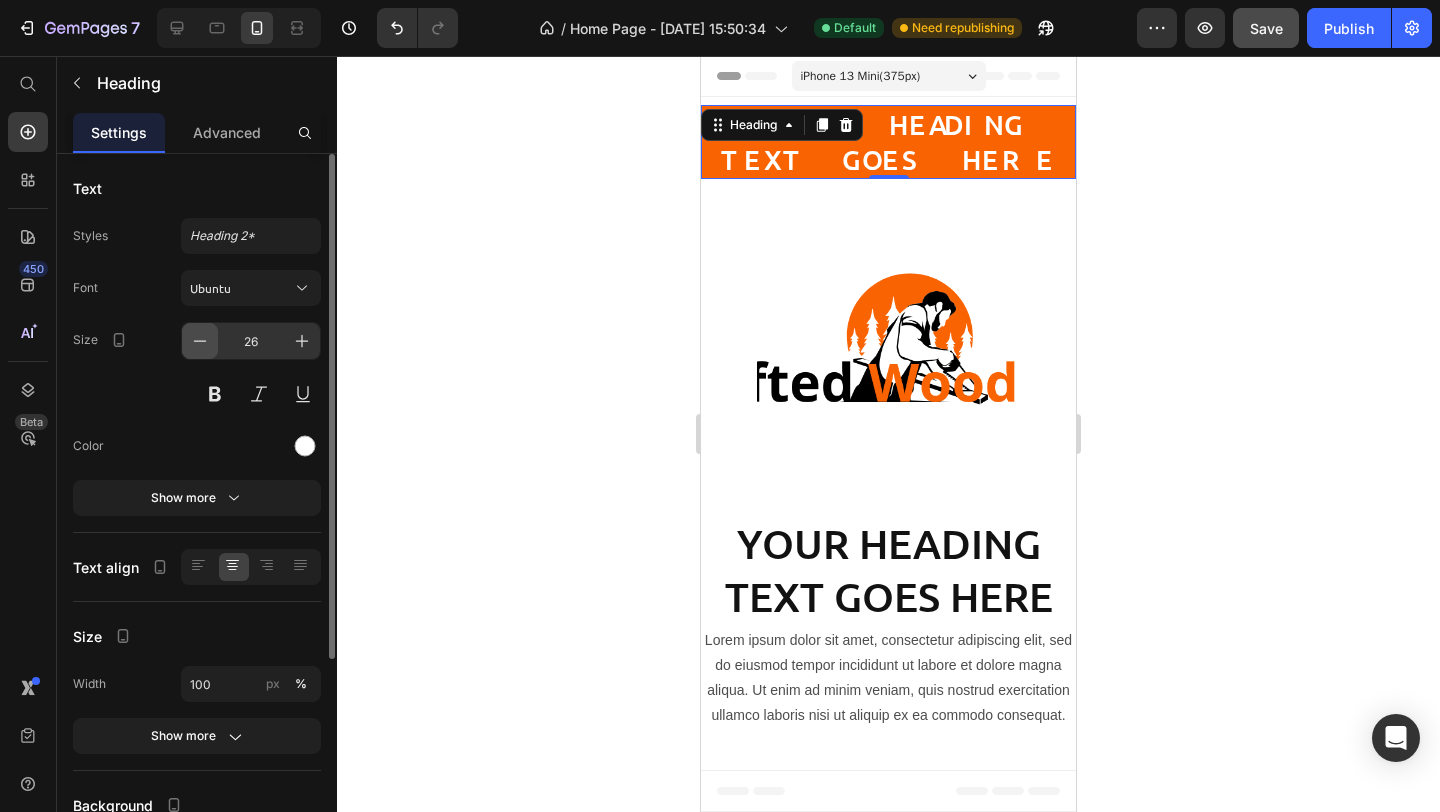 click 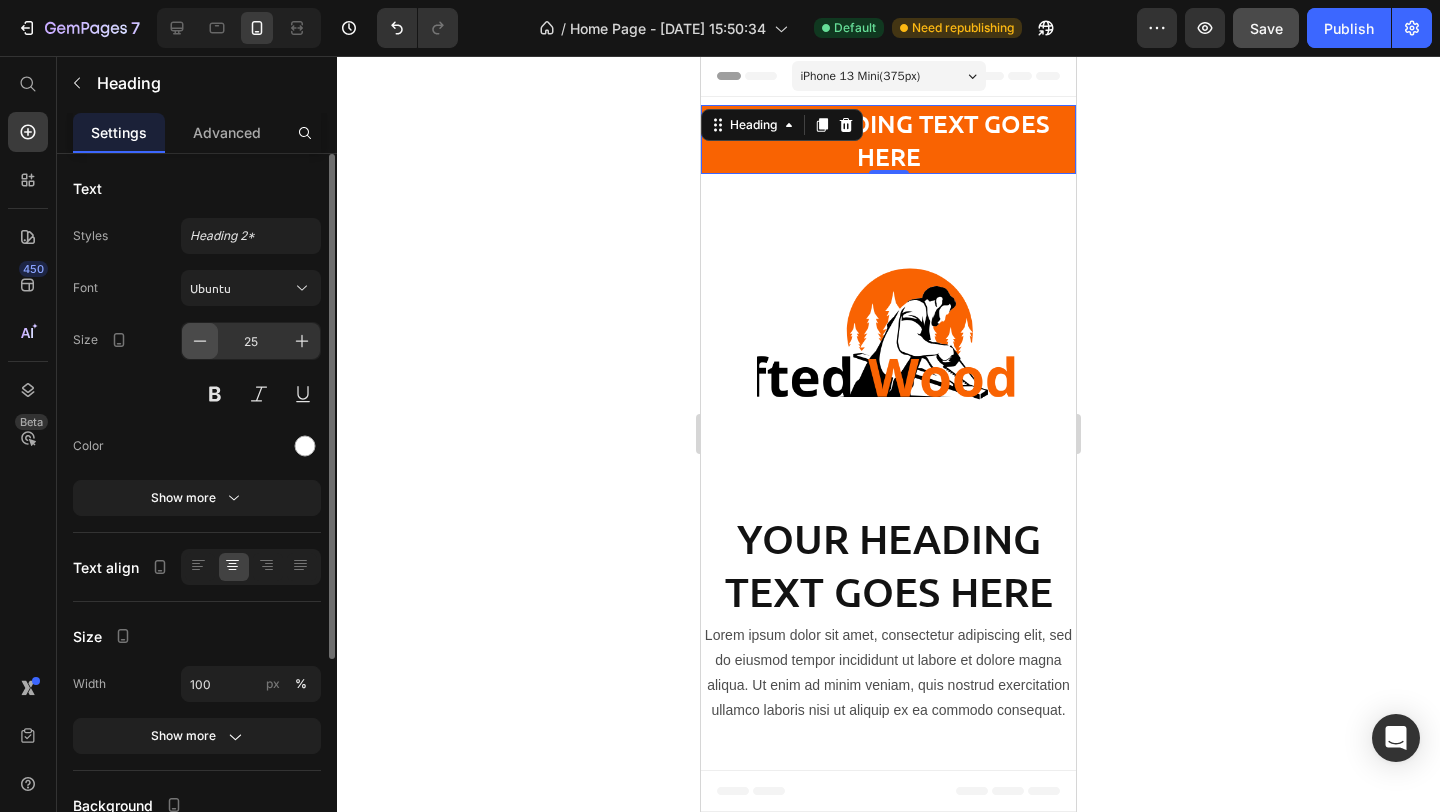 click 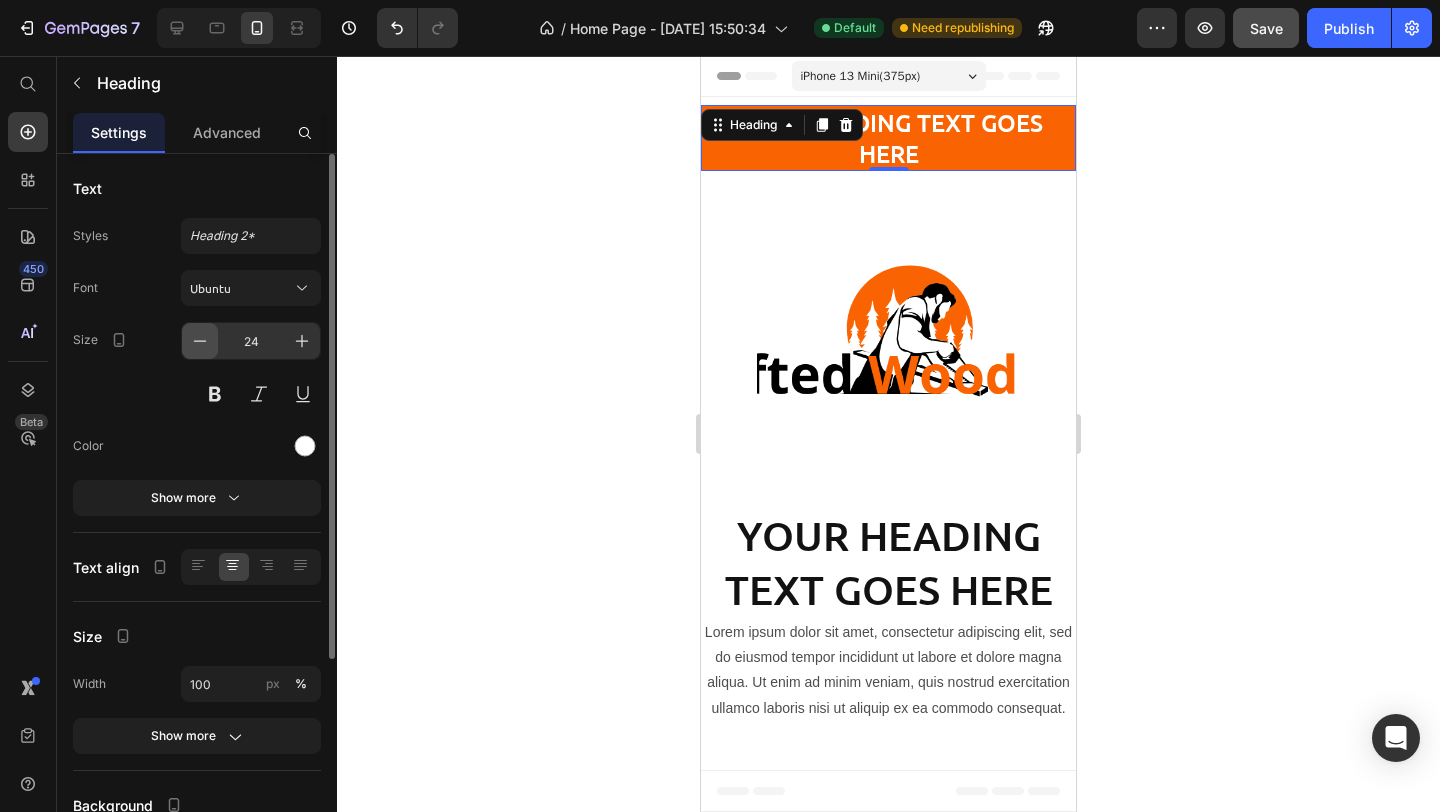 click 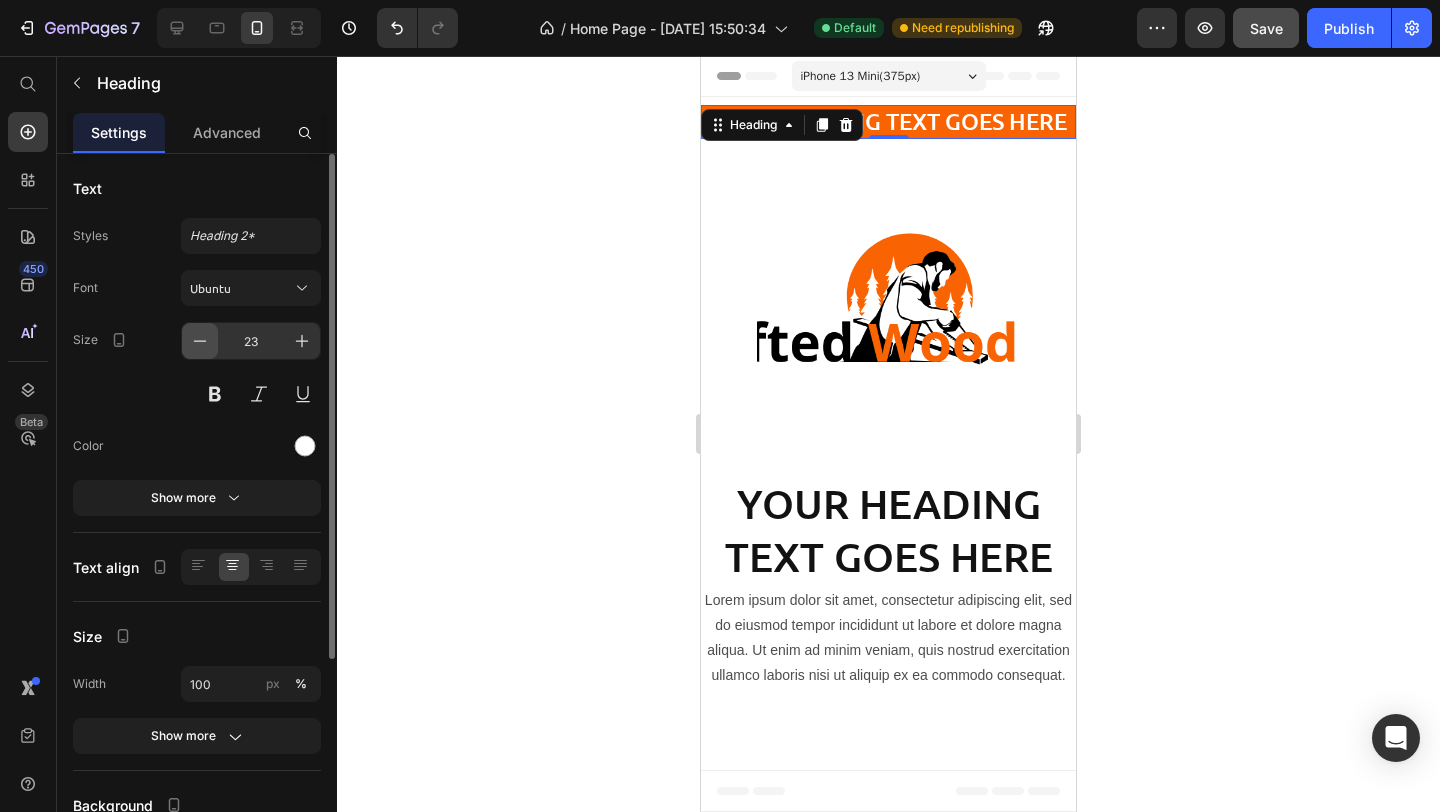 click 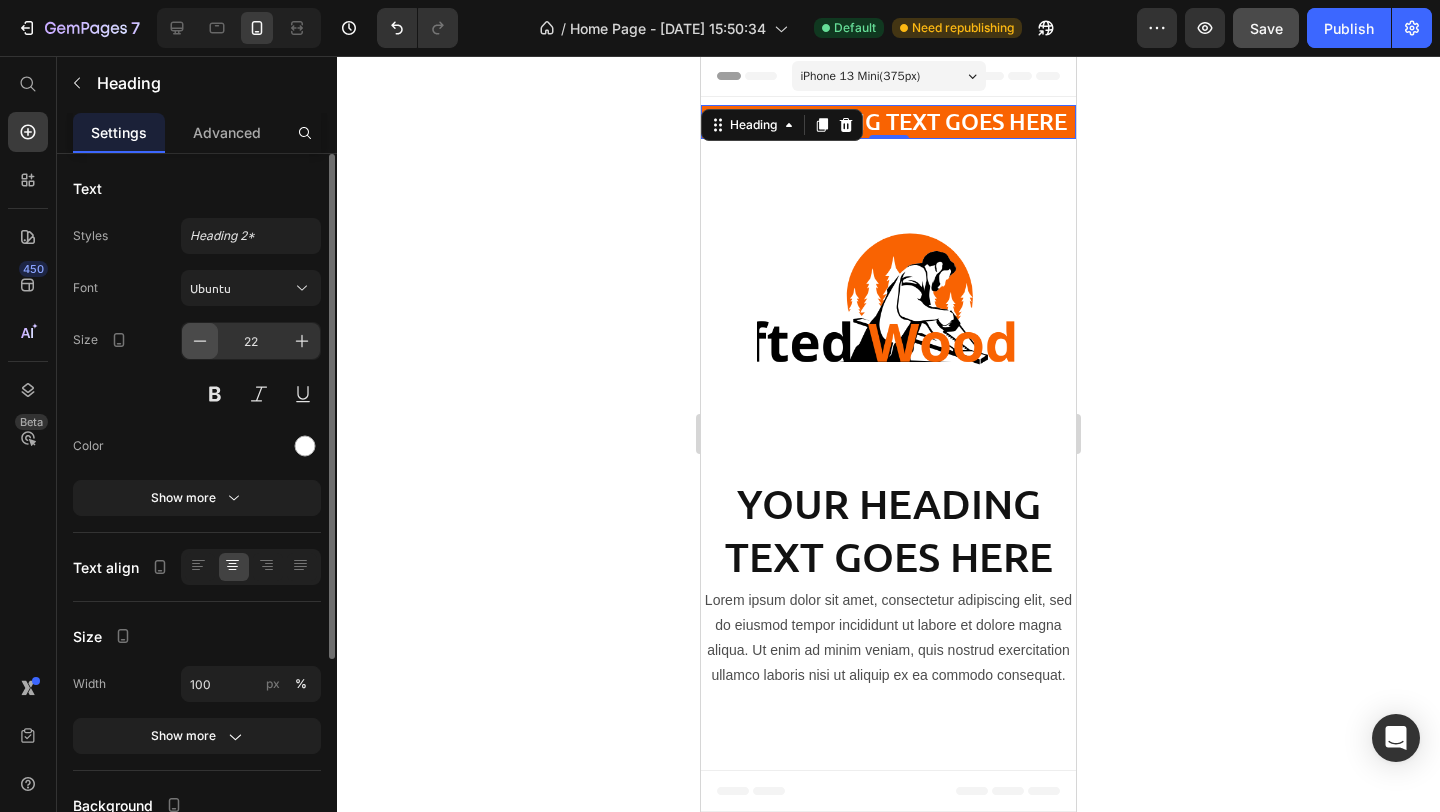click 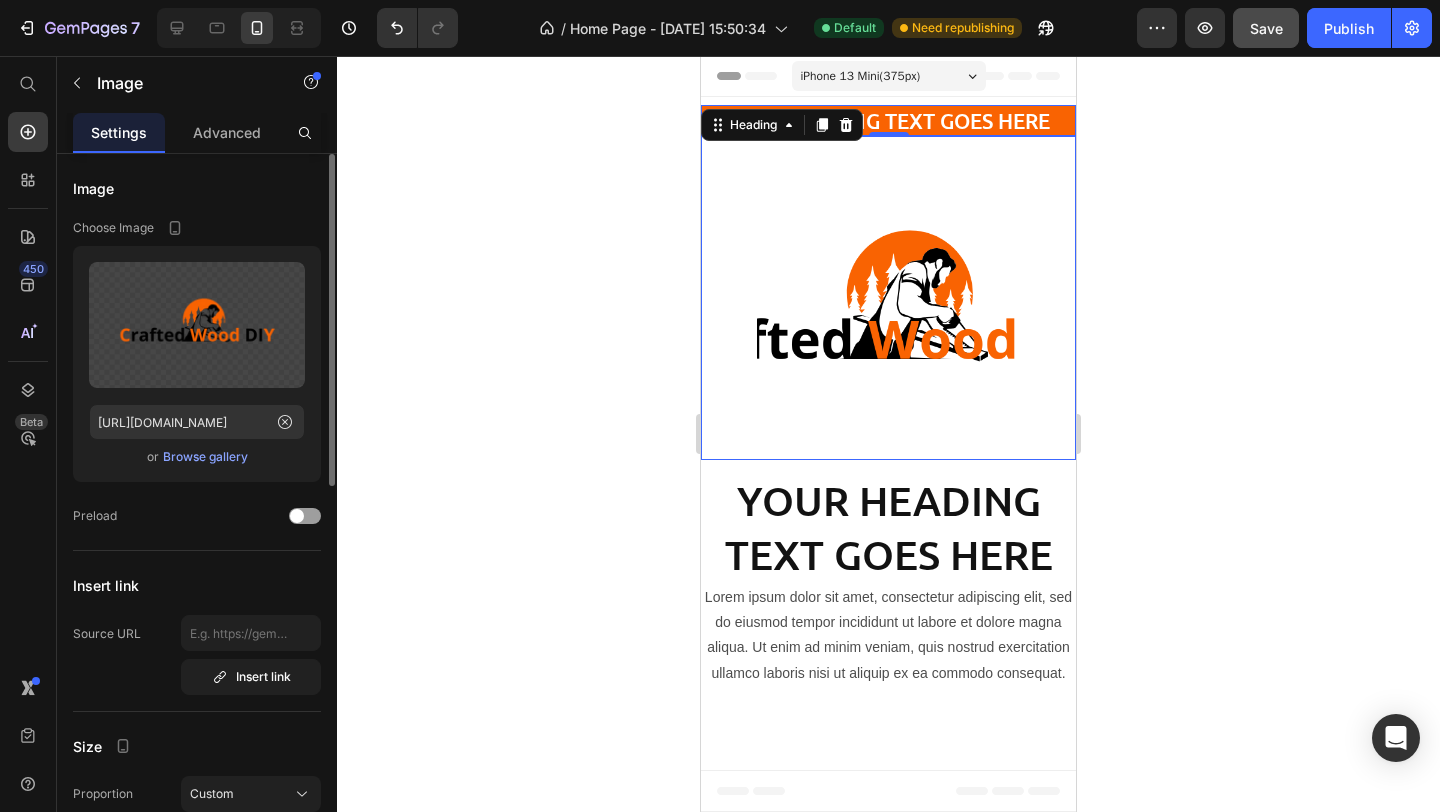 click at bounding box center [888, 298] 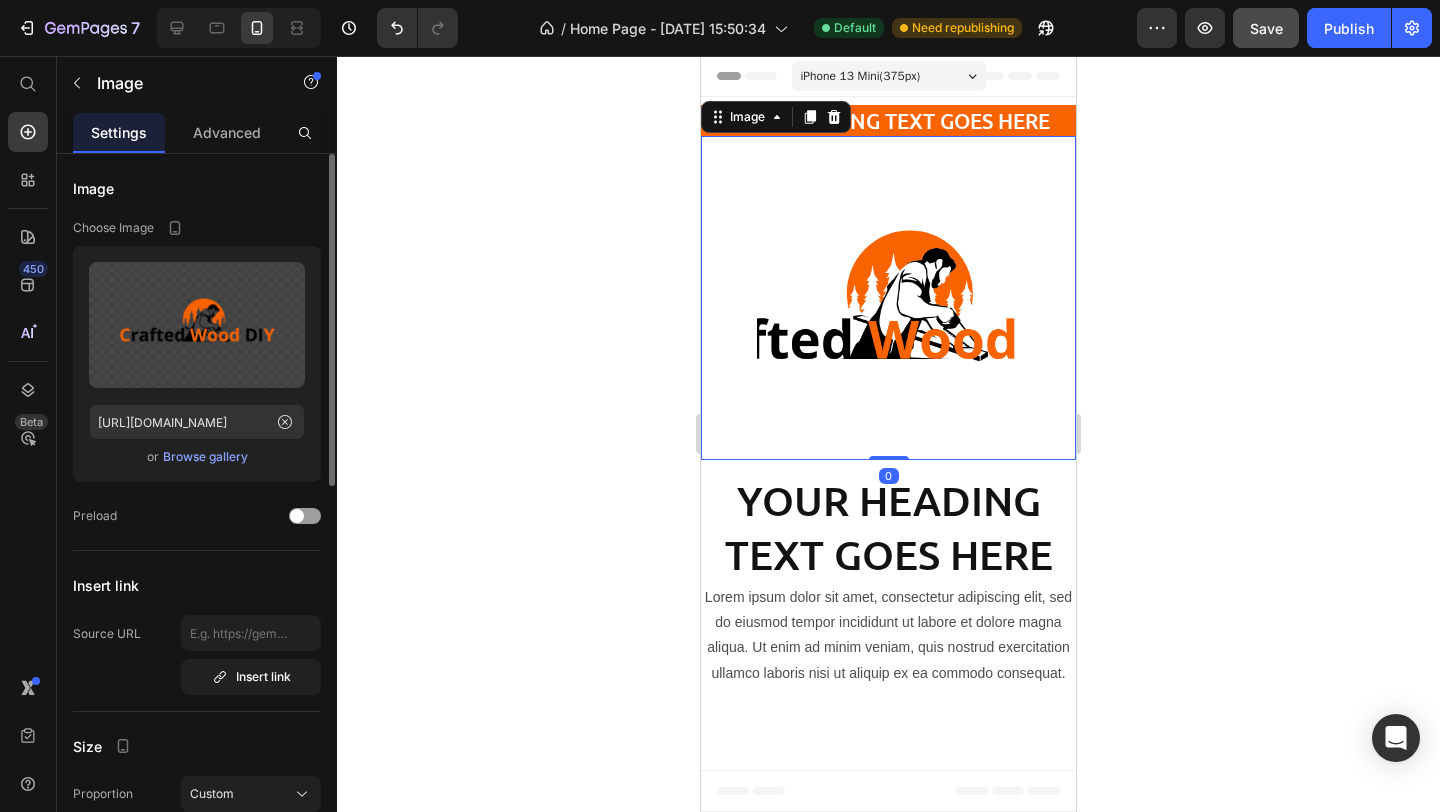 click at bounding box center [888, 298] 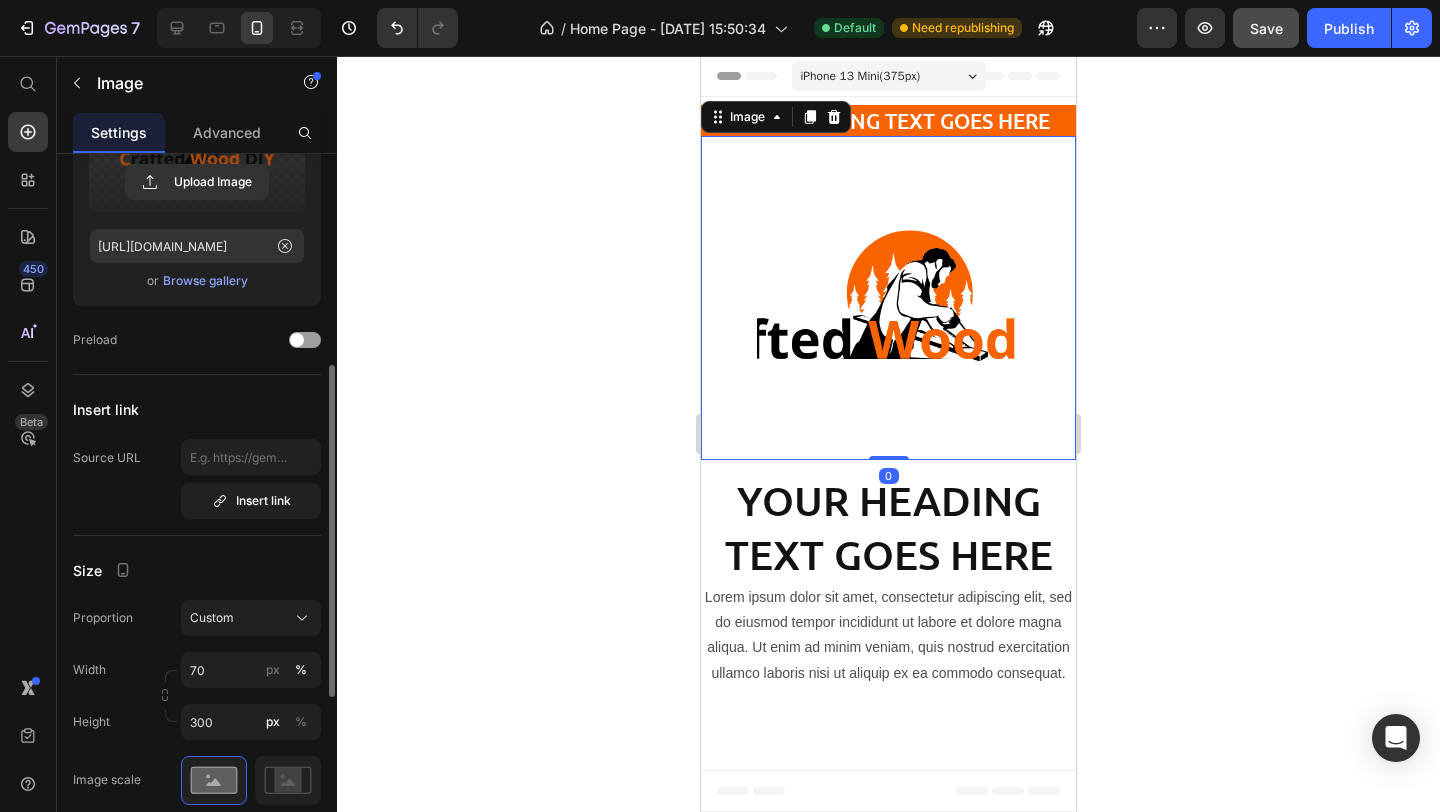 scroll, scrollTop: 339, scrollLeft: 0, axis: vertical 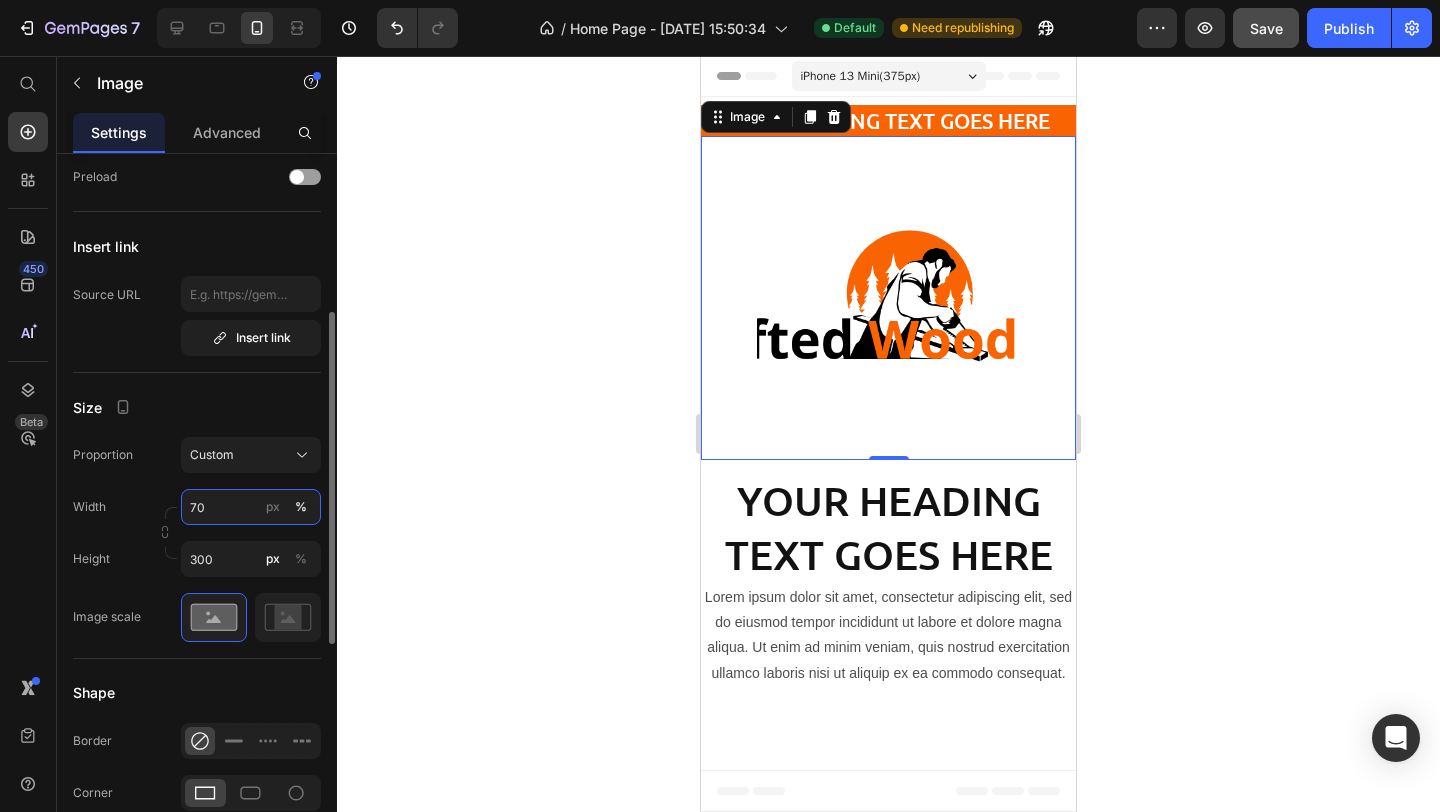 click on "70" at bounding box center (251, 507) 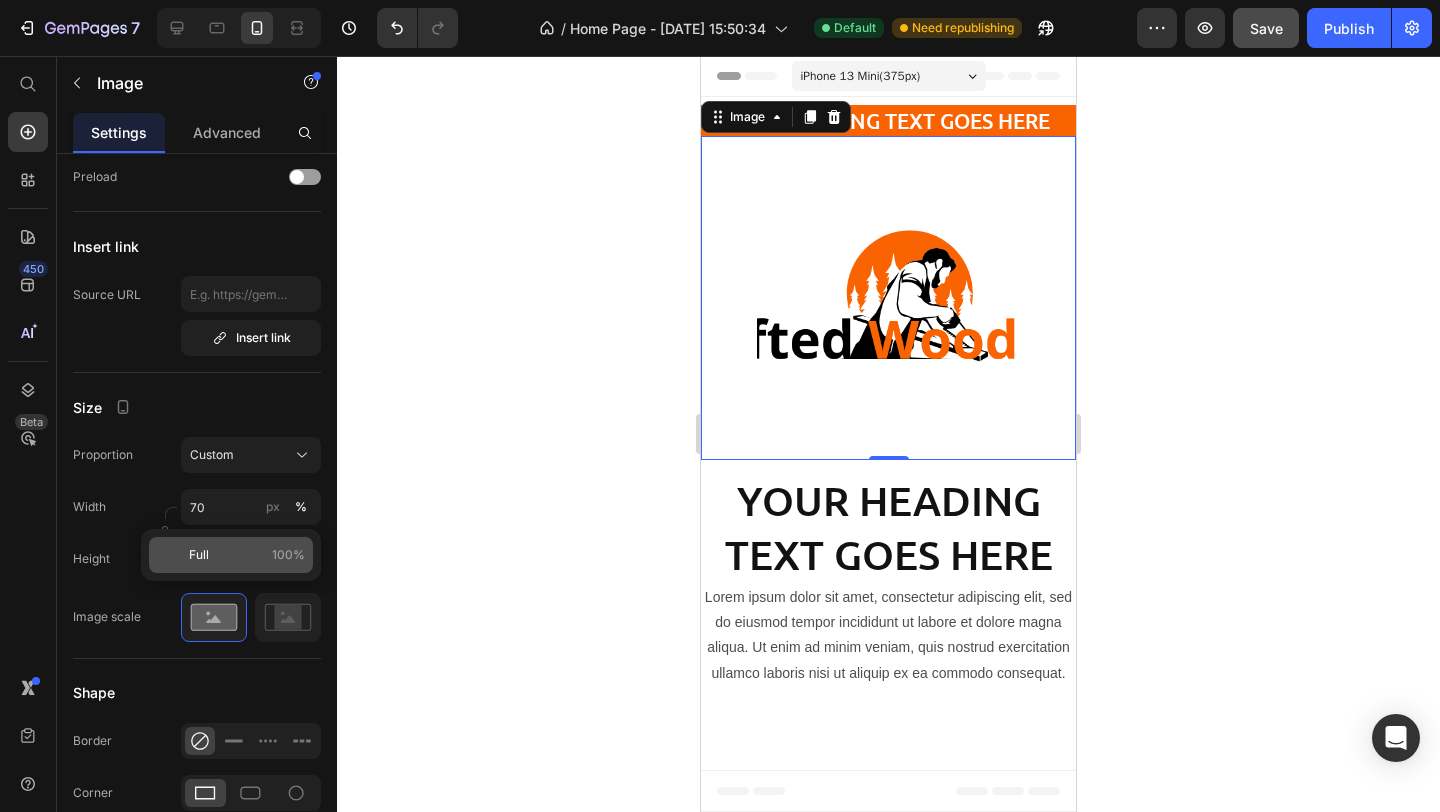 click on "Full 100%" 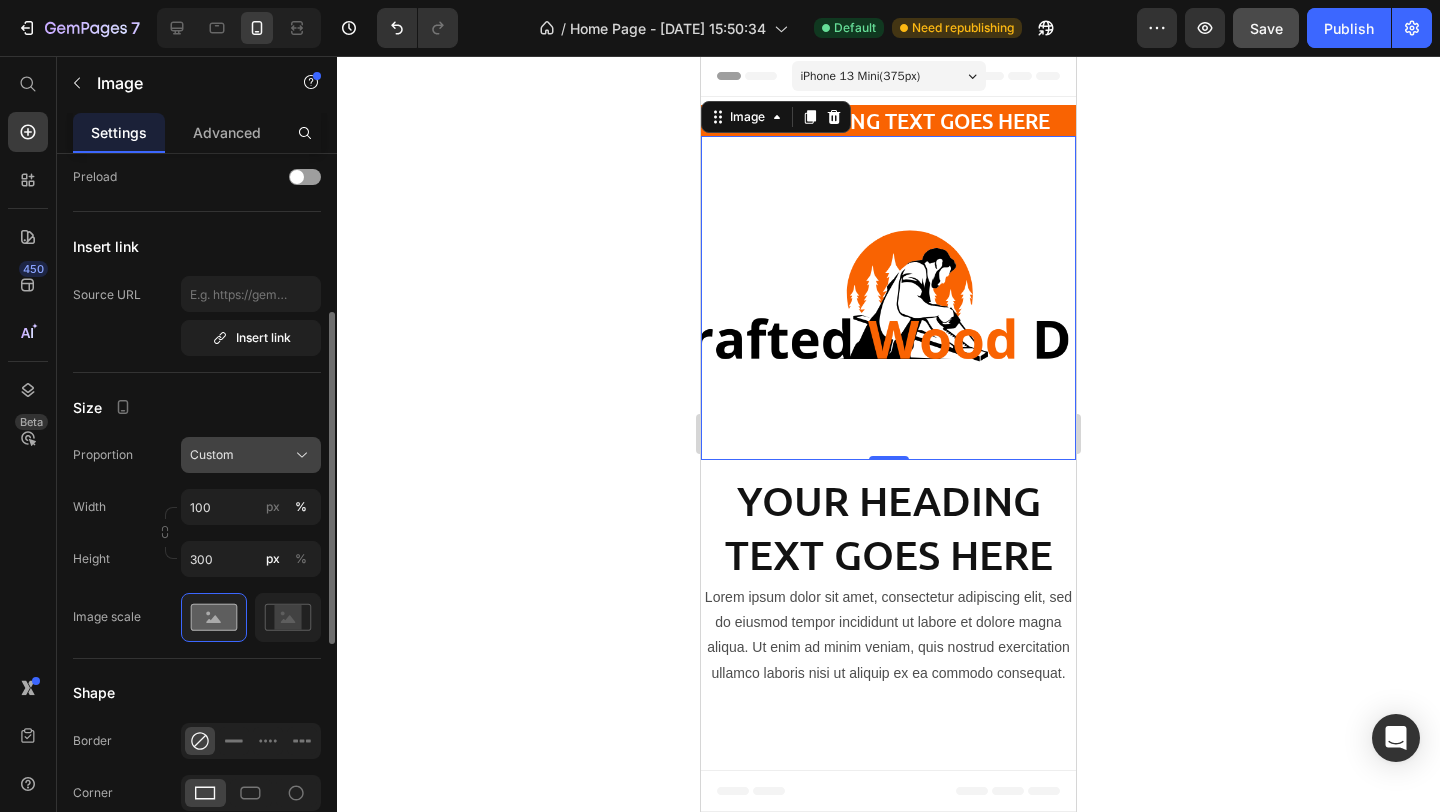 click on "Custom" 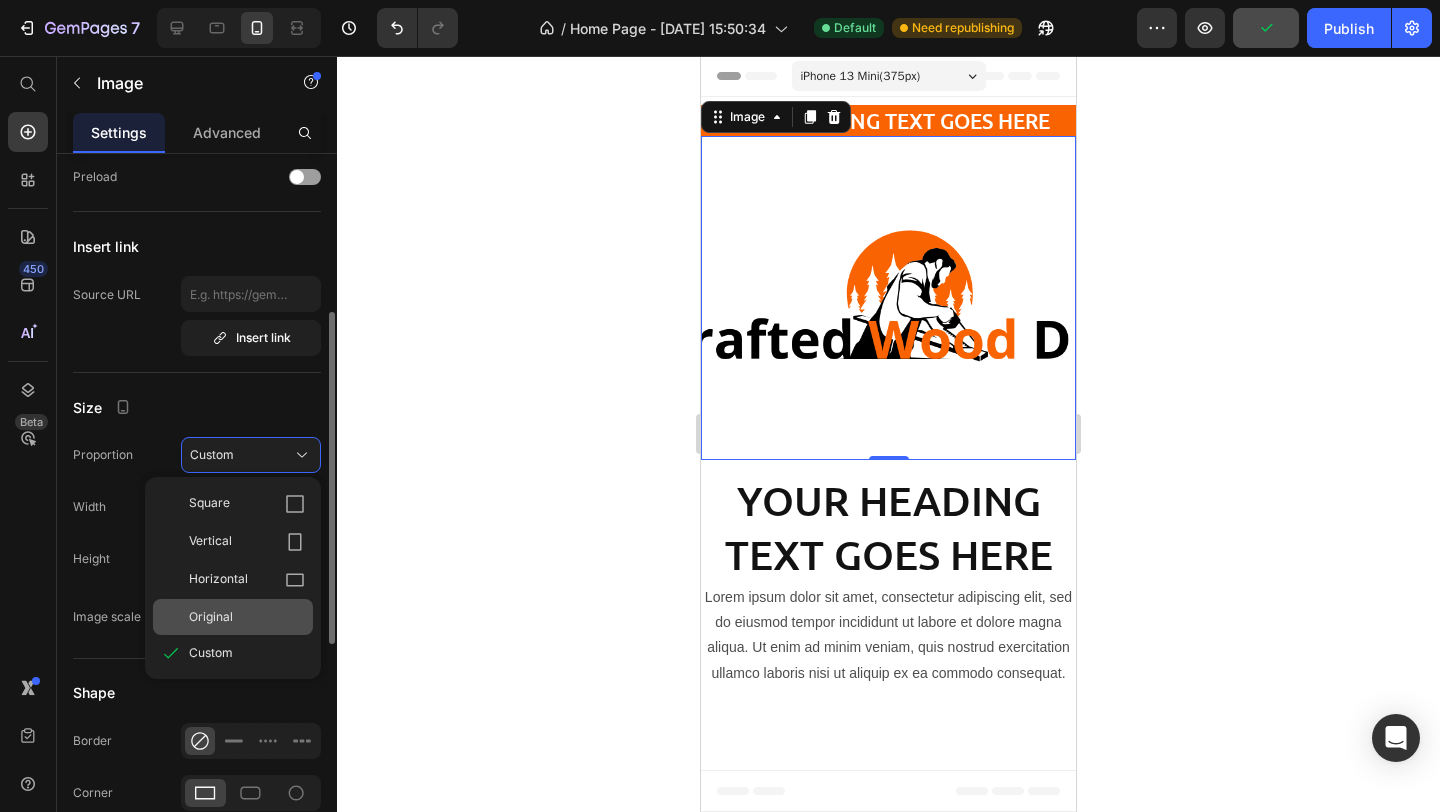 click on "Original" 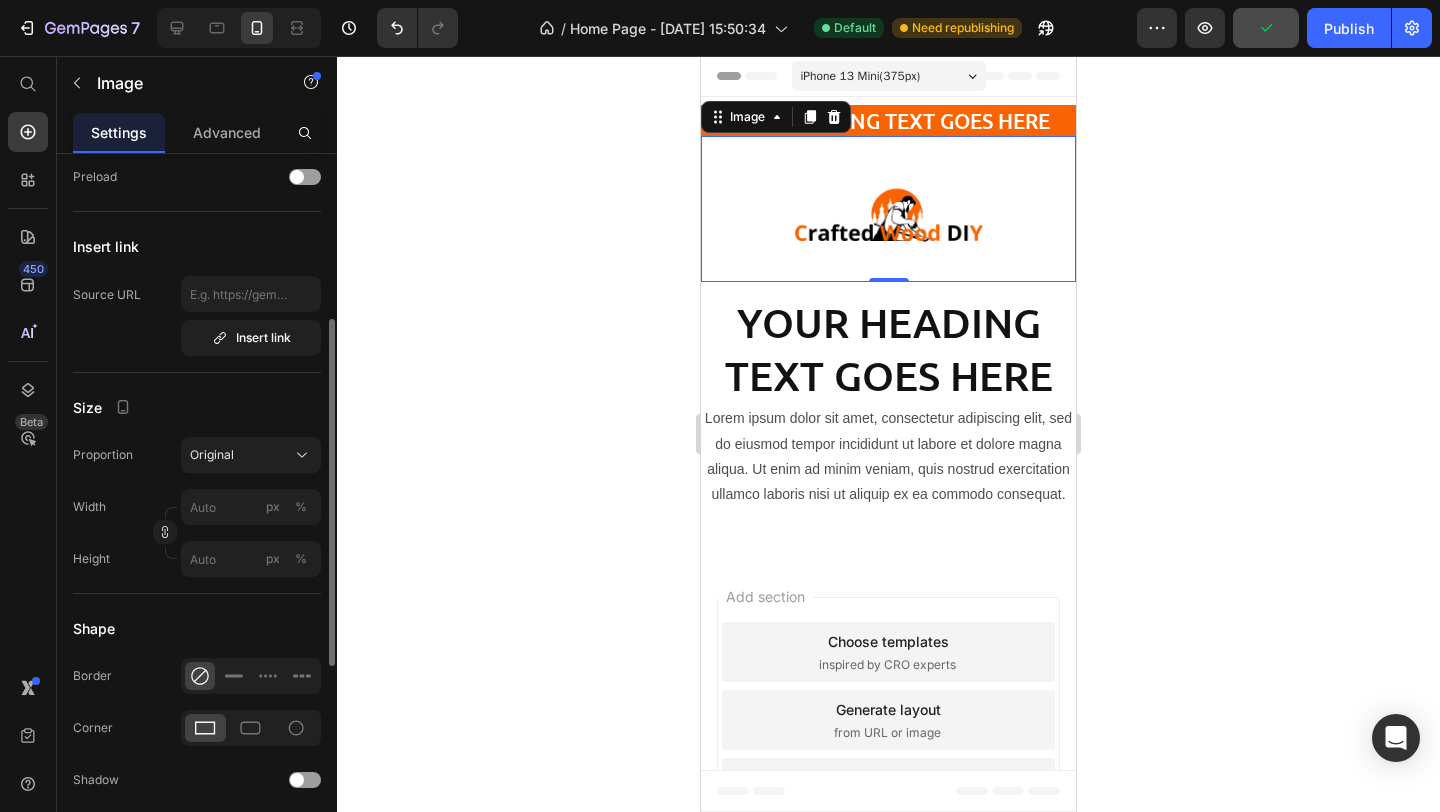 click 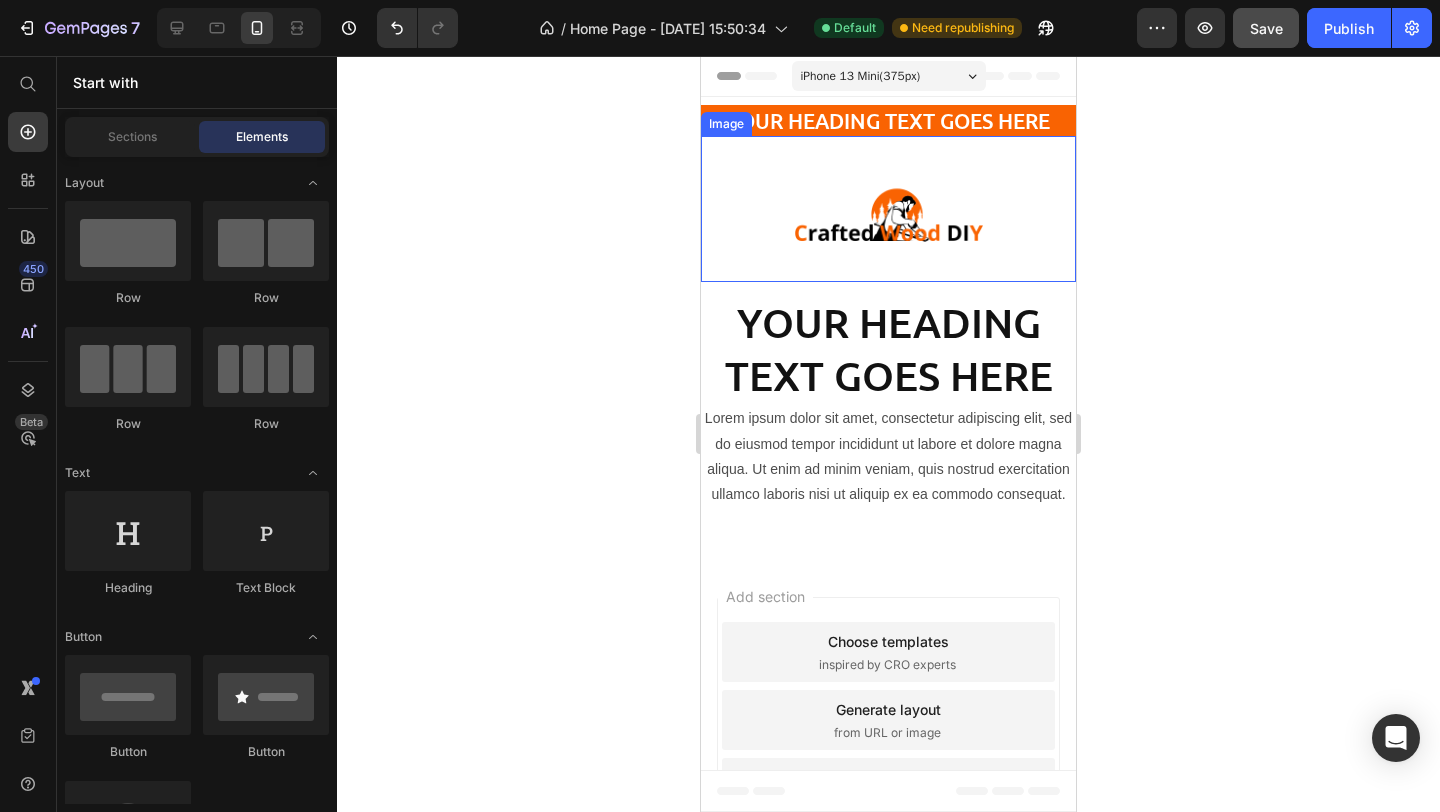 click at bounding box center [888, 209] 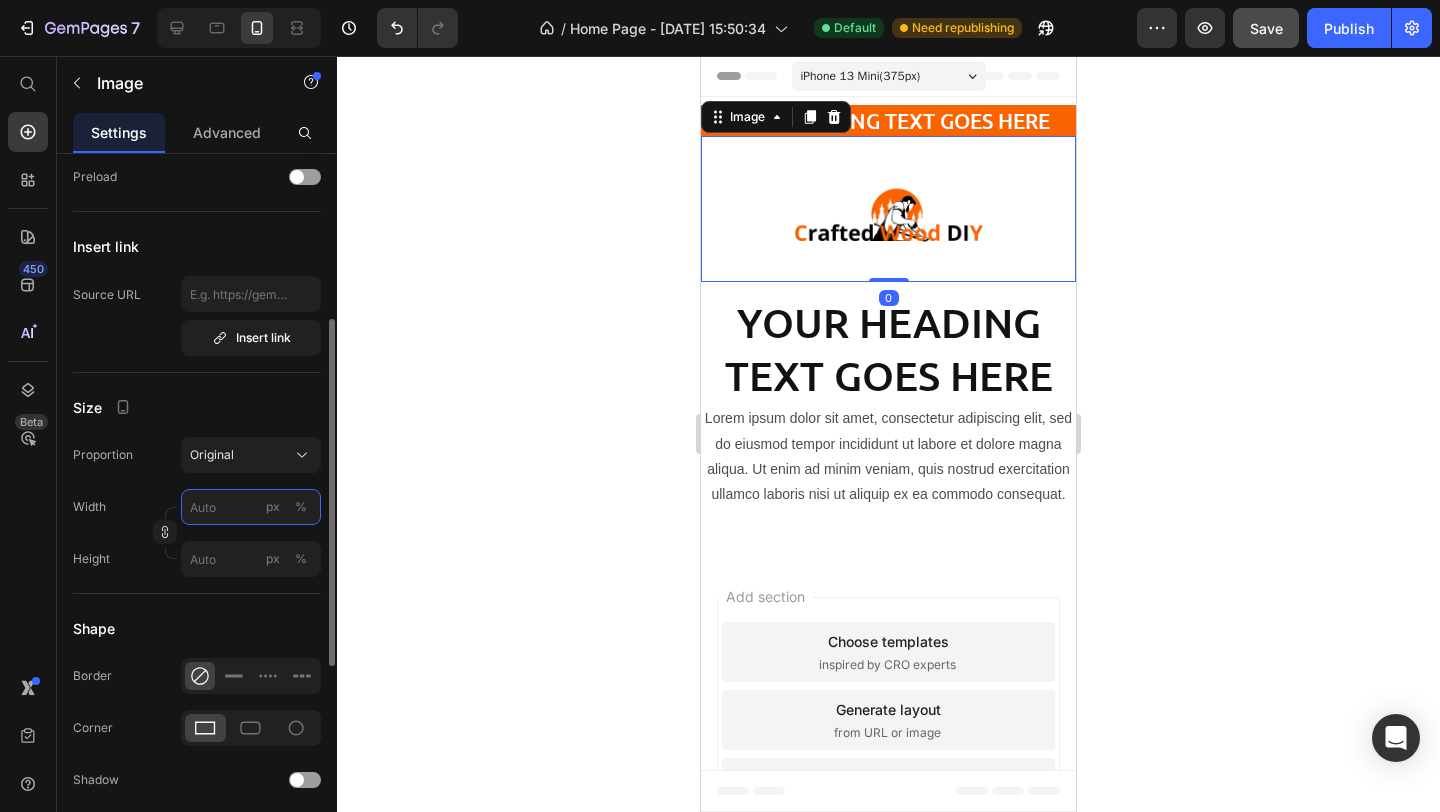 click on "px %" at bounding box center [251, 507] 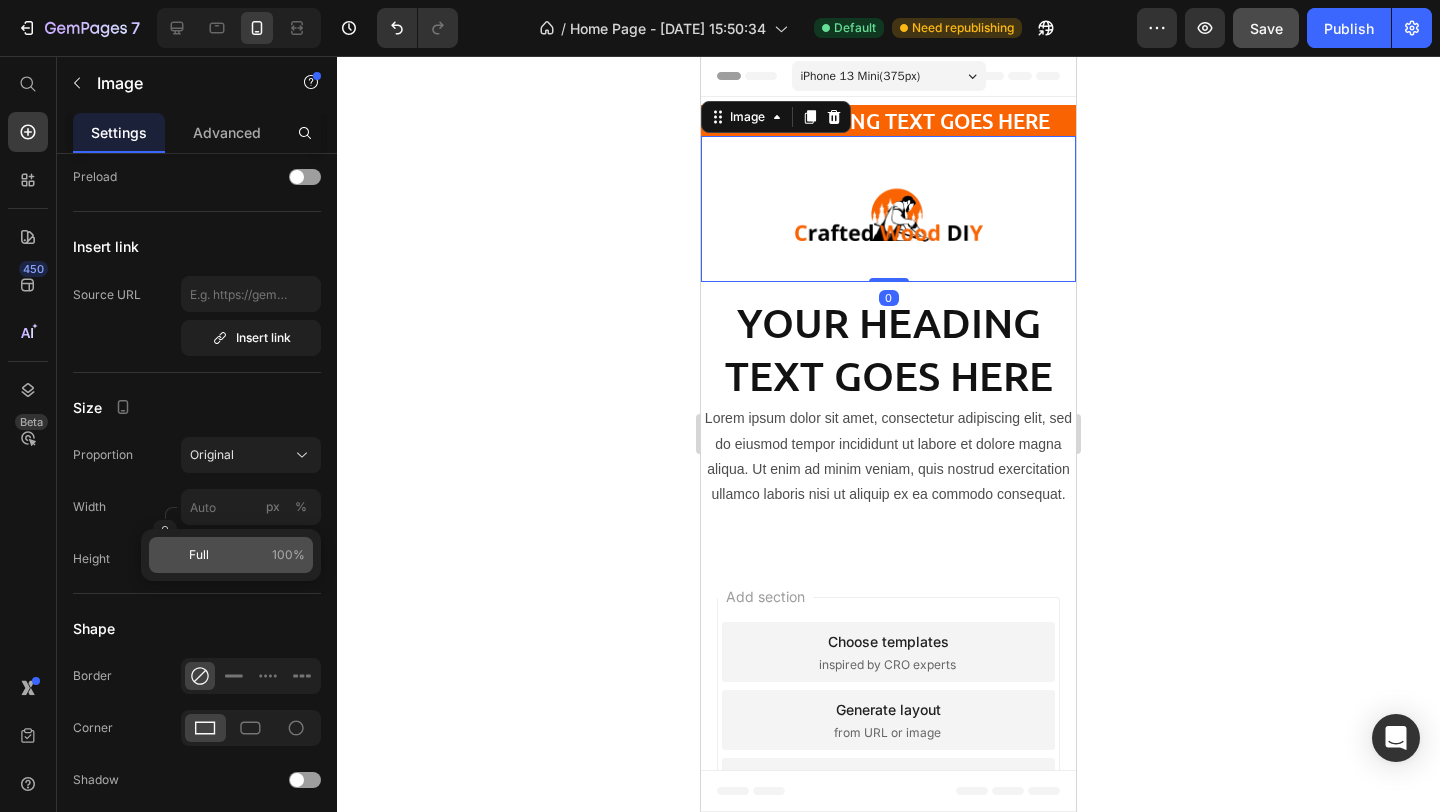 click on "Full 100%" at bounding box center [247, 555] 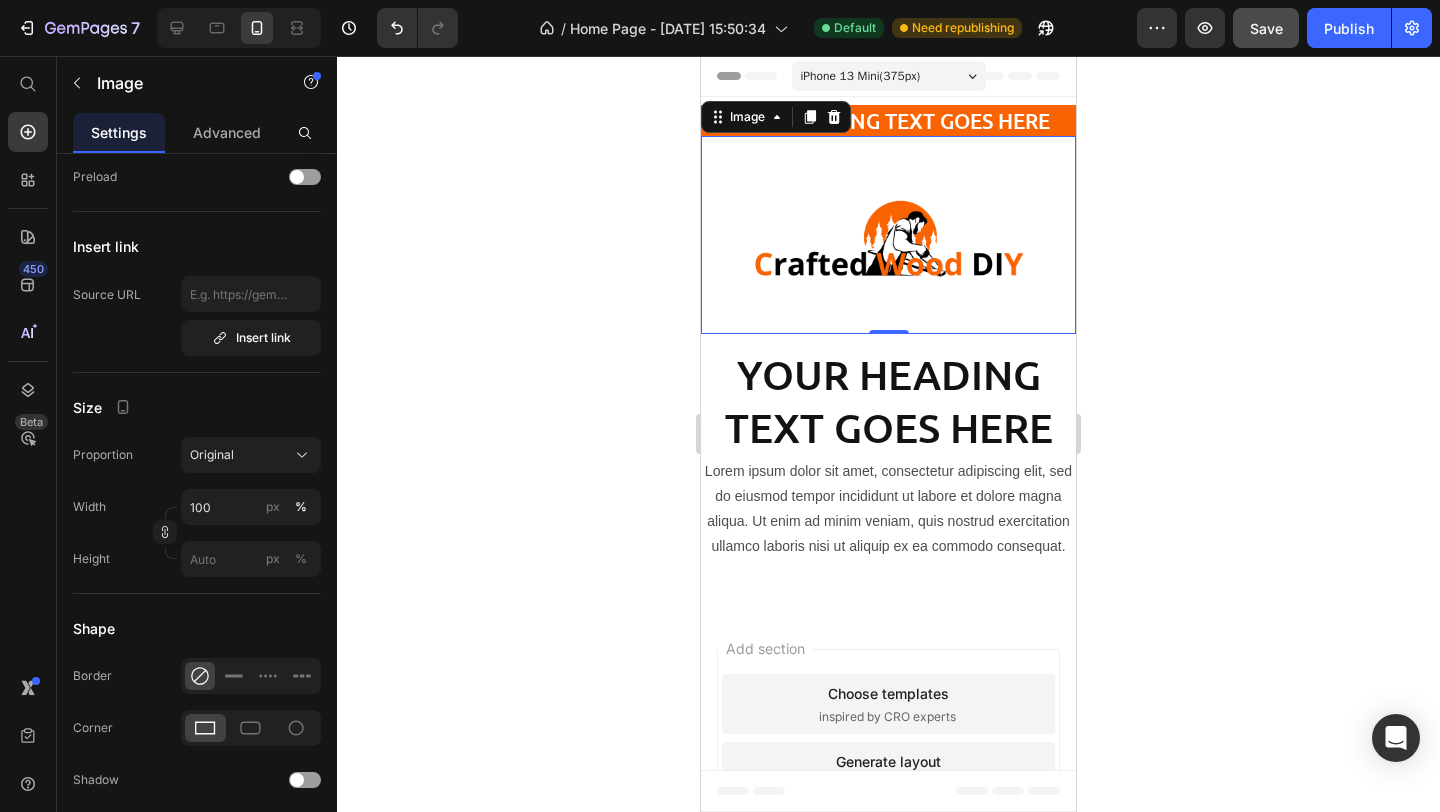 click 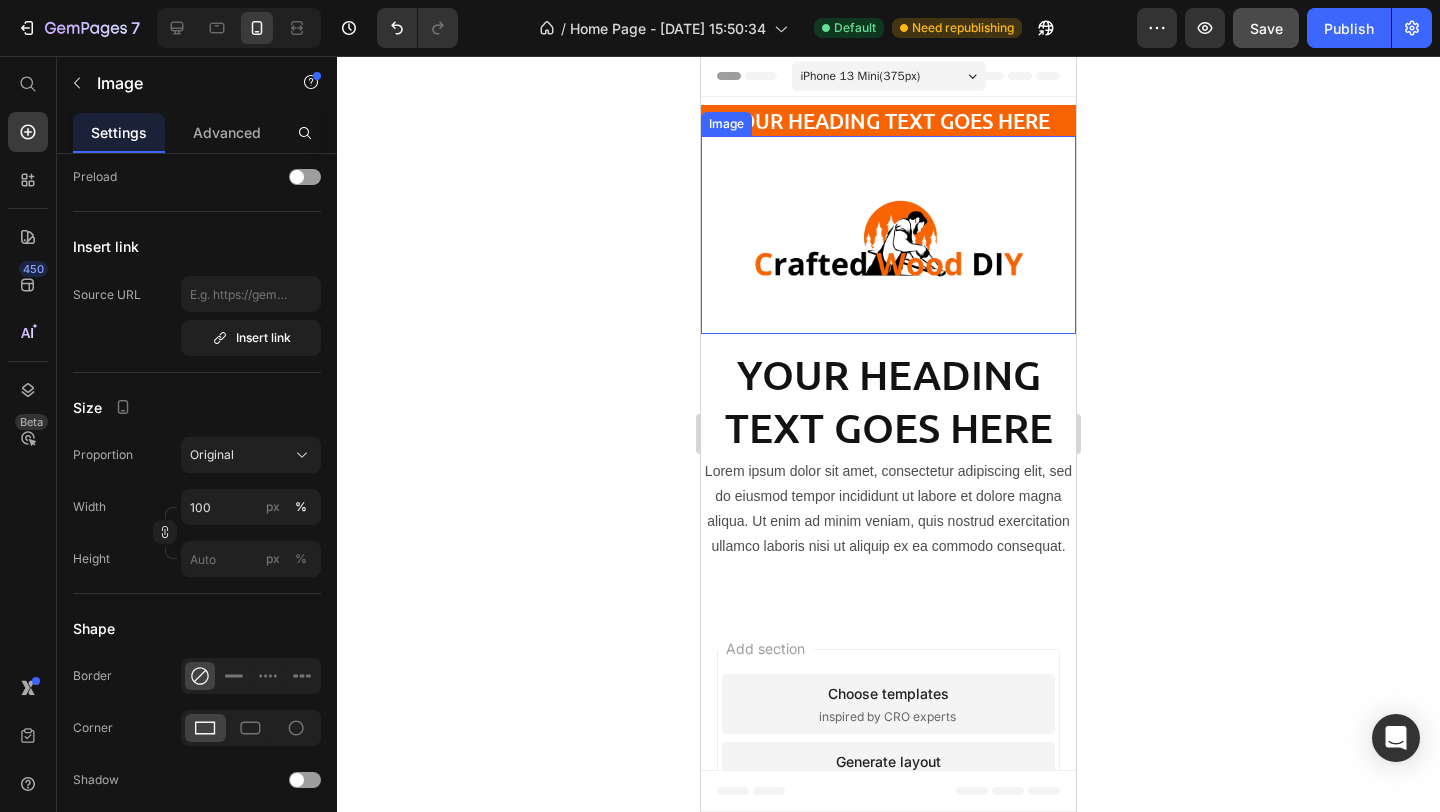 click at bounding box center [888, 235] 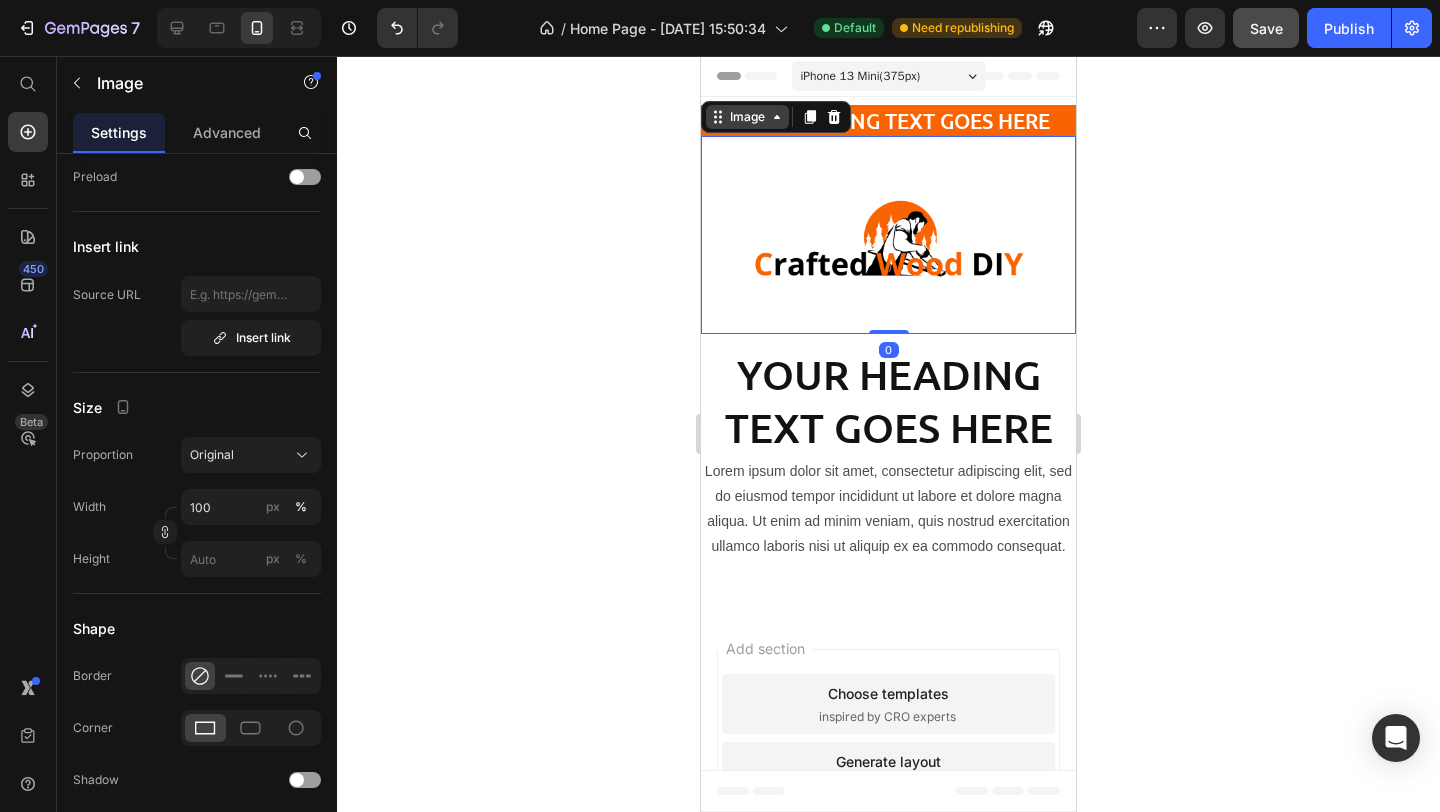 click on "Image" at bounding box center (747, 117) 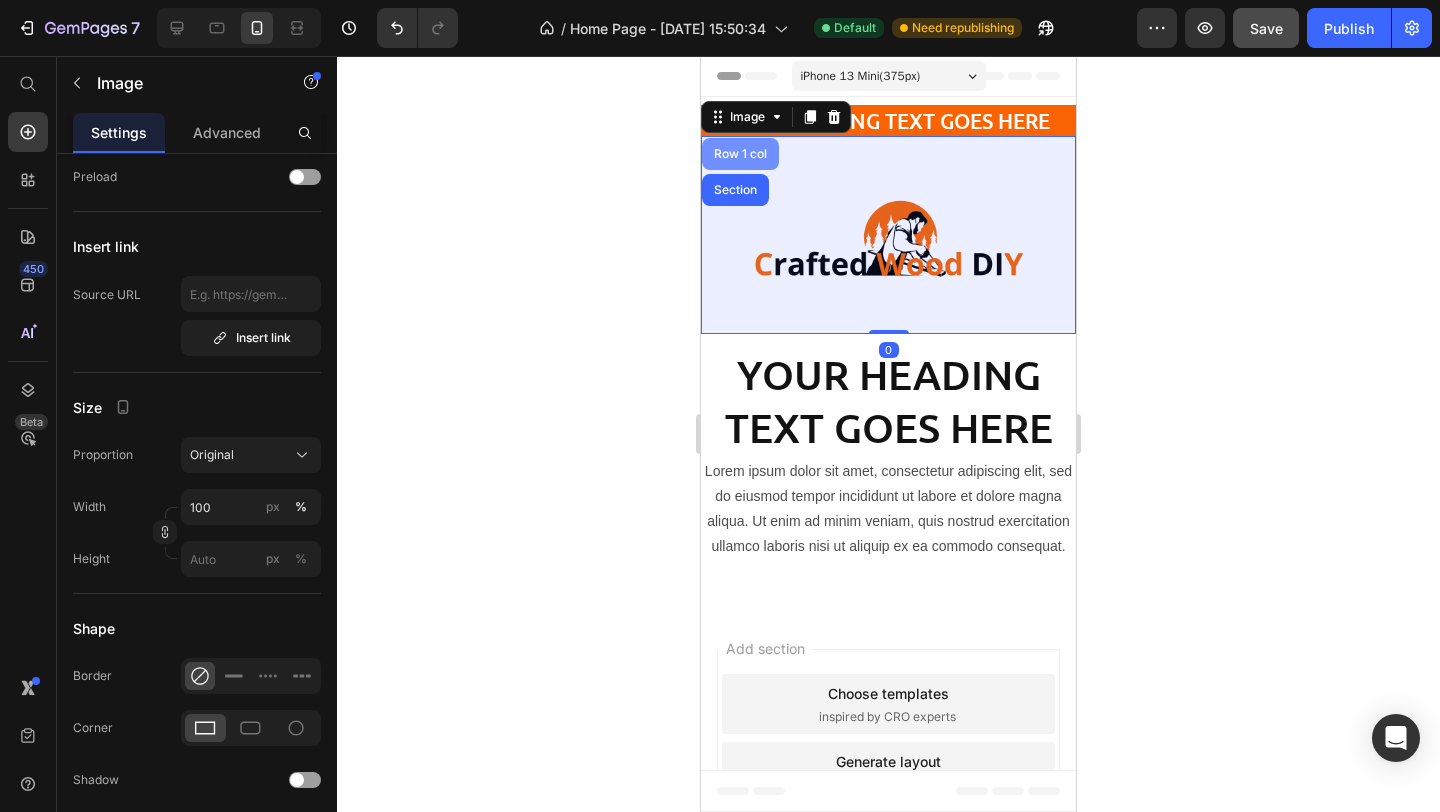 click on "Row 1 col" at bounding box center (740, 154) 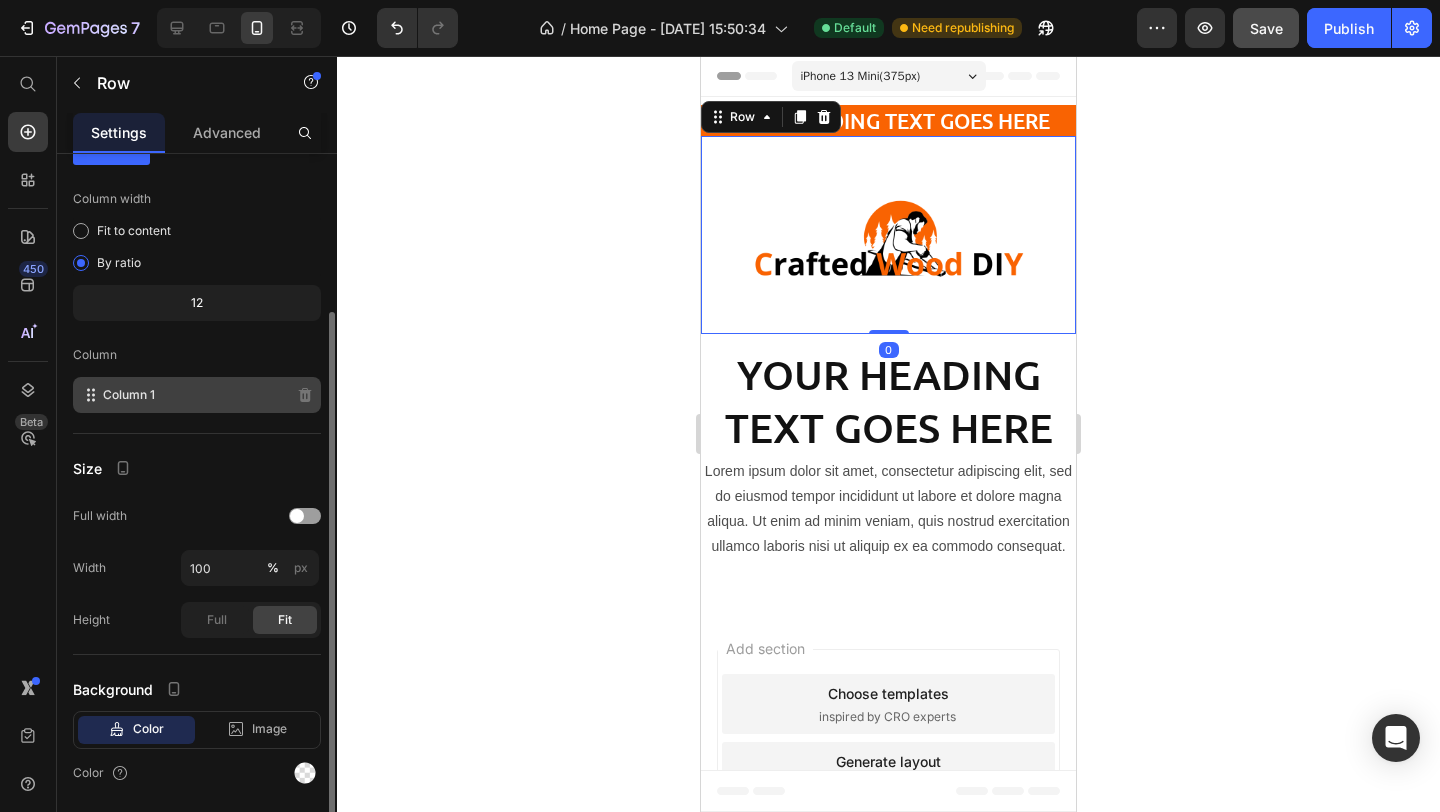 scroll, scrollTop: 153, scrollLeft: 0, axis: vertical 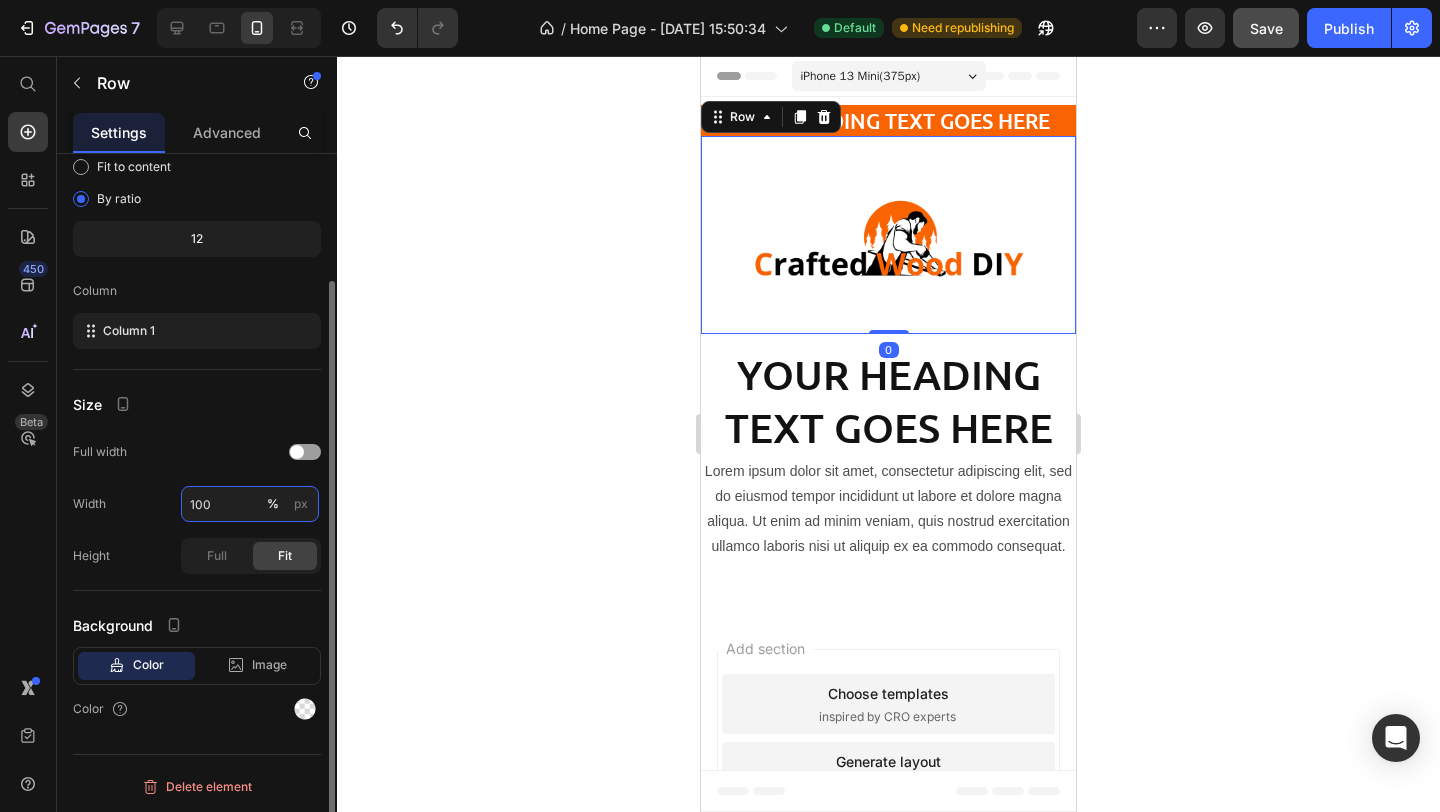 click on "100" at bounding box center (250, 504) 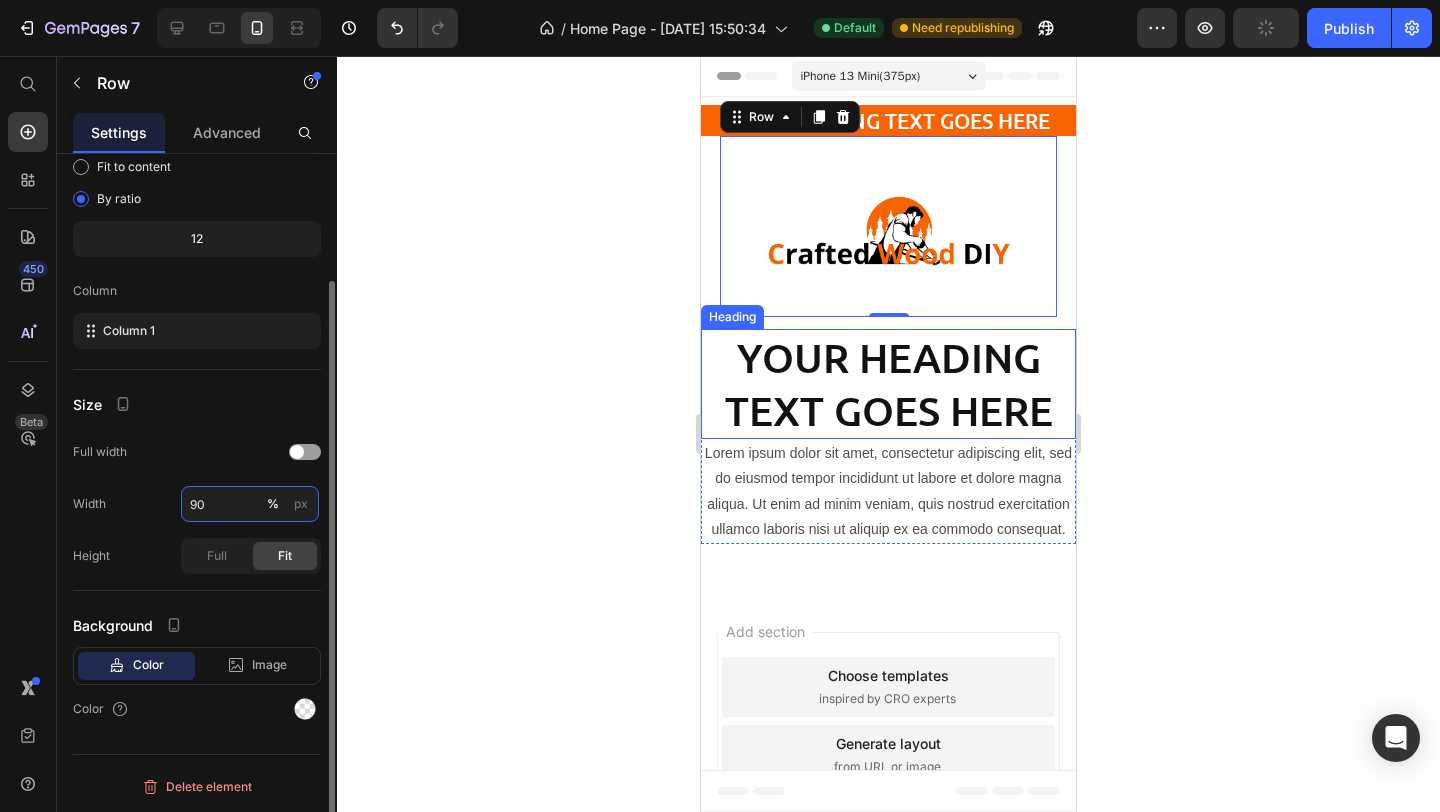 type on "100" 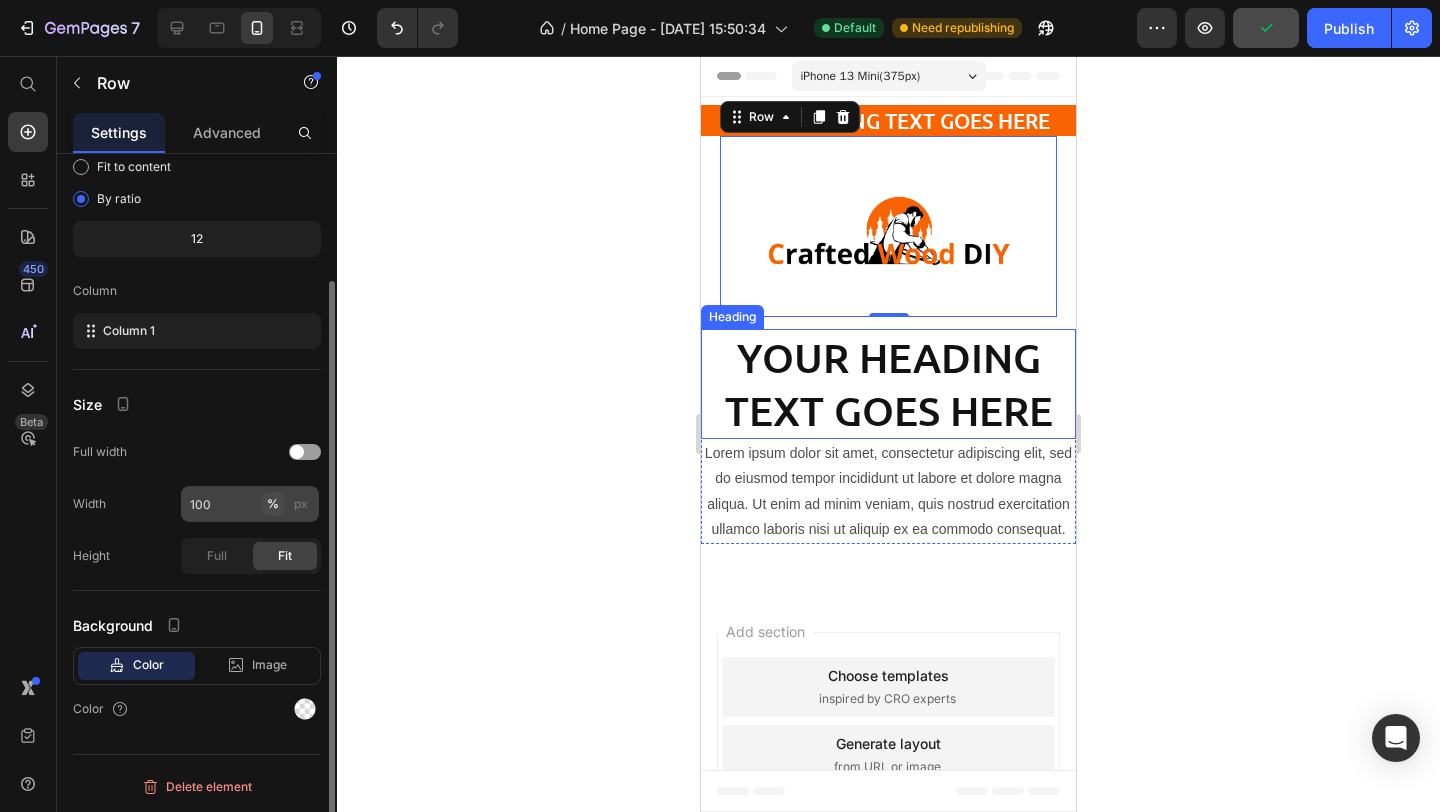 click on "%" at bounding box center [273, 504] 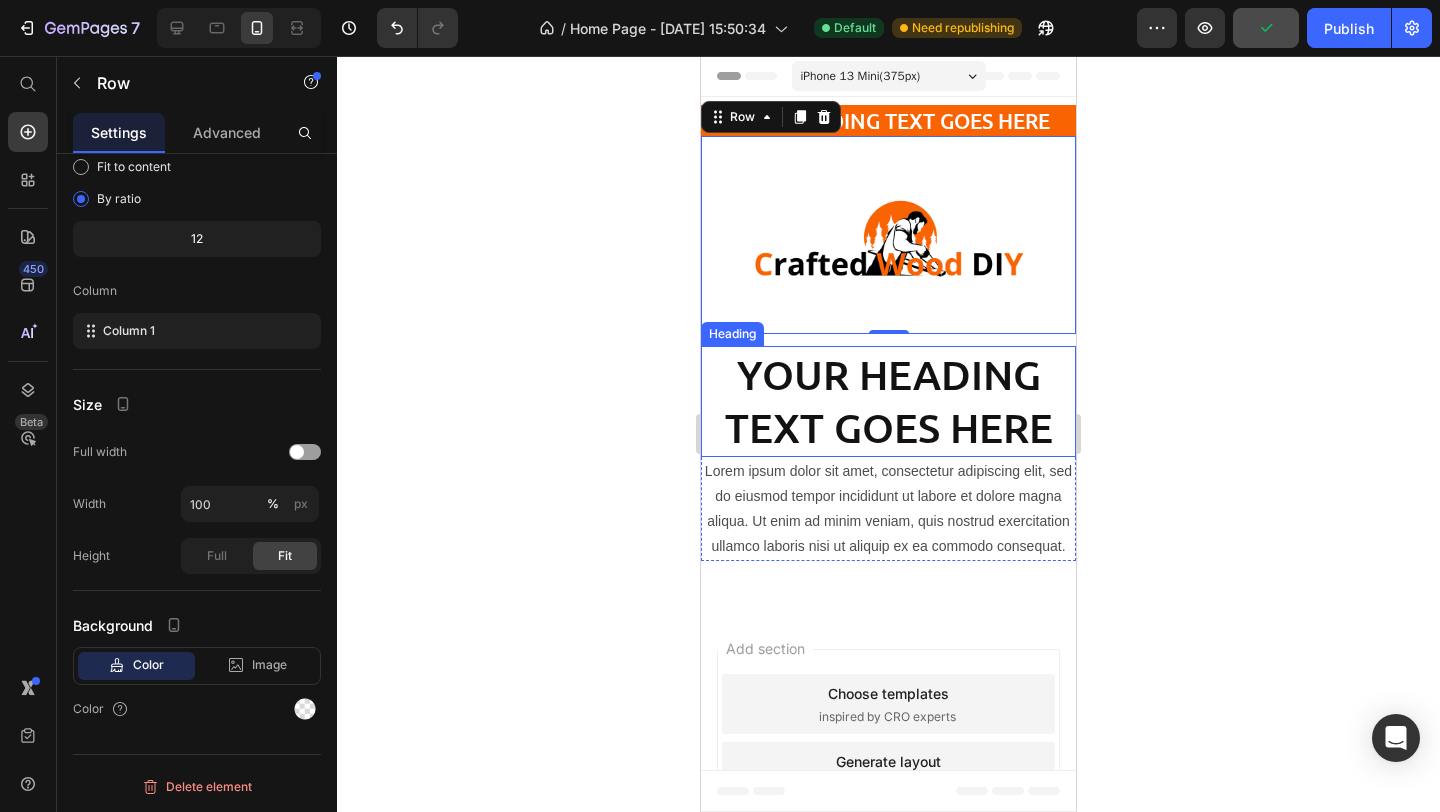 click 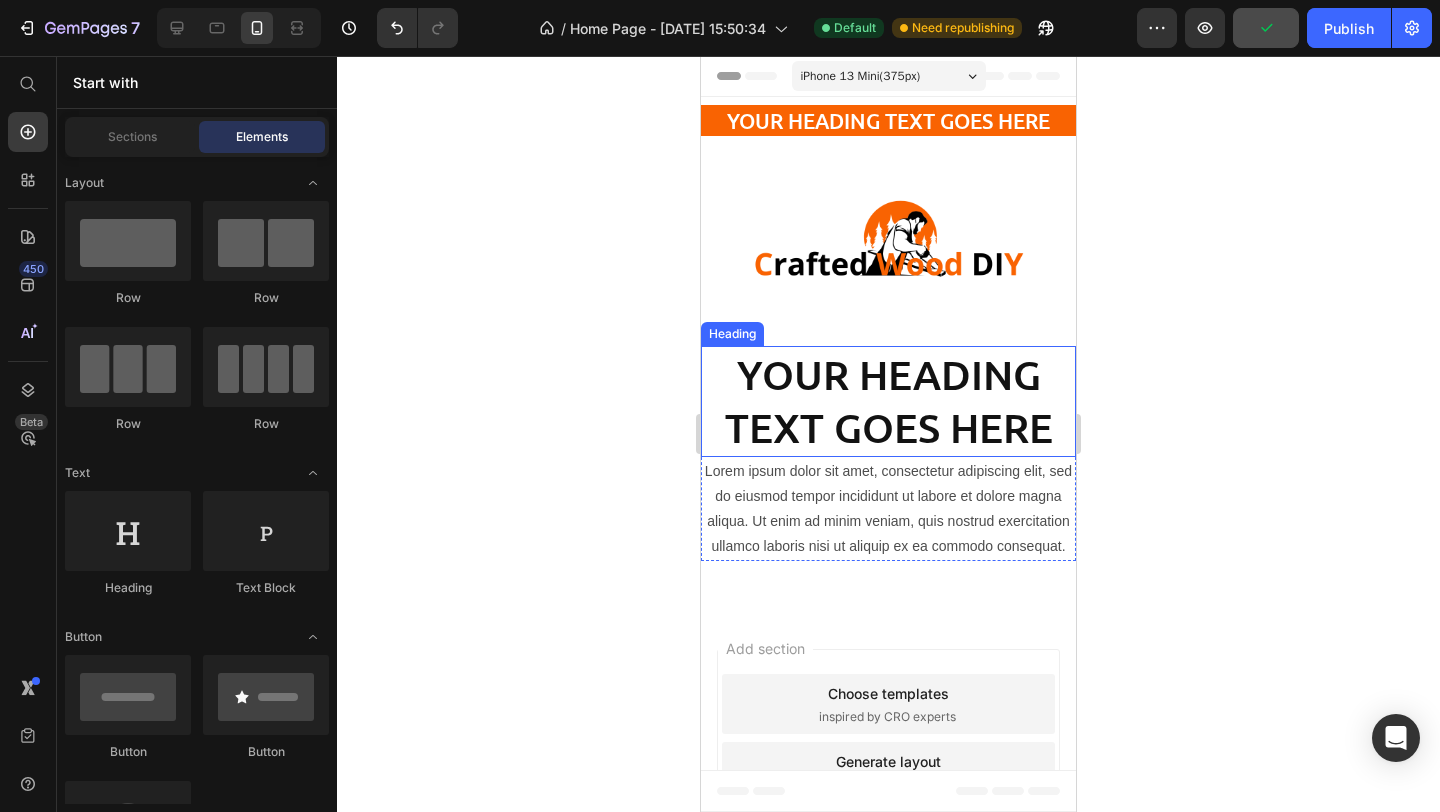 click on "Your heading text goes here" at bounding box center [888, 401] 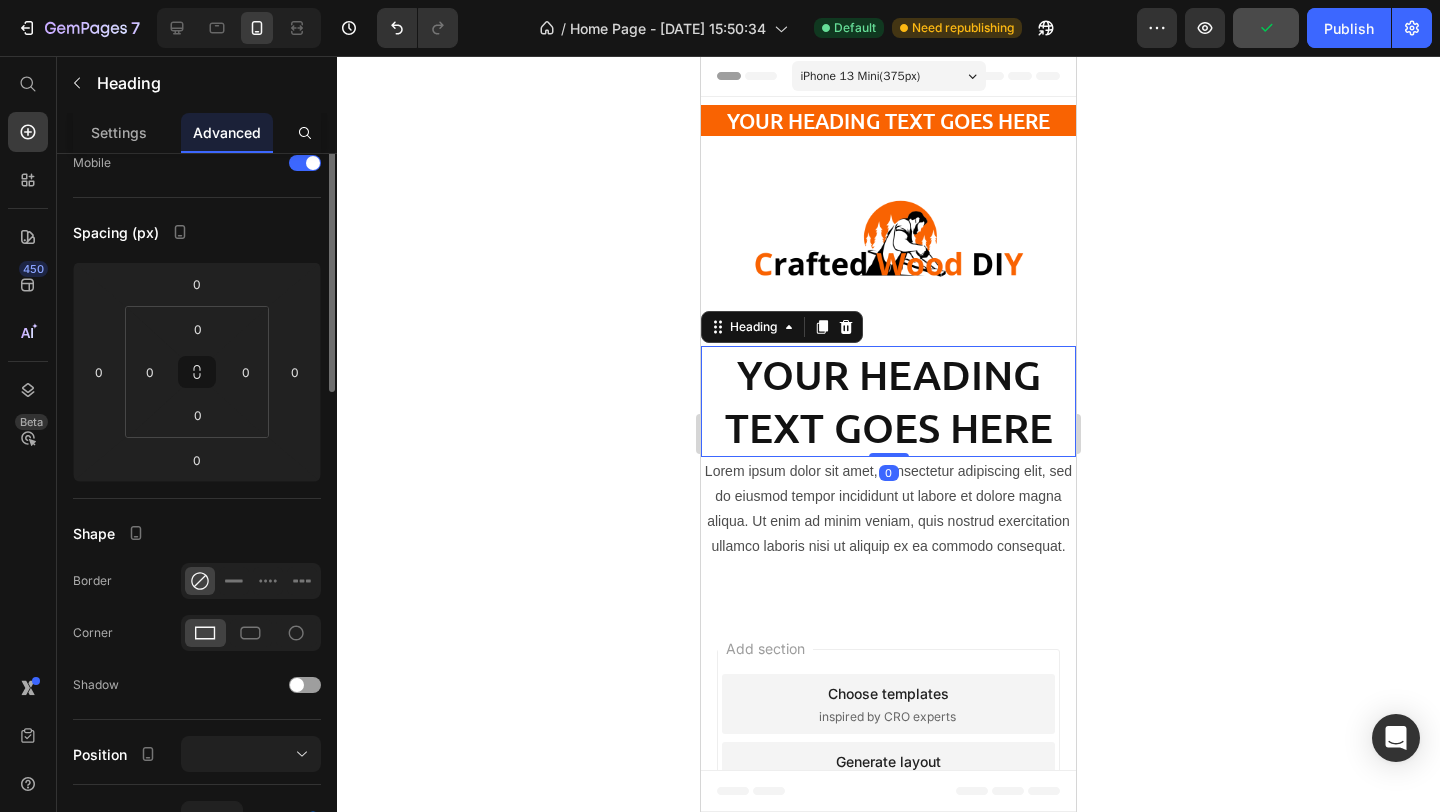 scroll, scrollTop: 0, scrollLeft: 0, axis: both 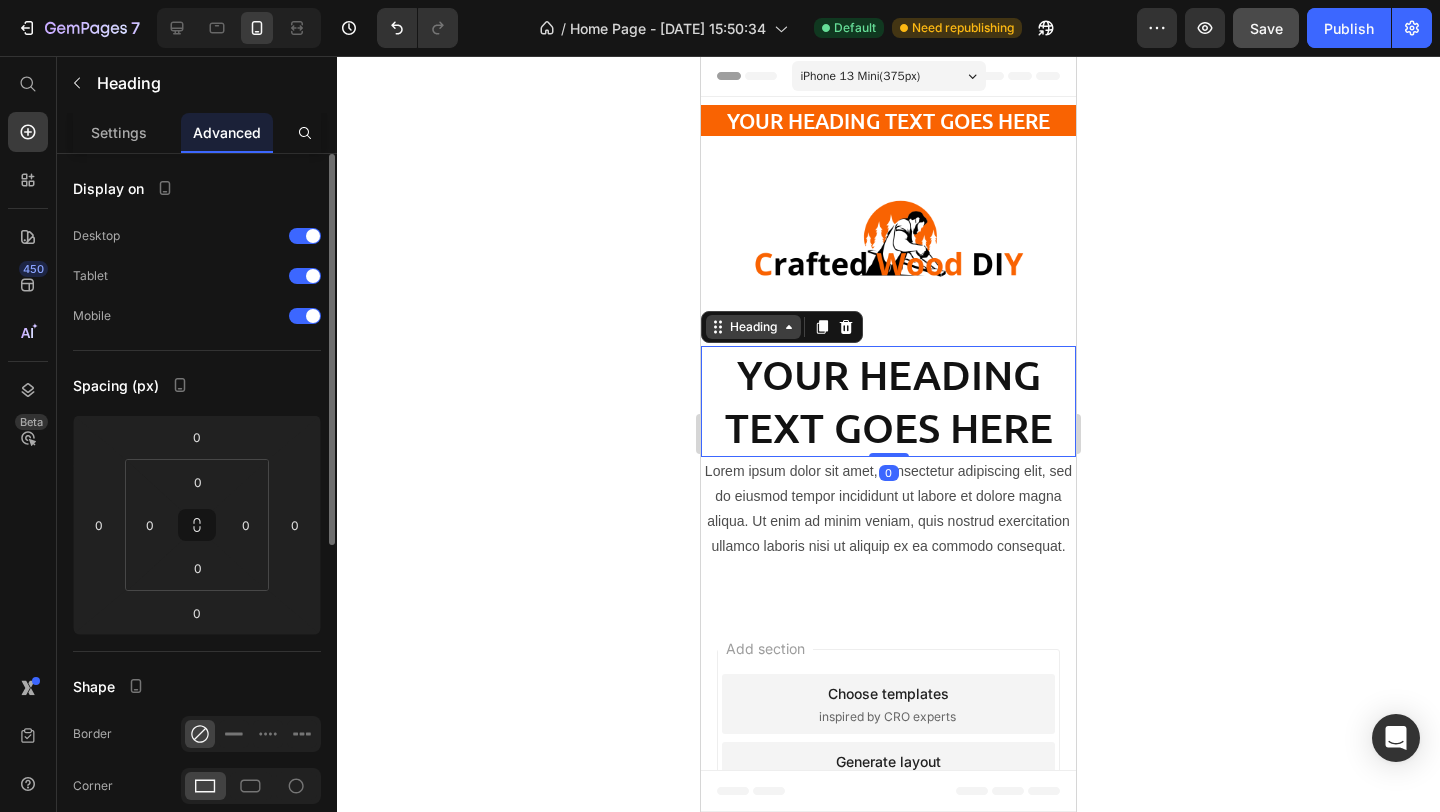 click 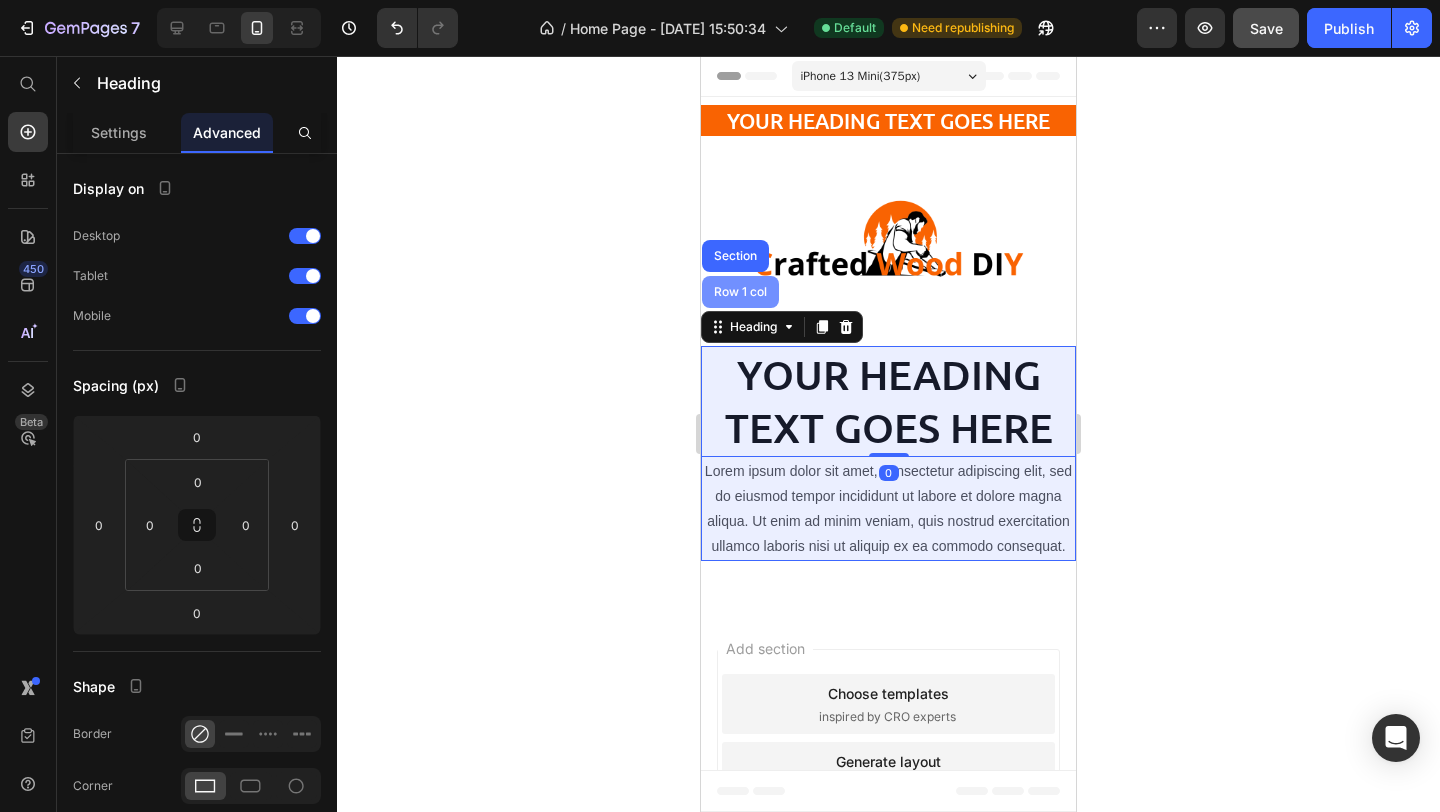 click on "Row 1 col" at bounding box center [740, 292] 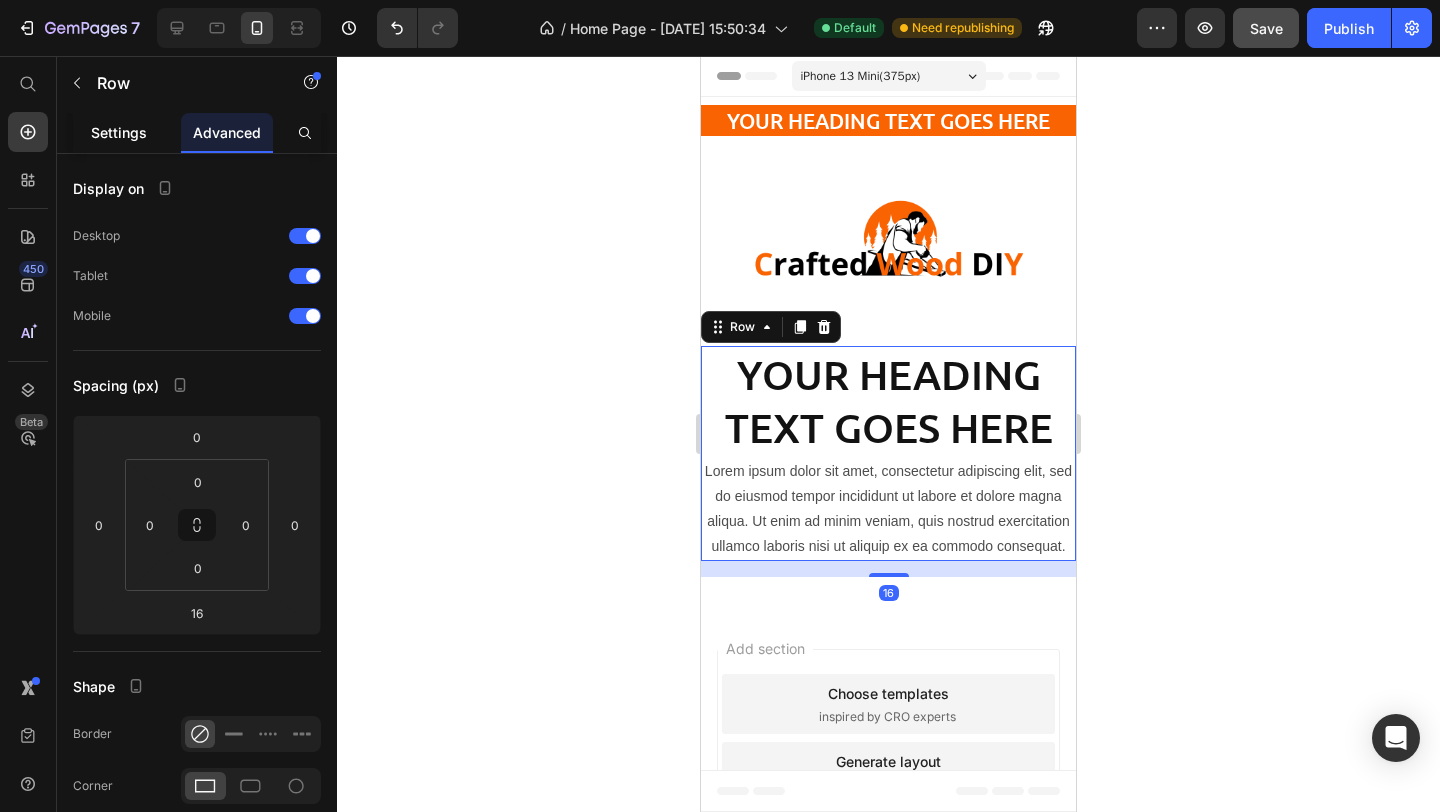 click on "Settings" 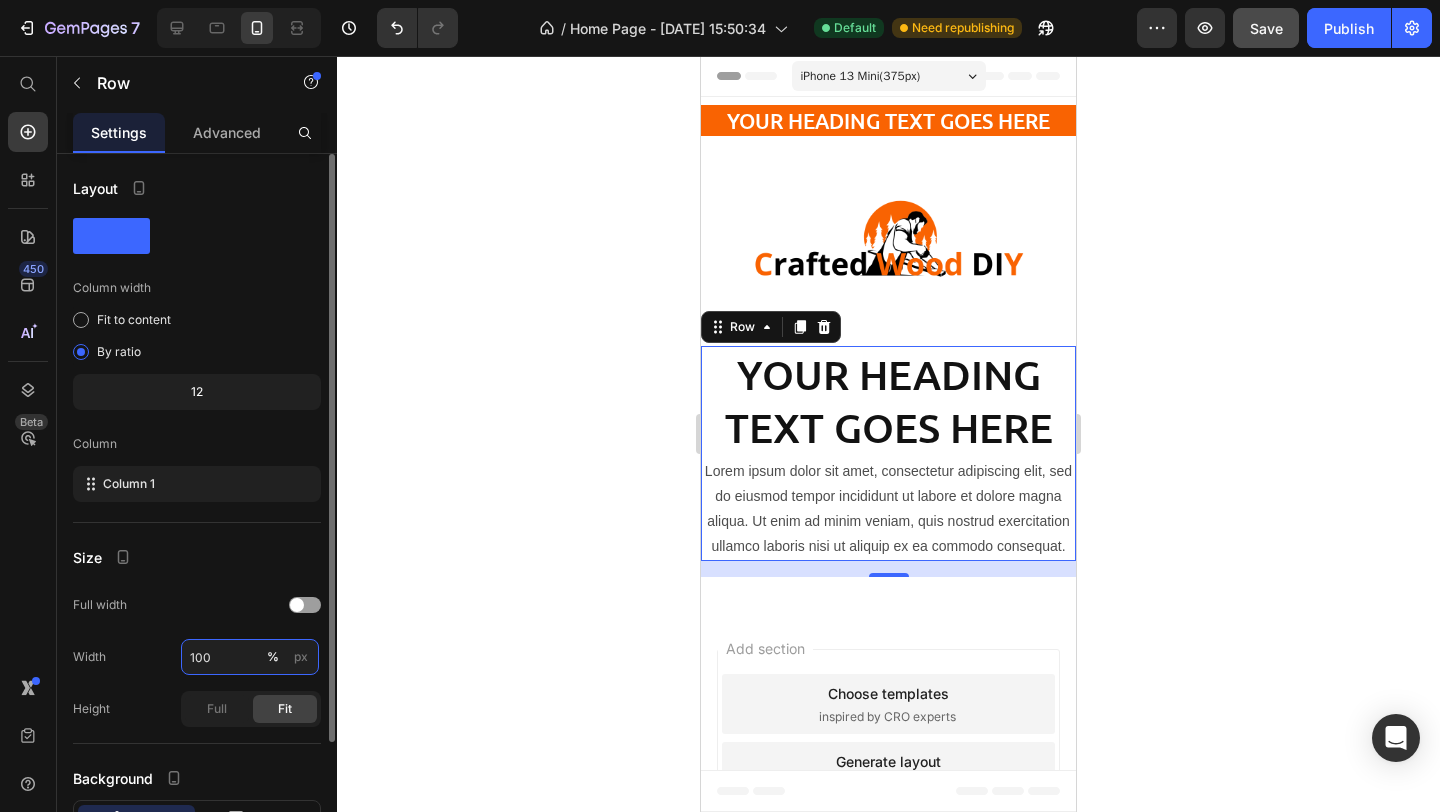 click on "100" at bounding box center (250, 657) 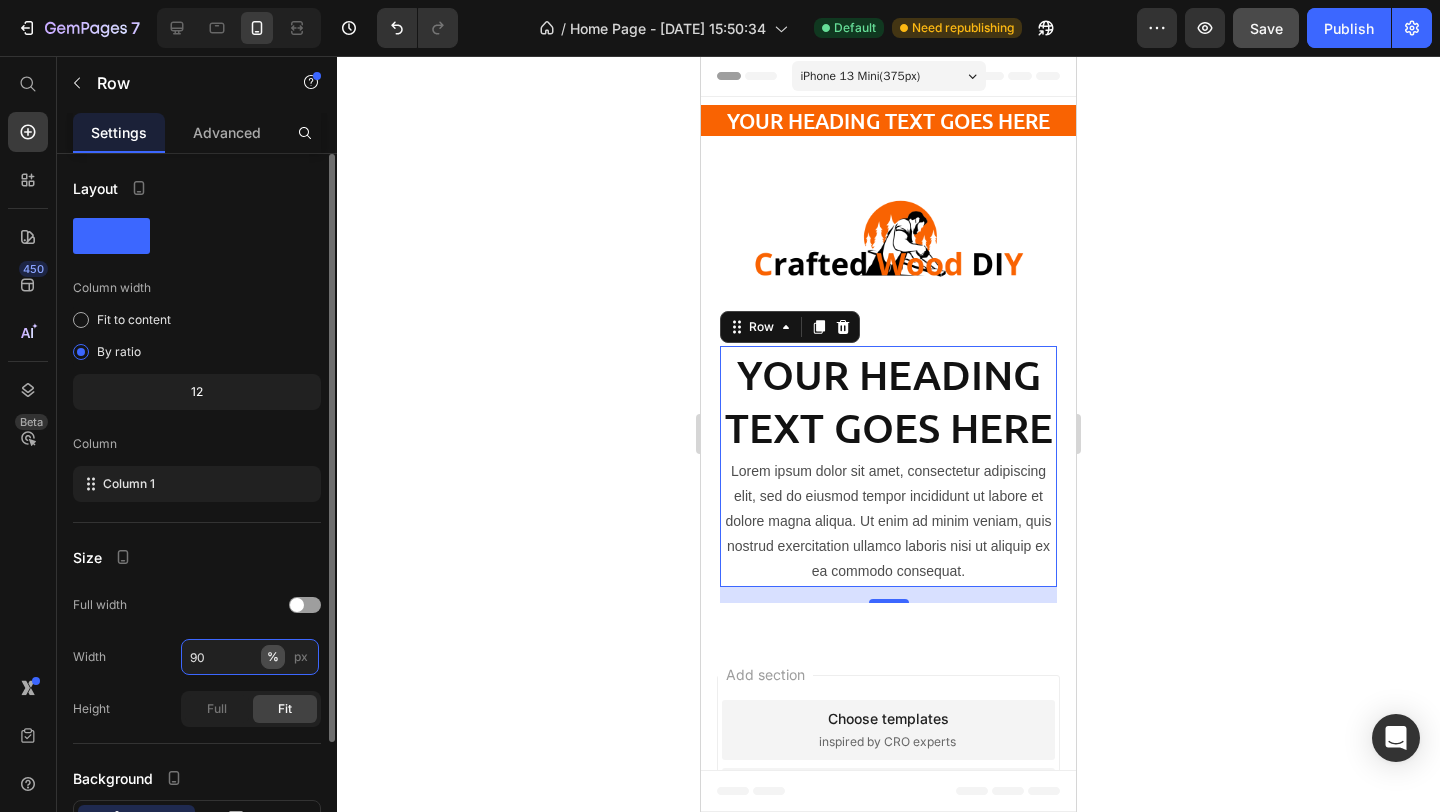 type on "90" 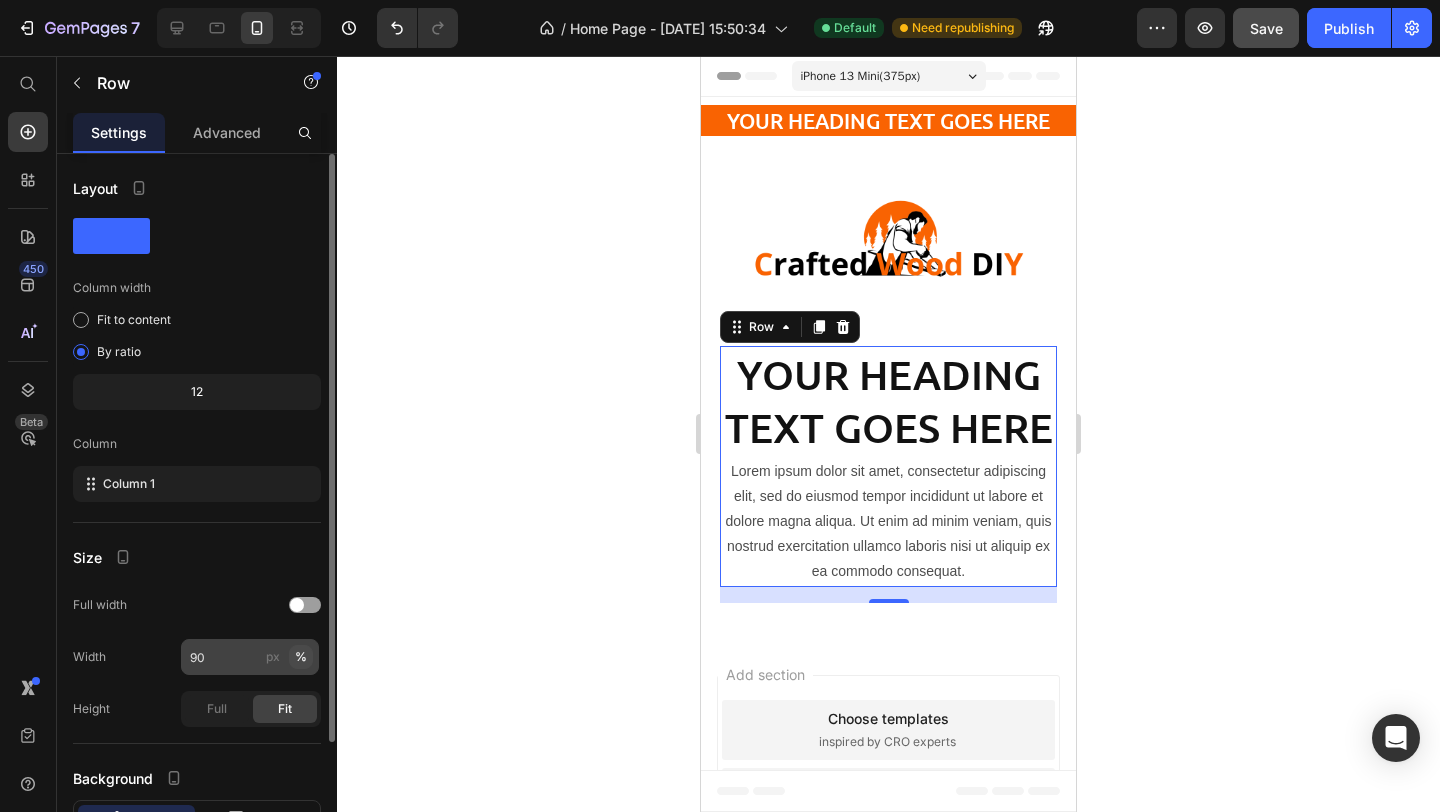 click on "px %" at bounding box center [287, 657] 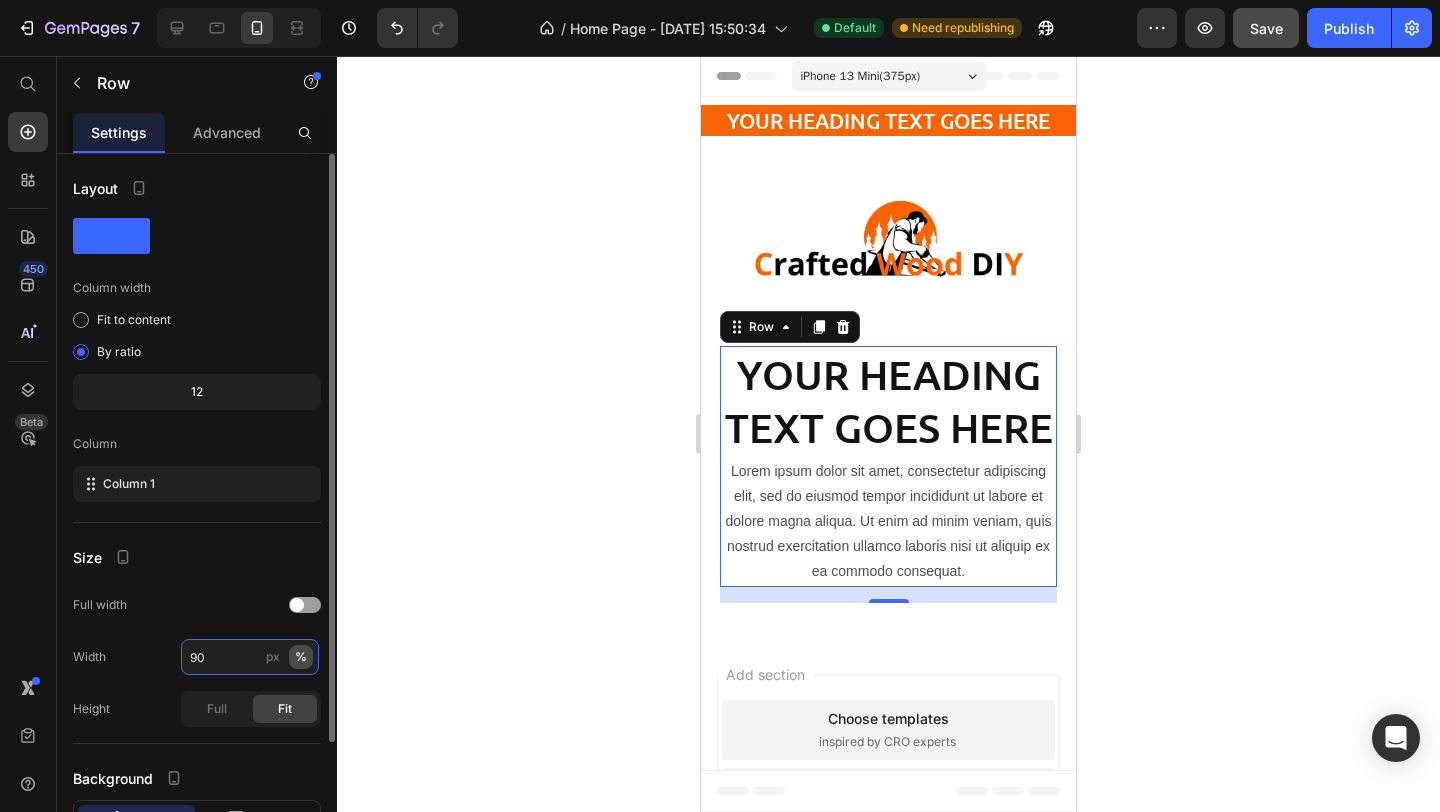 click on "90" at bounding box center [250, 657] 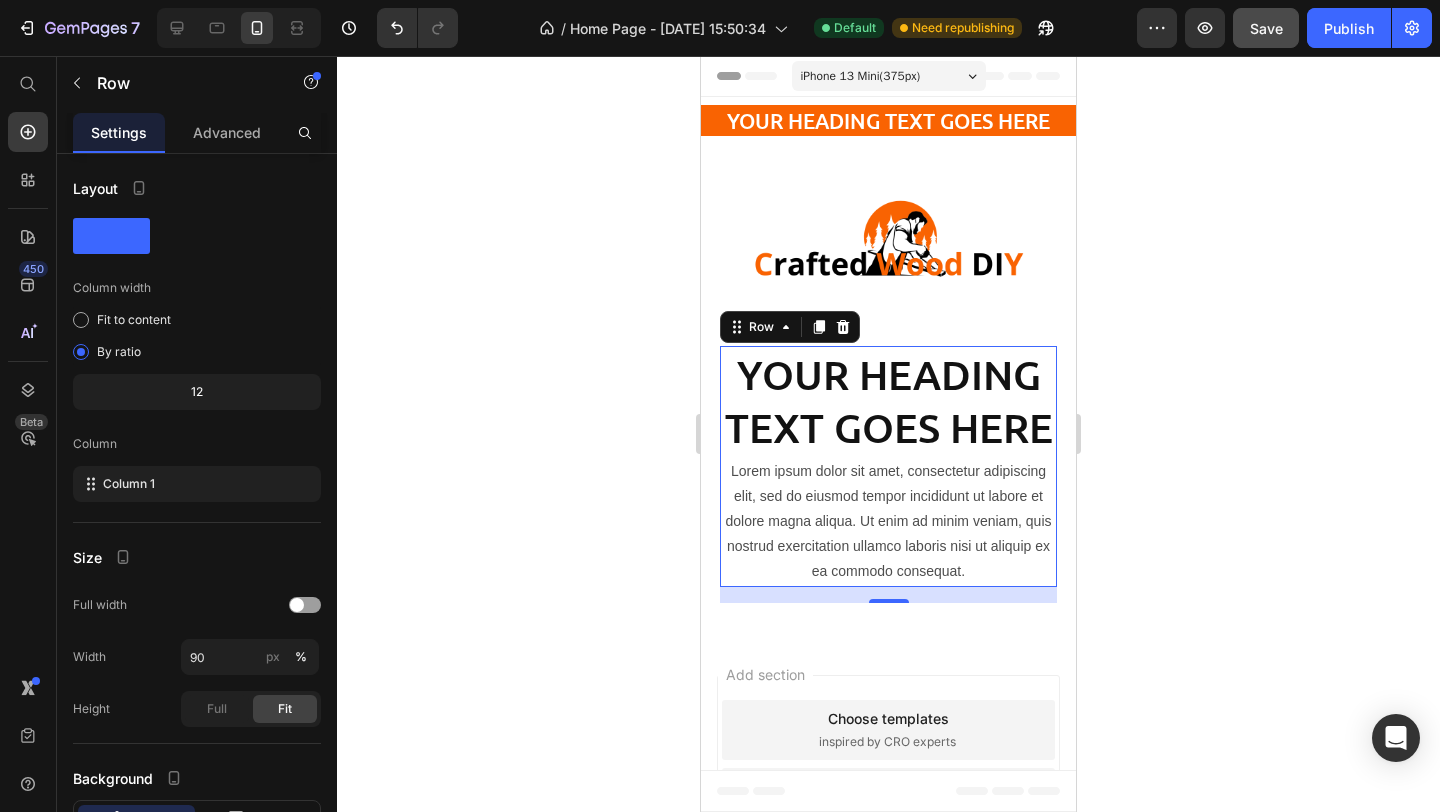 click 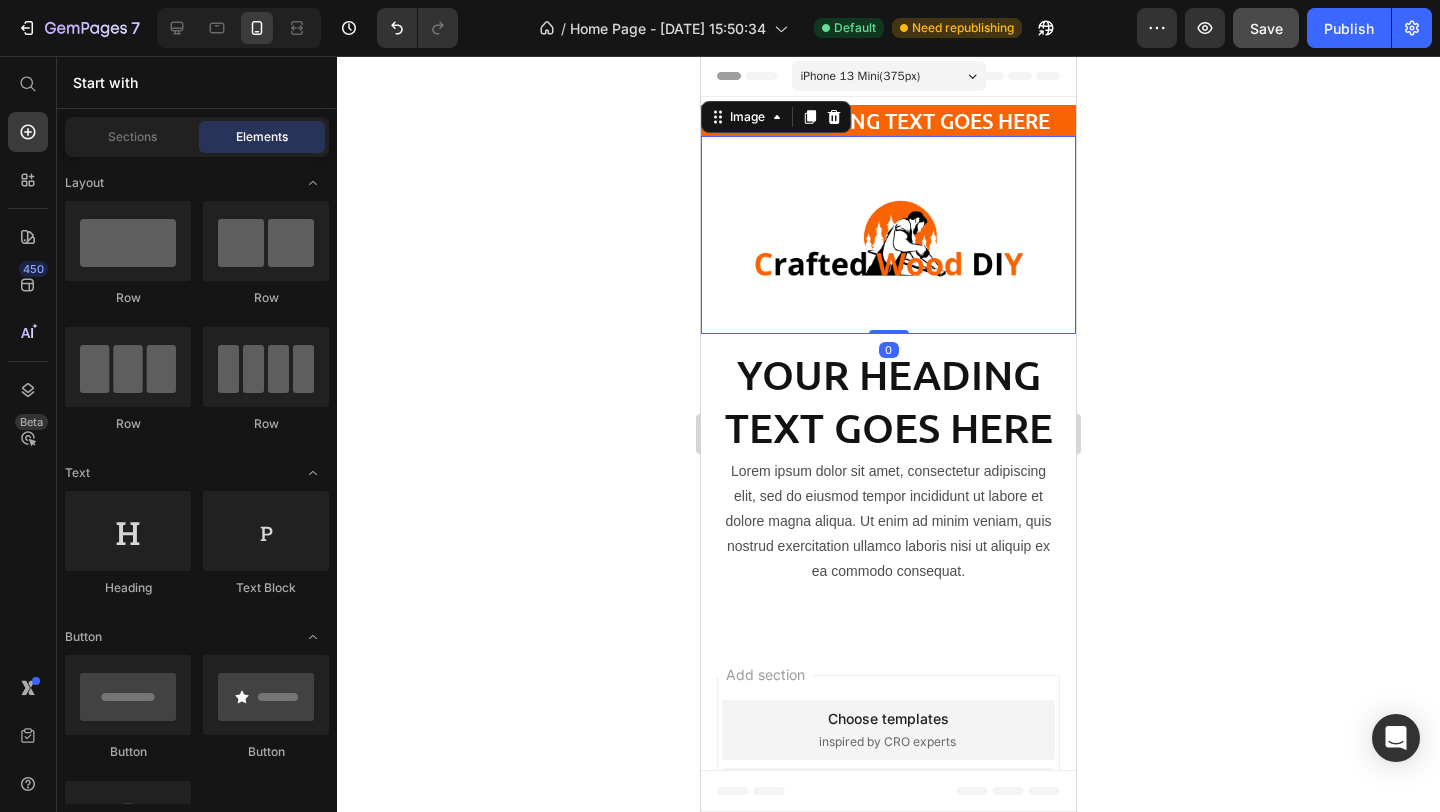 click at bounding box center (888, 235) 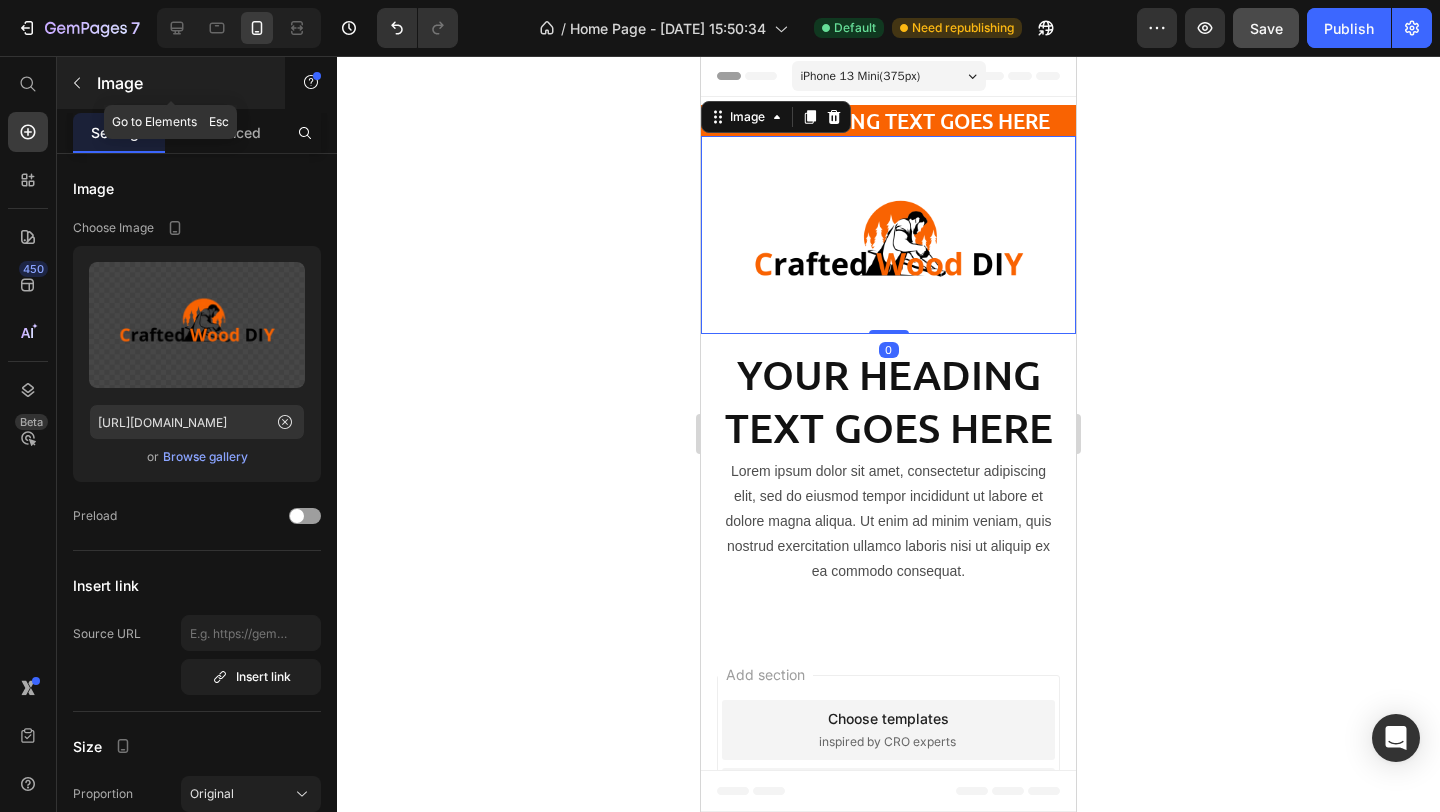 click at bounding box center (77, 83) 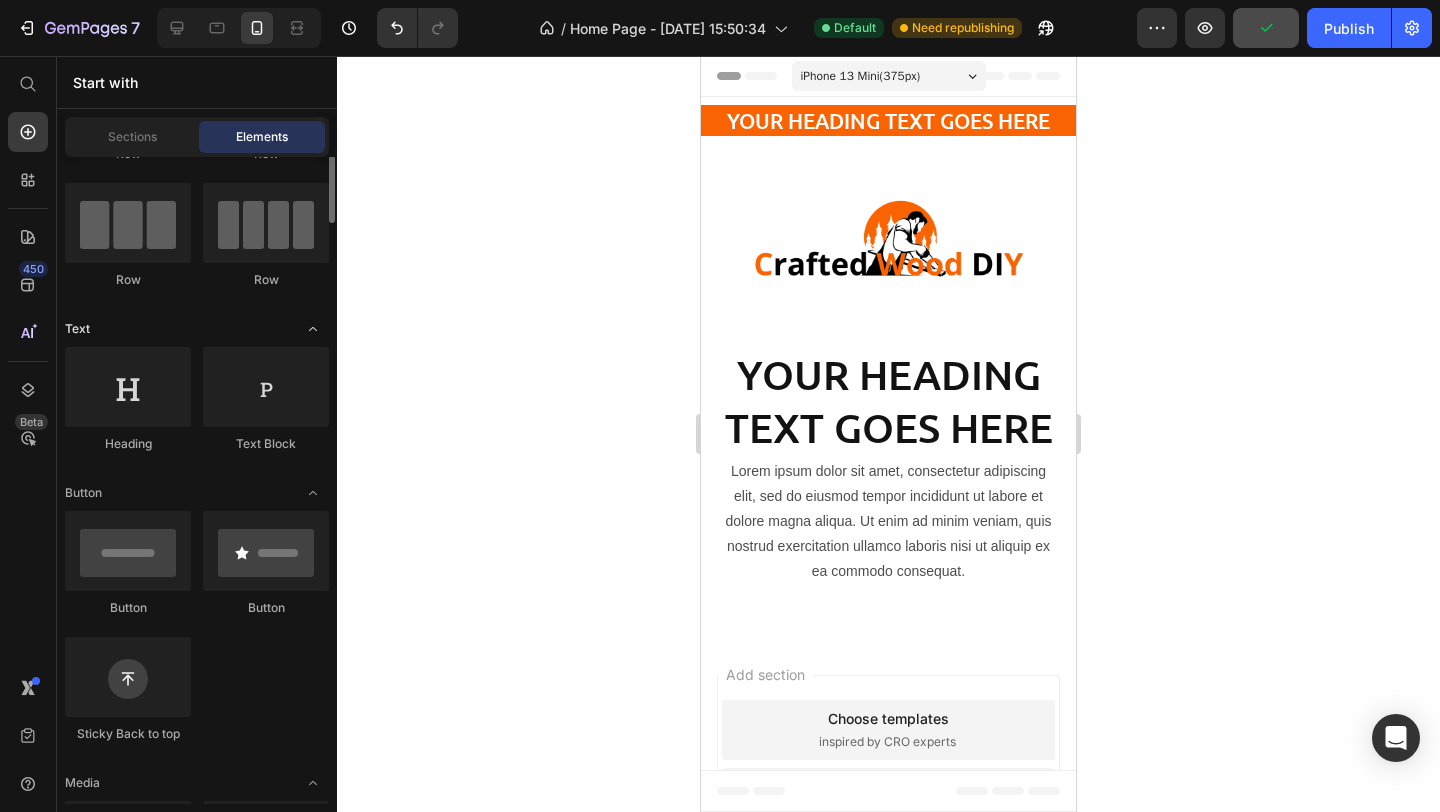 scroll, scrollTop: 0, scrollLeft: 0, axis: both 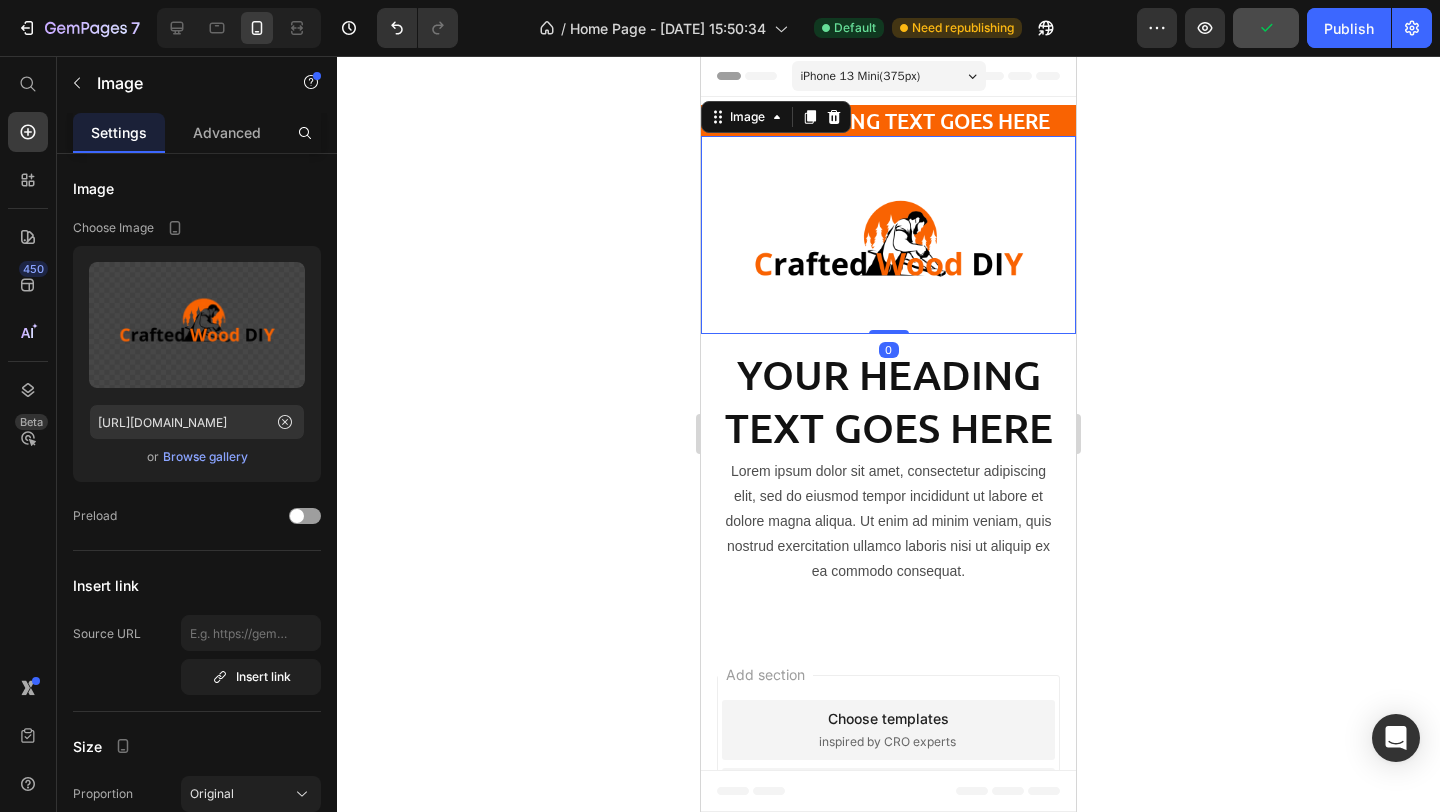click at bounding box center [888, 235] 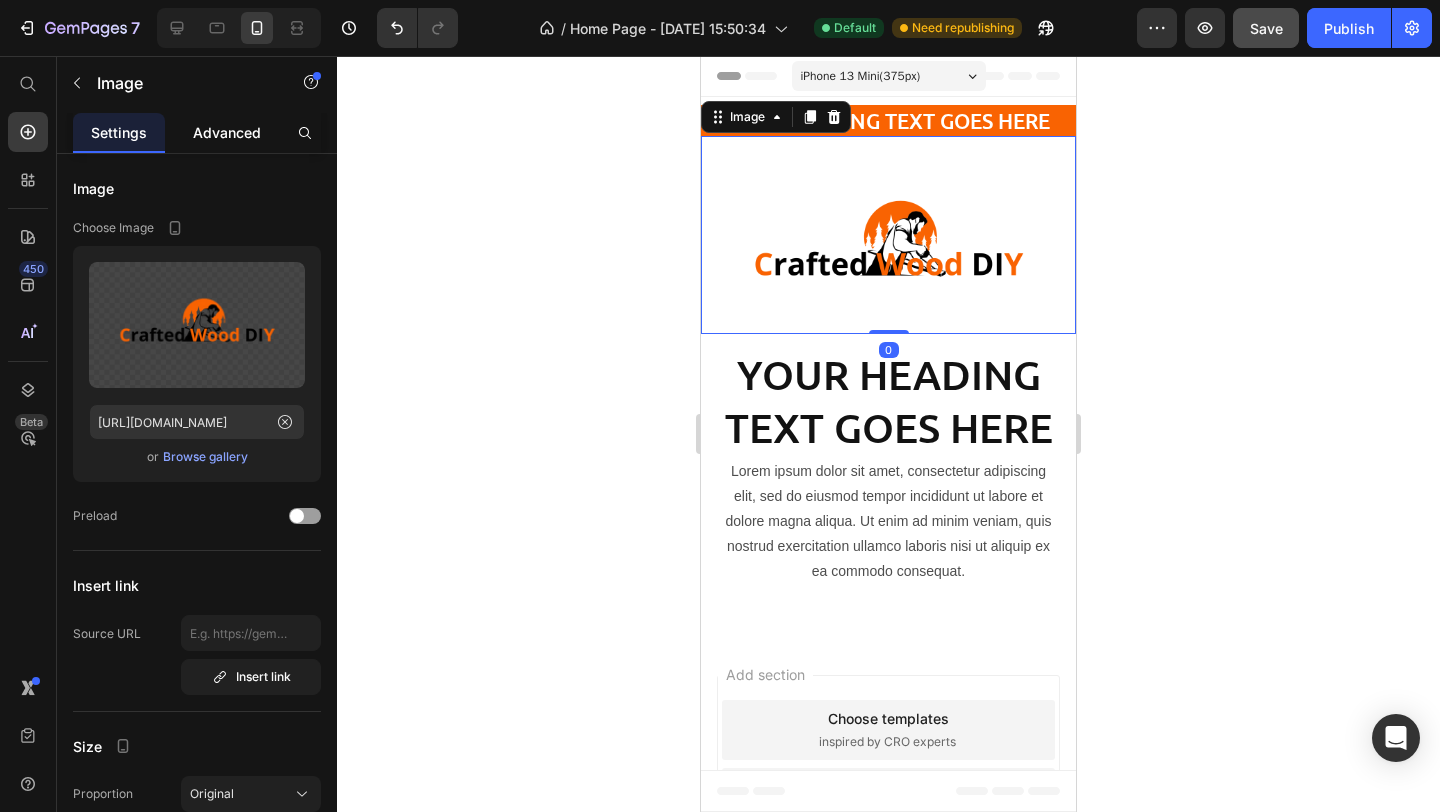 click on "Advanced" at bounding box center [227, 132] 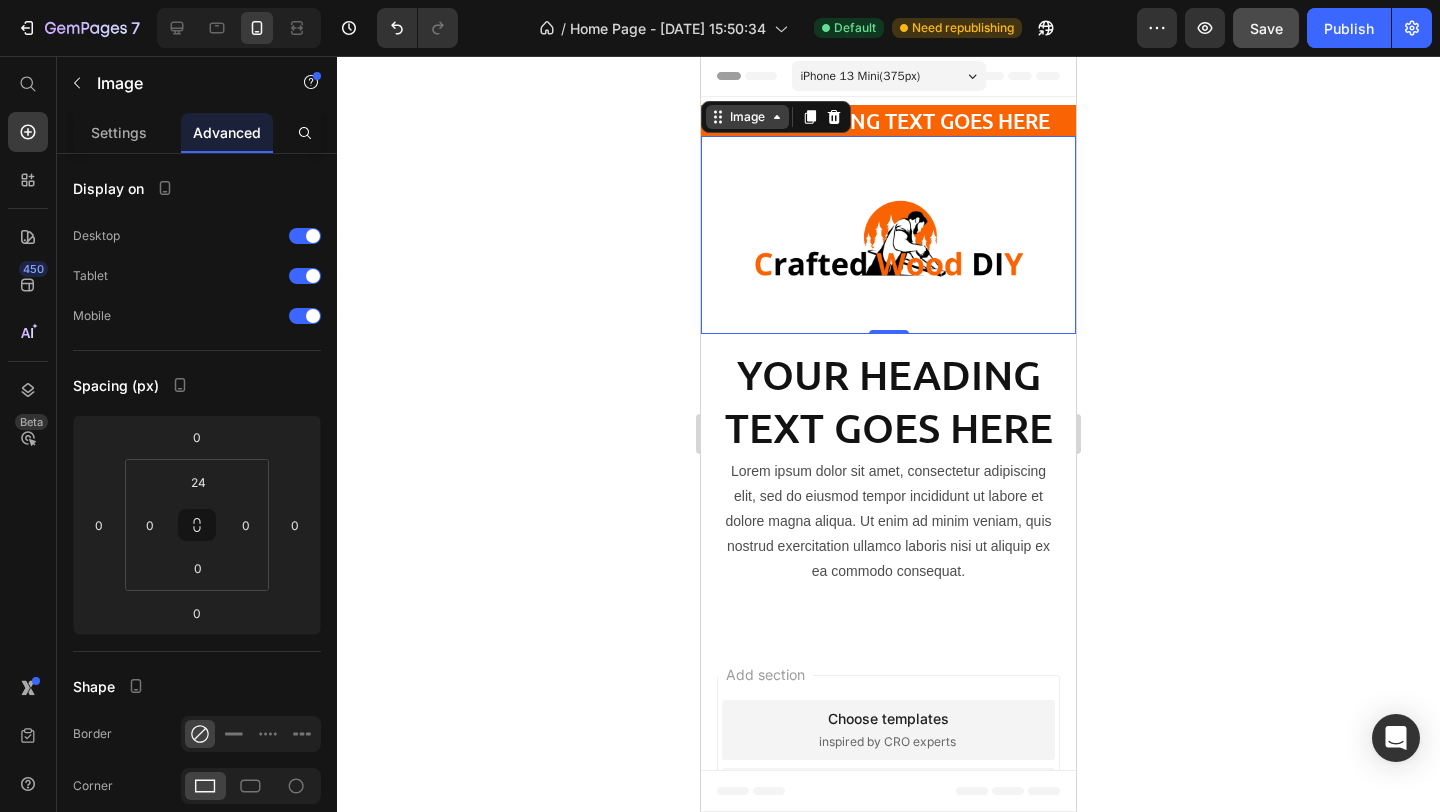 click on "Image" at bounding box center [747, 117] 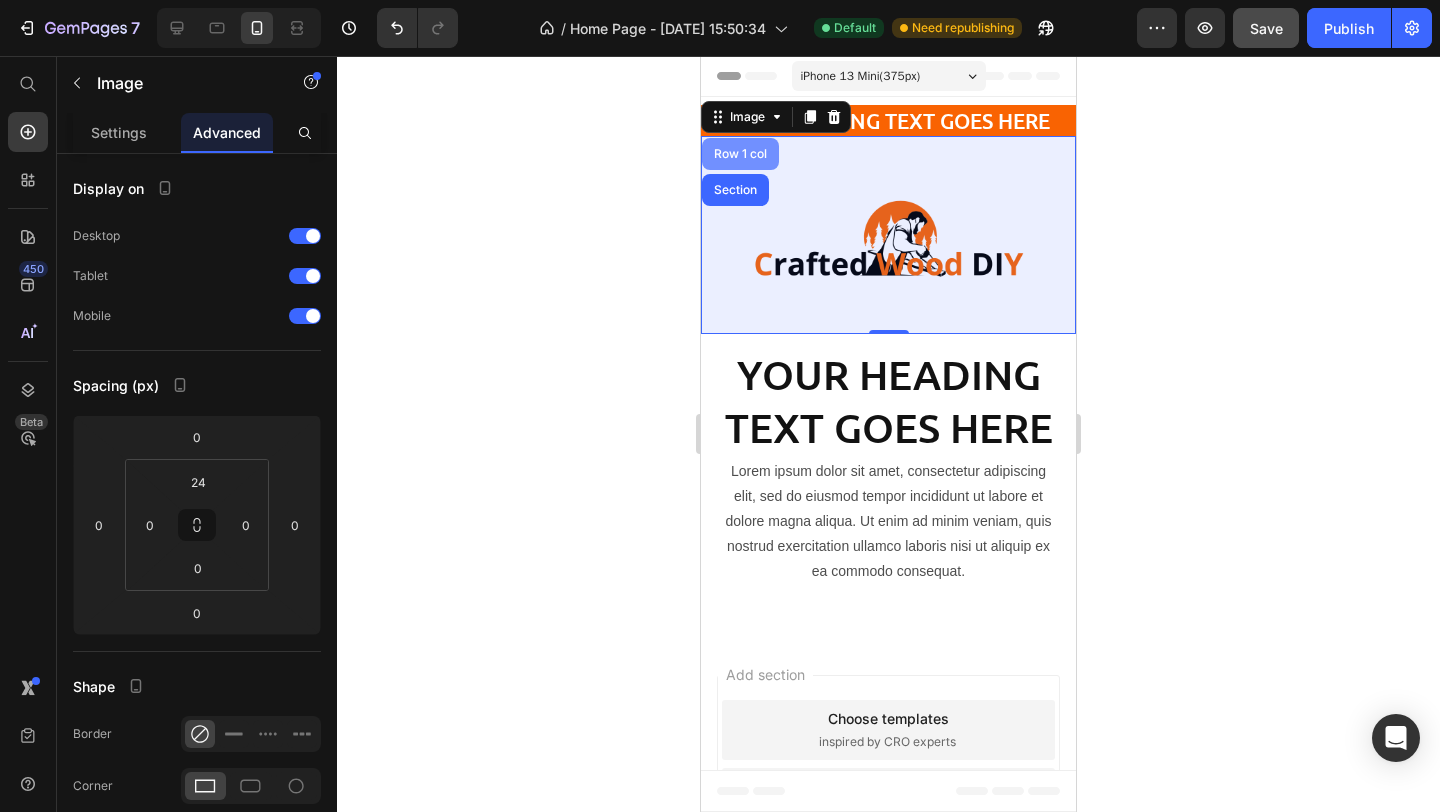 click on "Row 1 col" at bounding box center (740, 154) 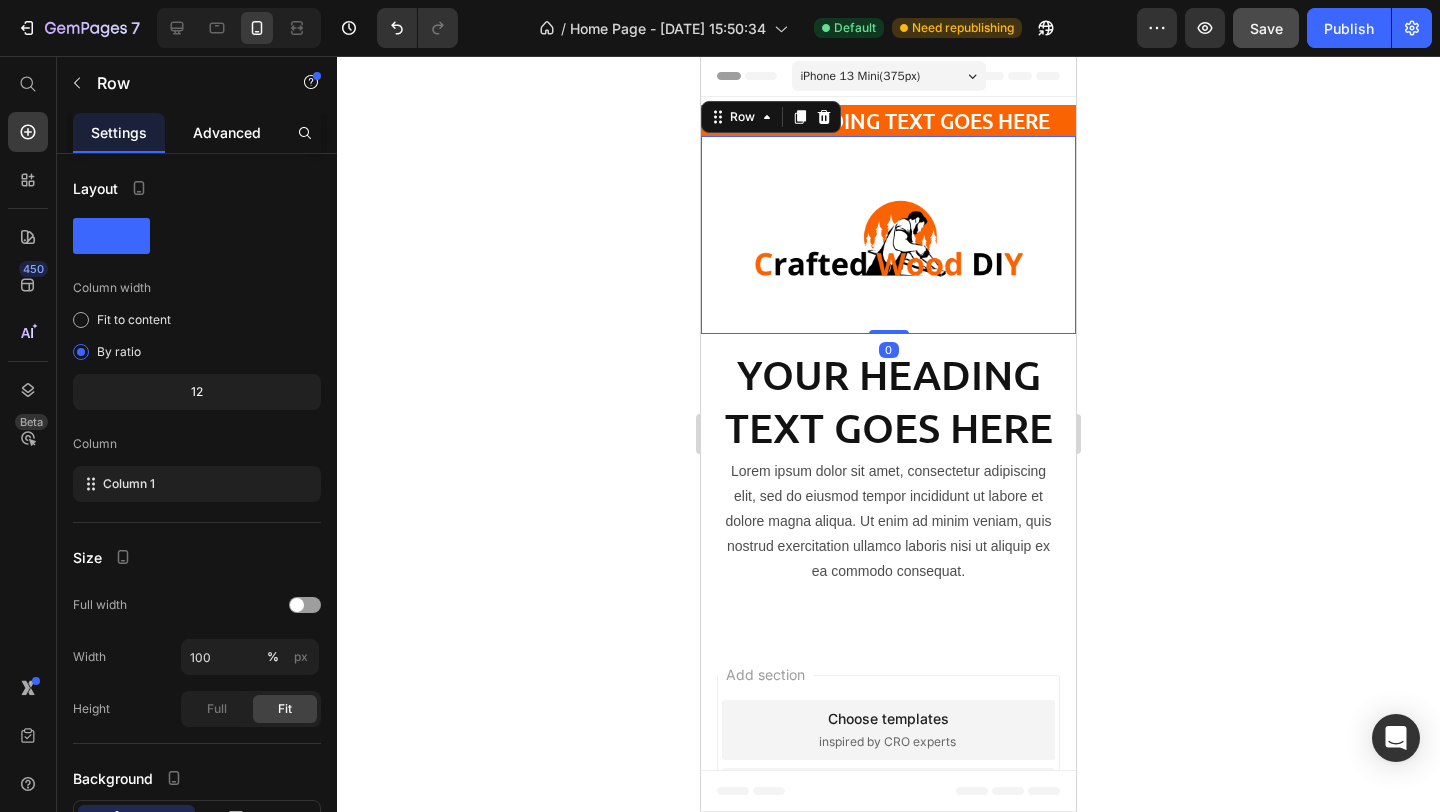 click on "Advanced" at bounding box center (227, 132) 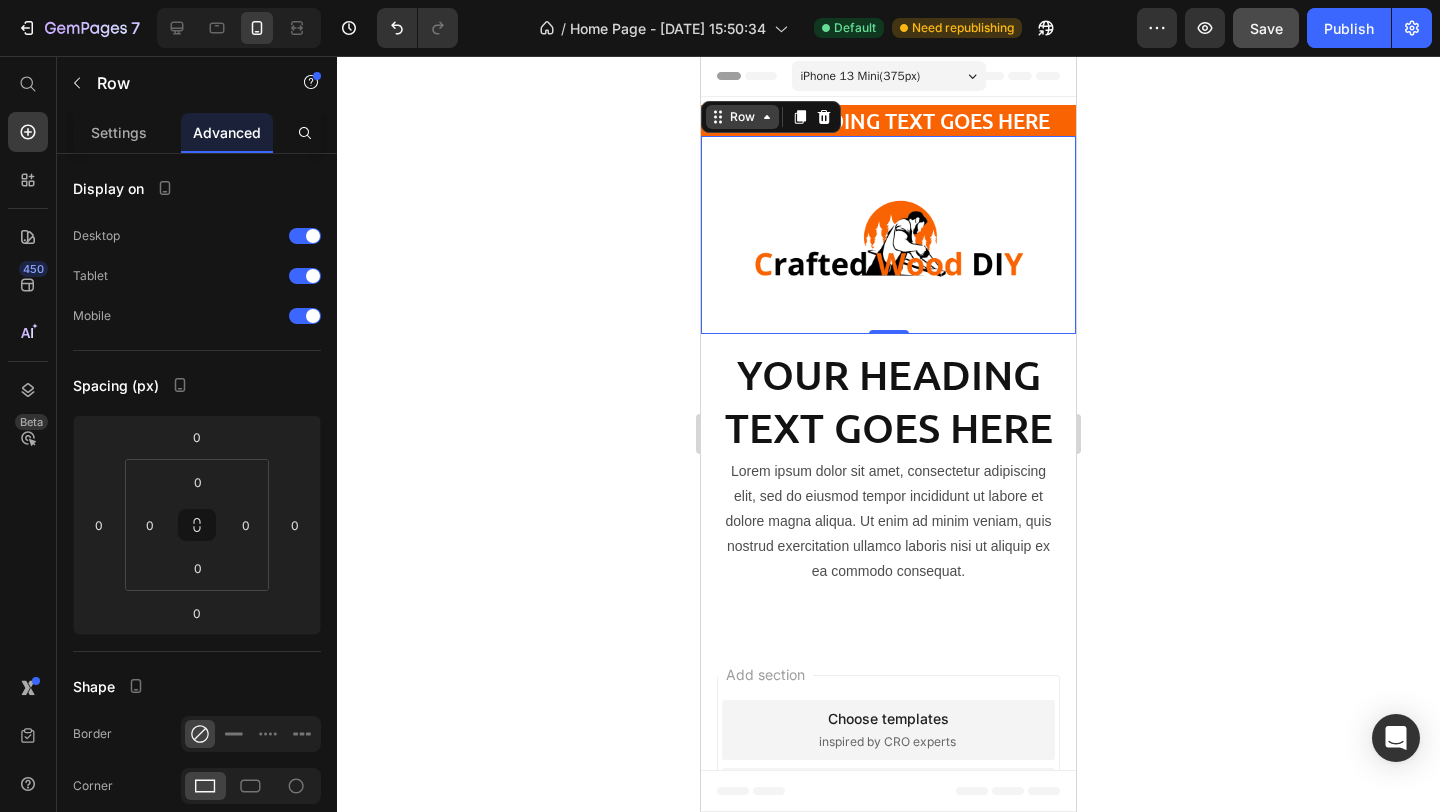 click on "Row" at bounding box center [742, 117] 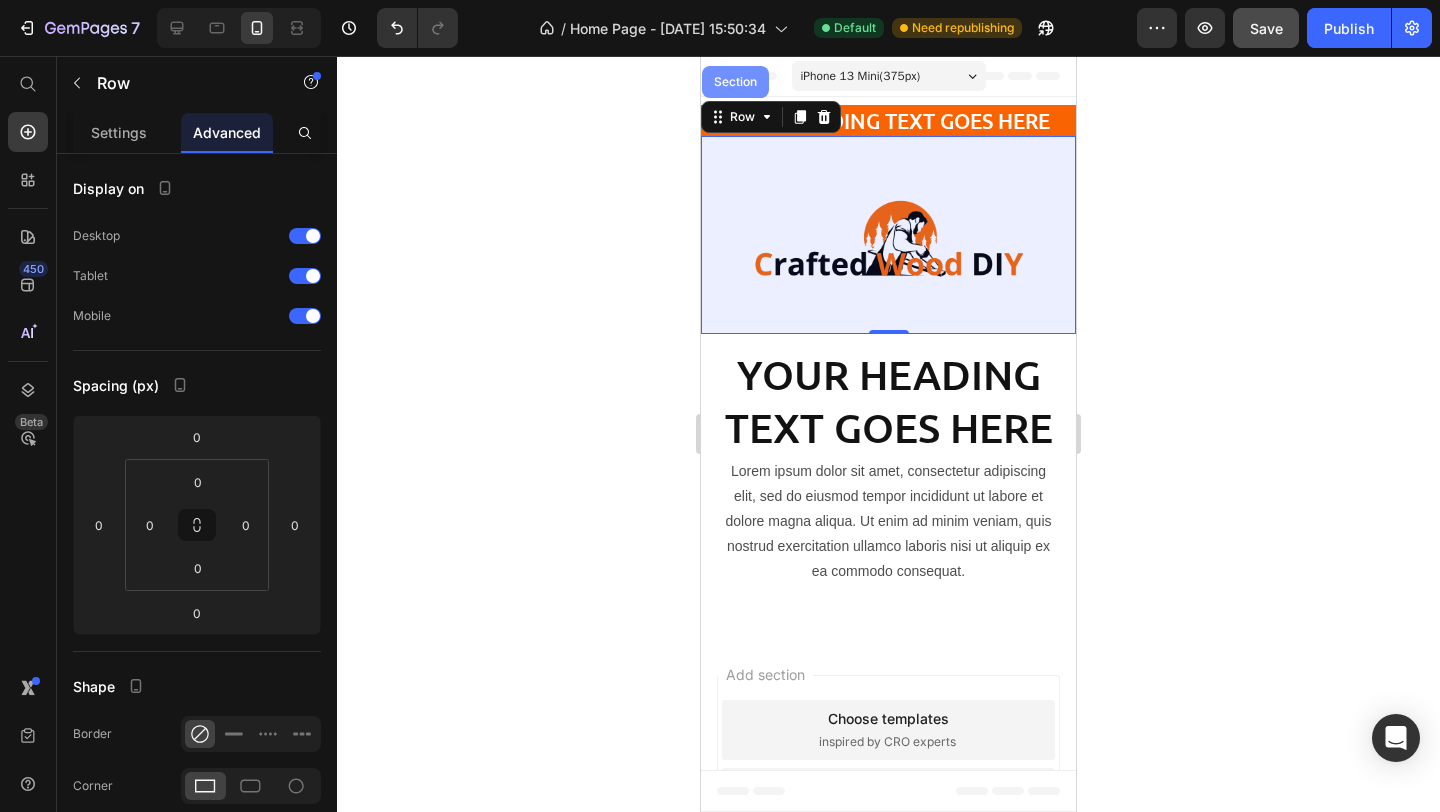 click on "Section" at bounding box center (735, 82) 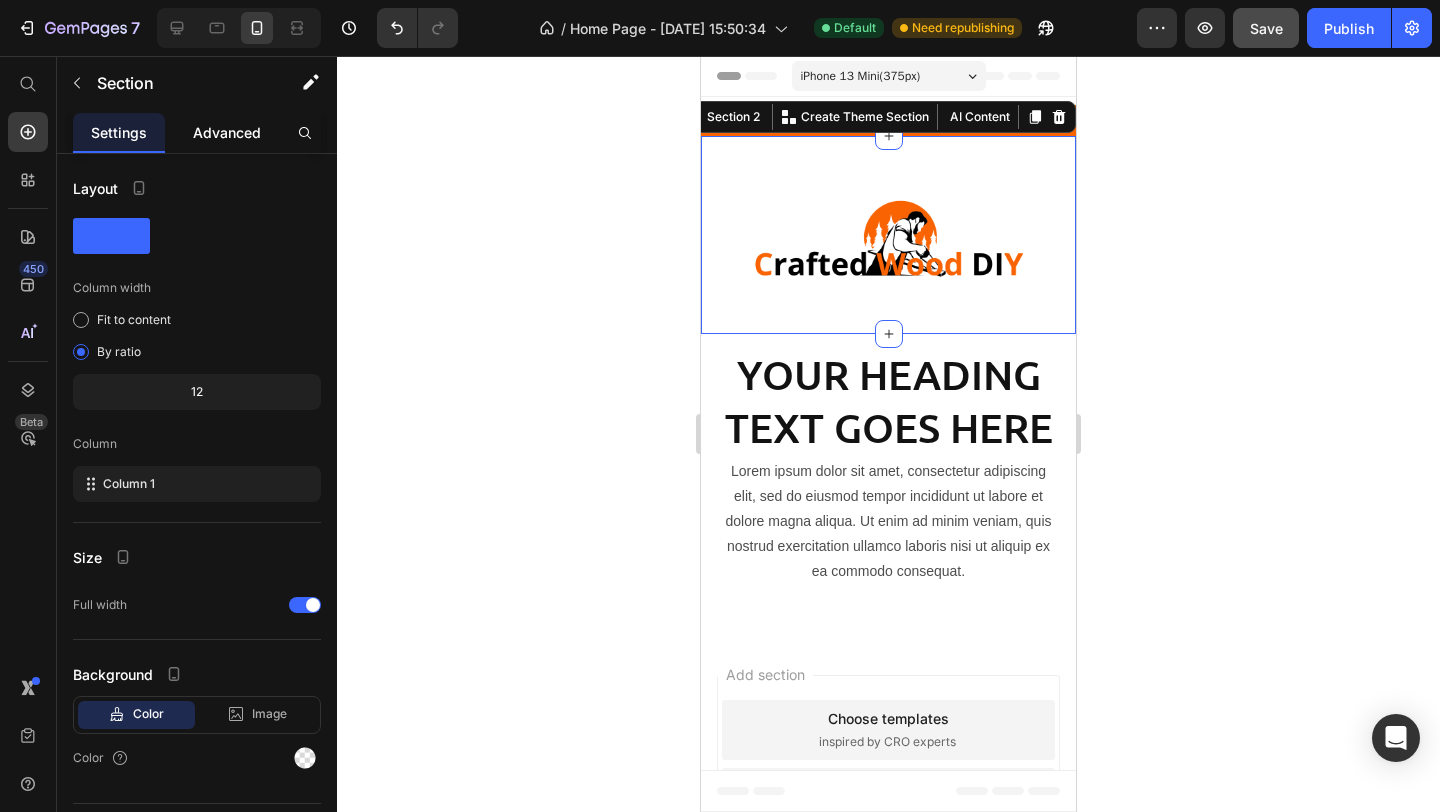 click on "Advanced" at bounding box center [227, 132] 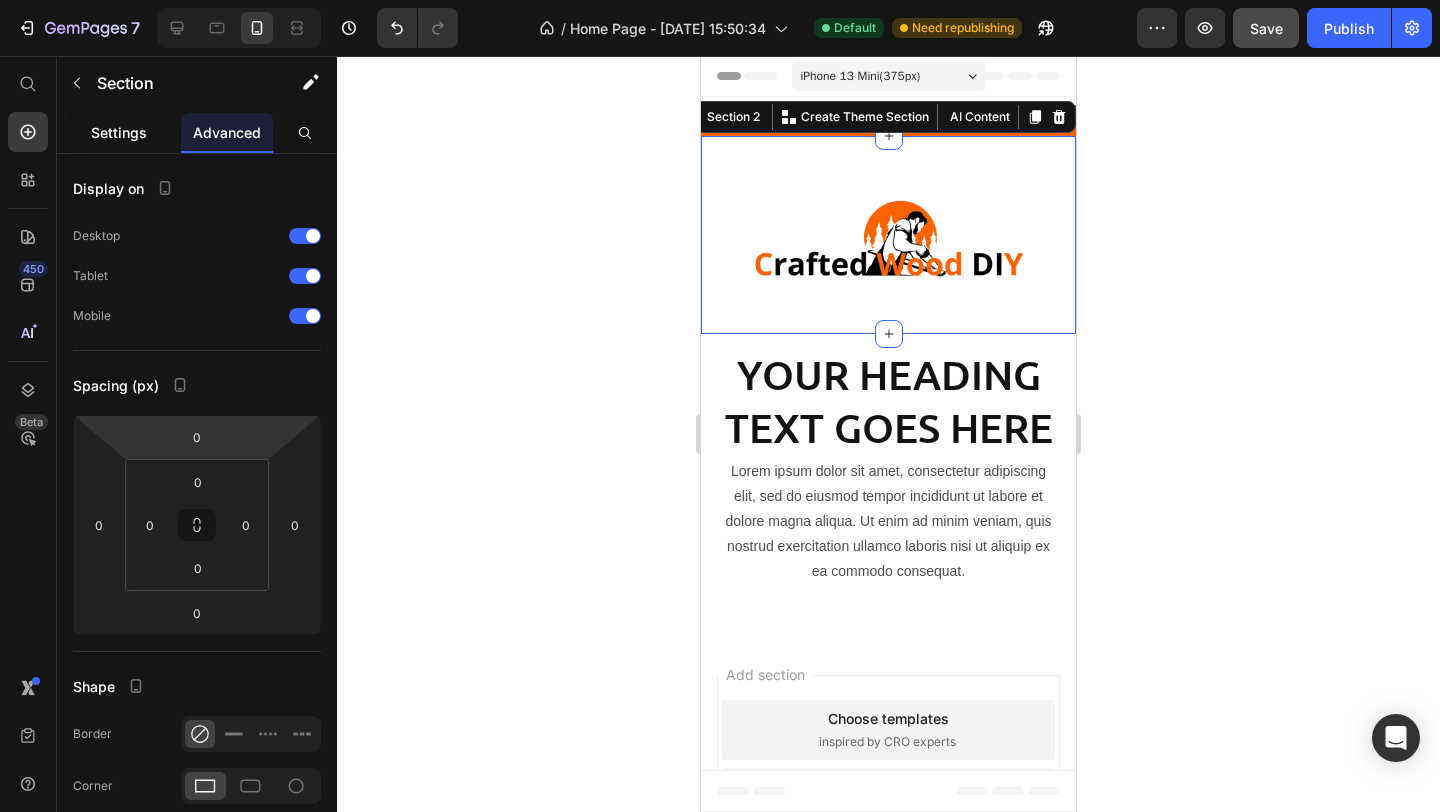 click on "Settings" at bounding box center [119, 132] 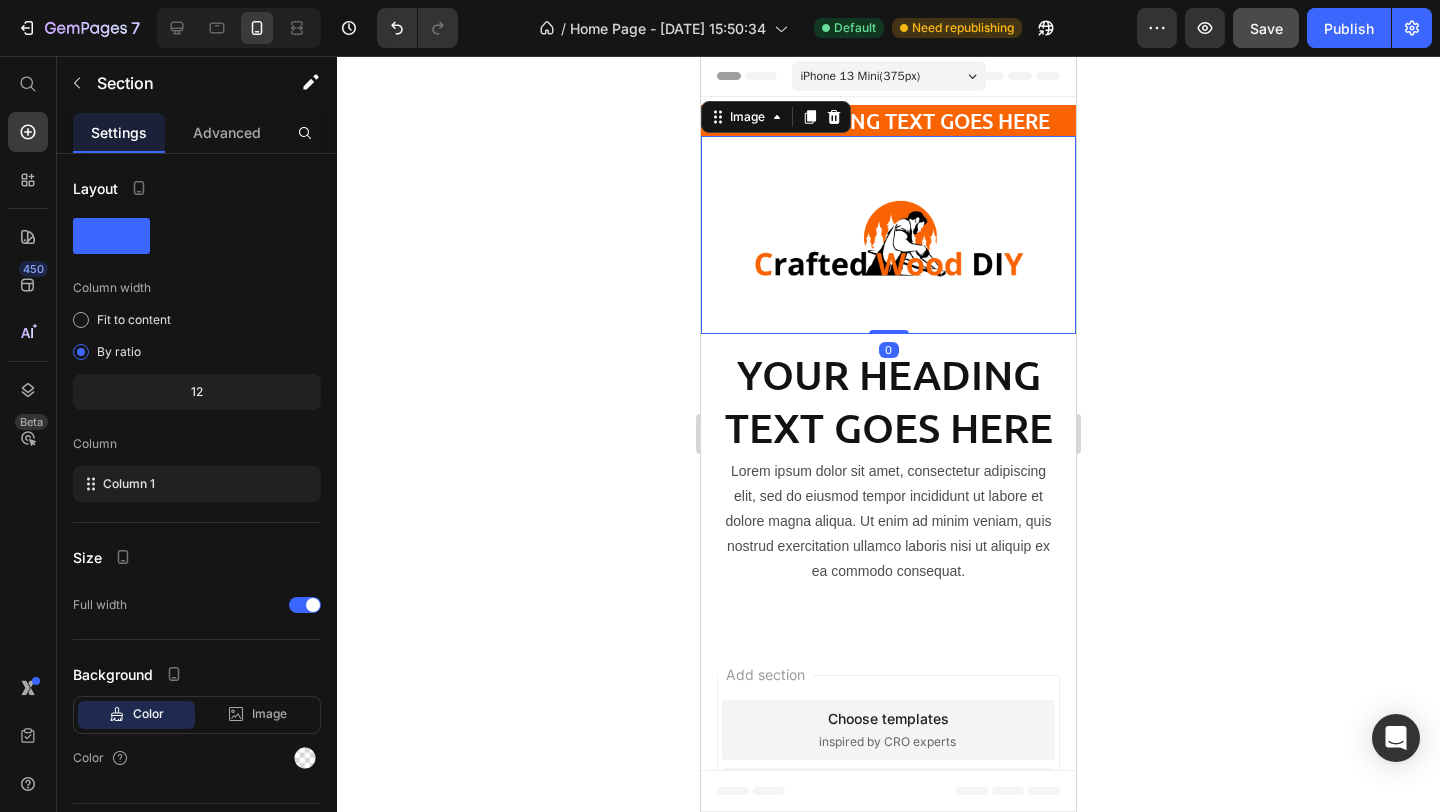 click at bounding box center [888, 235] 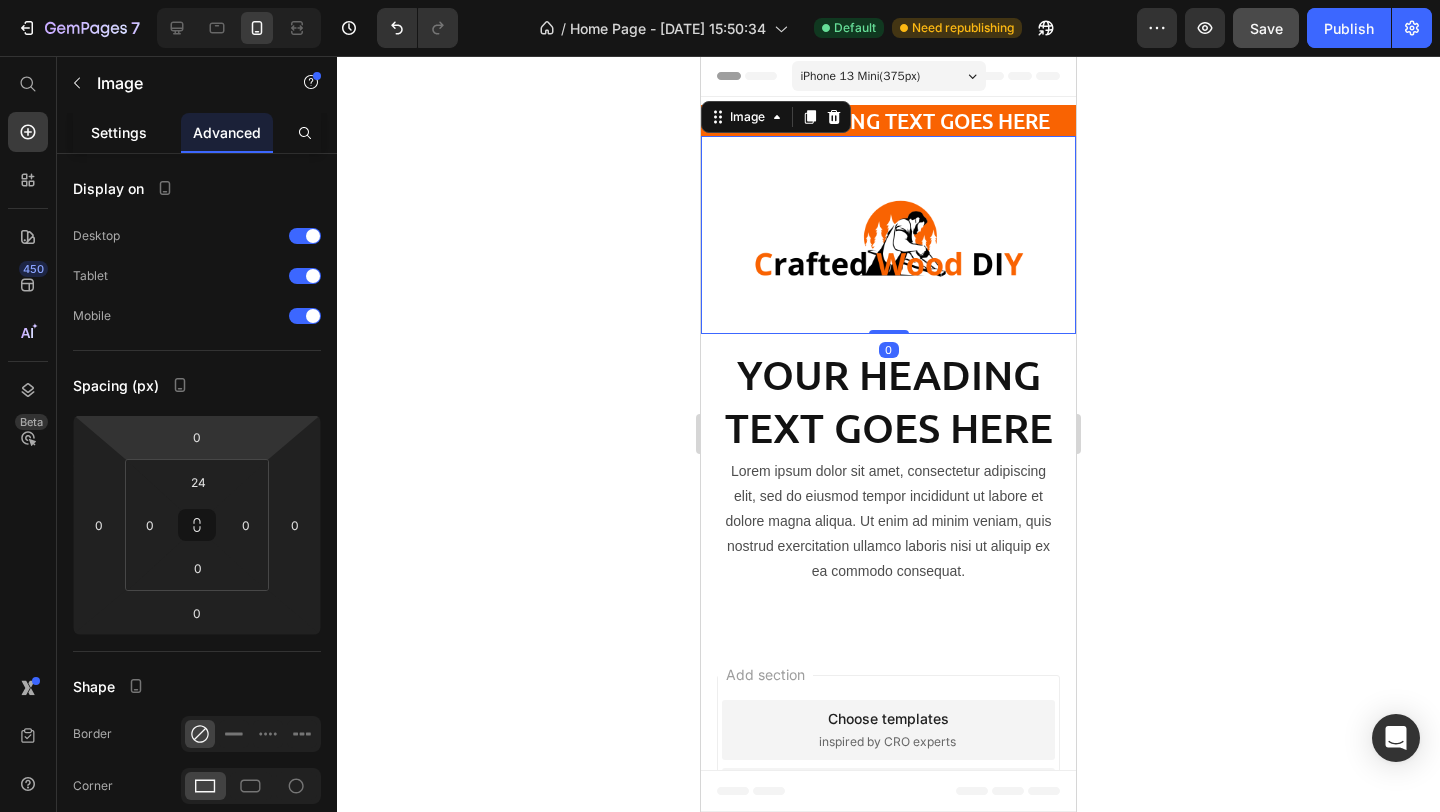 click on "Settings" at bounding box center [119, 132] 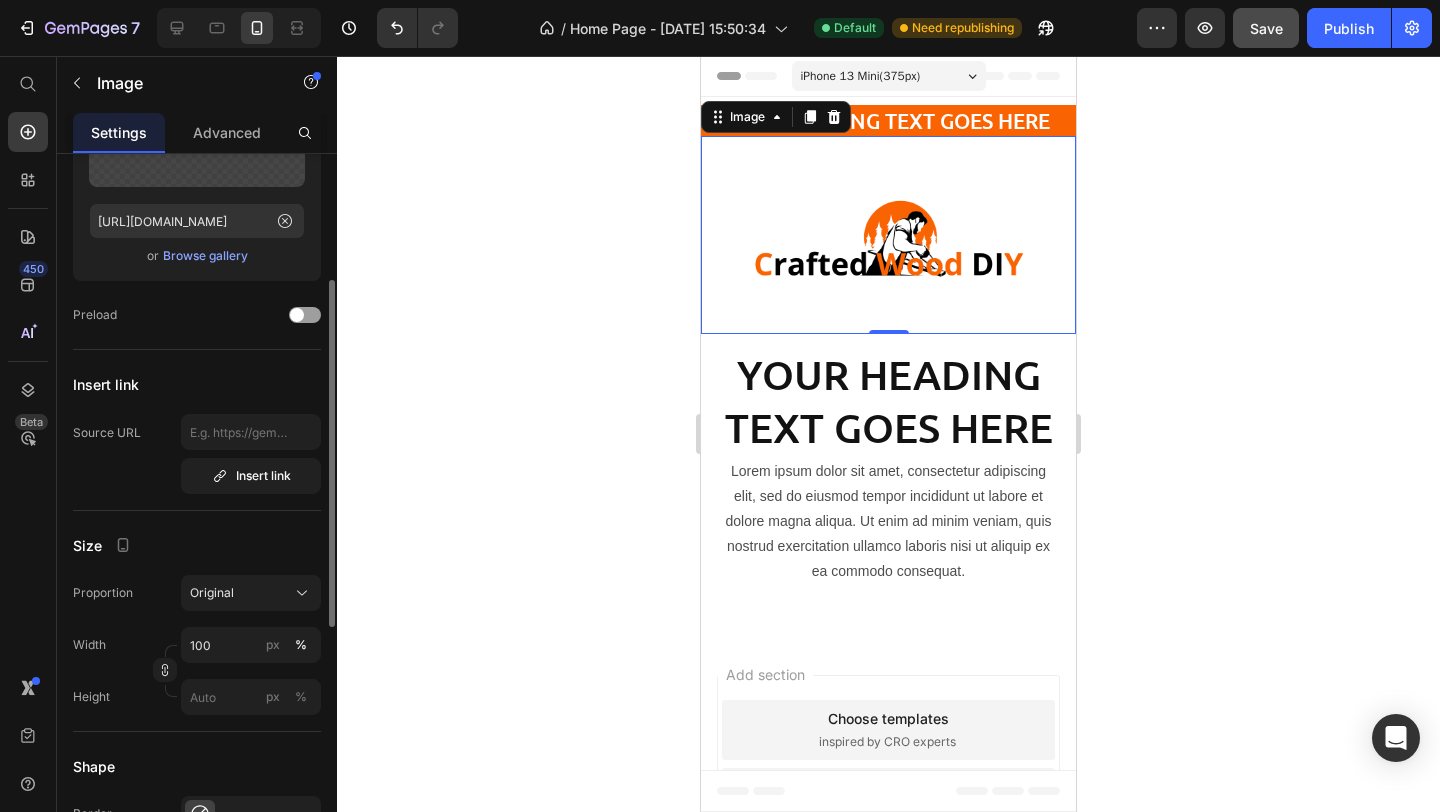 scroll, scrollTop: 238, scrollLeft: 0, axis: vertical 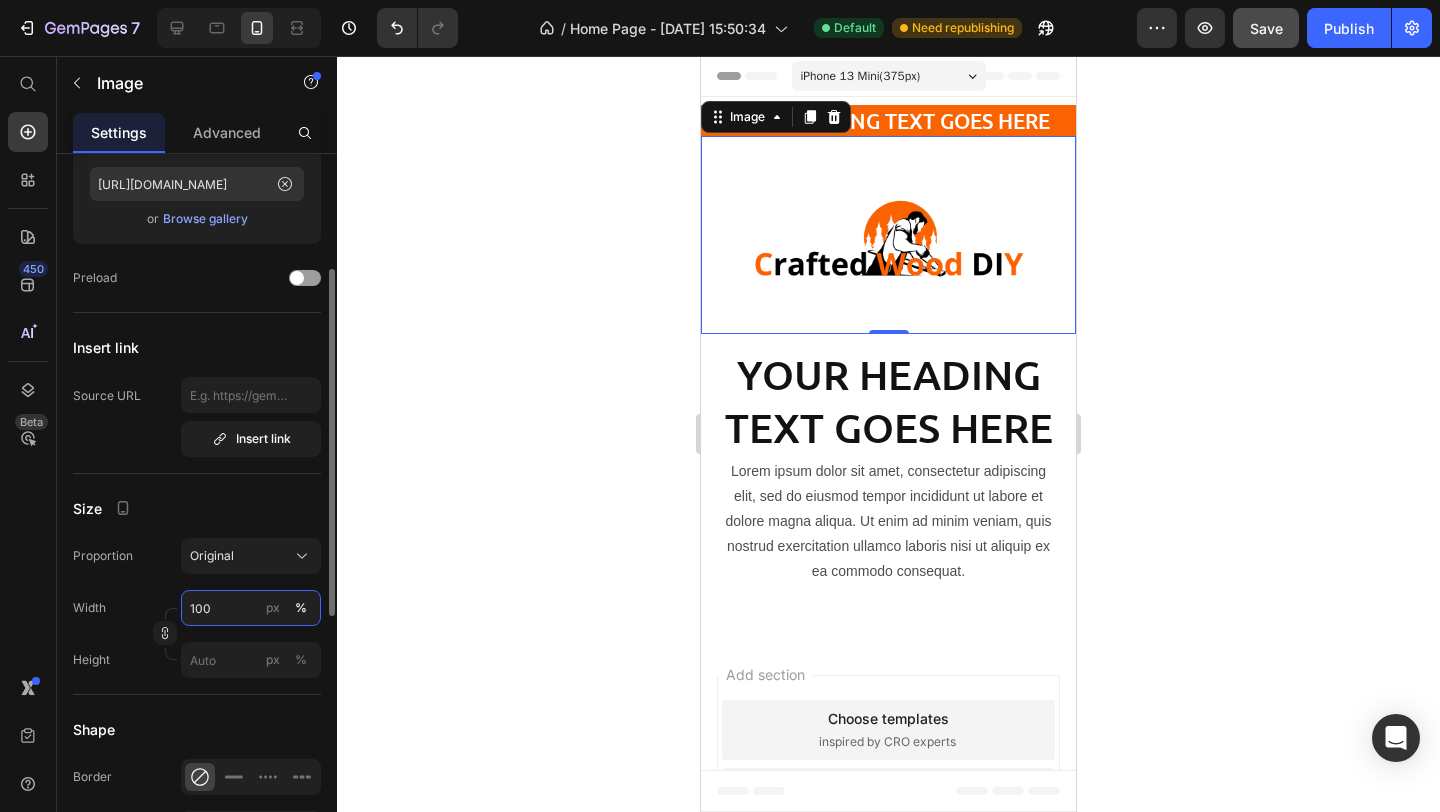 click on "100" at bounding box center (251, 608) 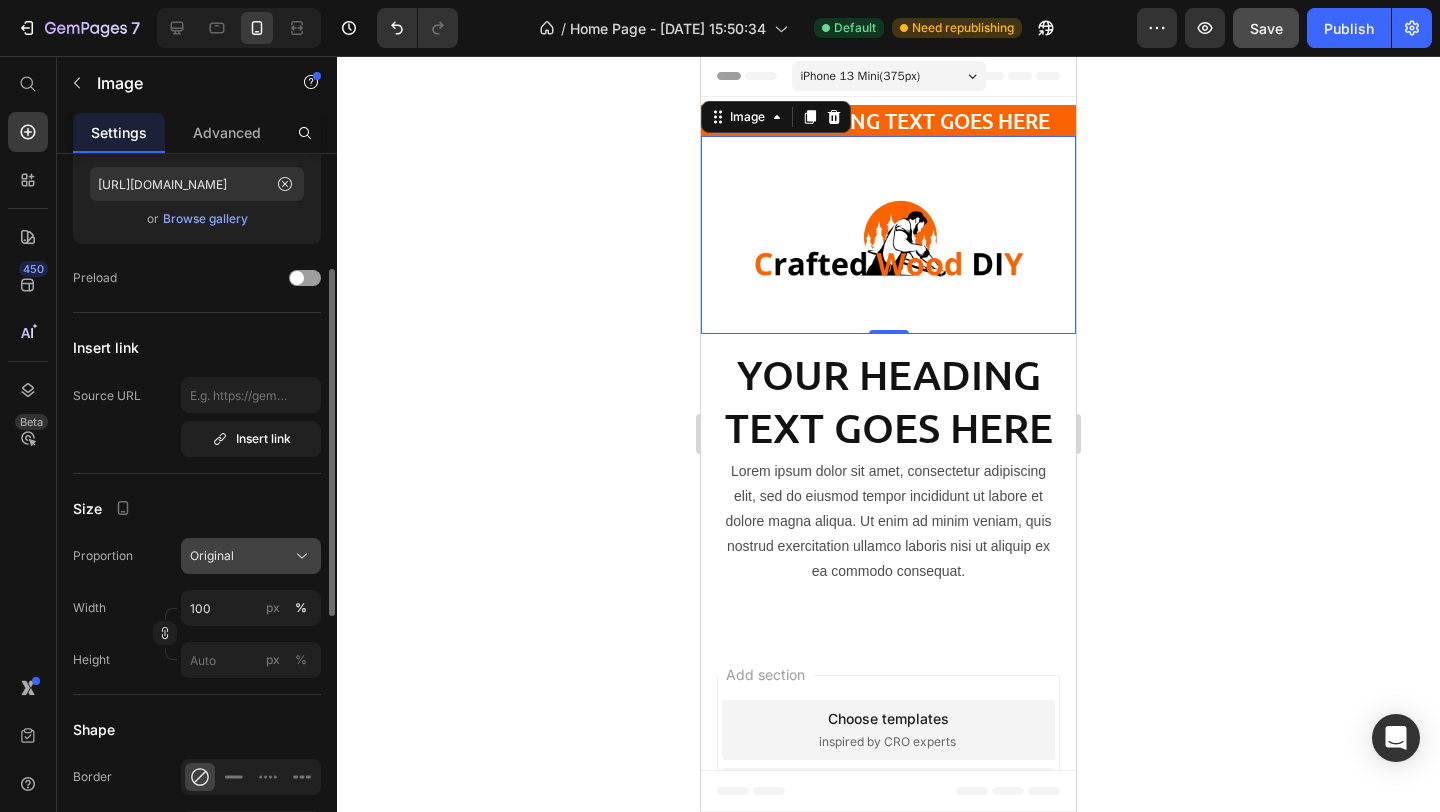 click on "Original" at bounding box center [251, 556] 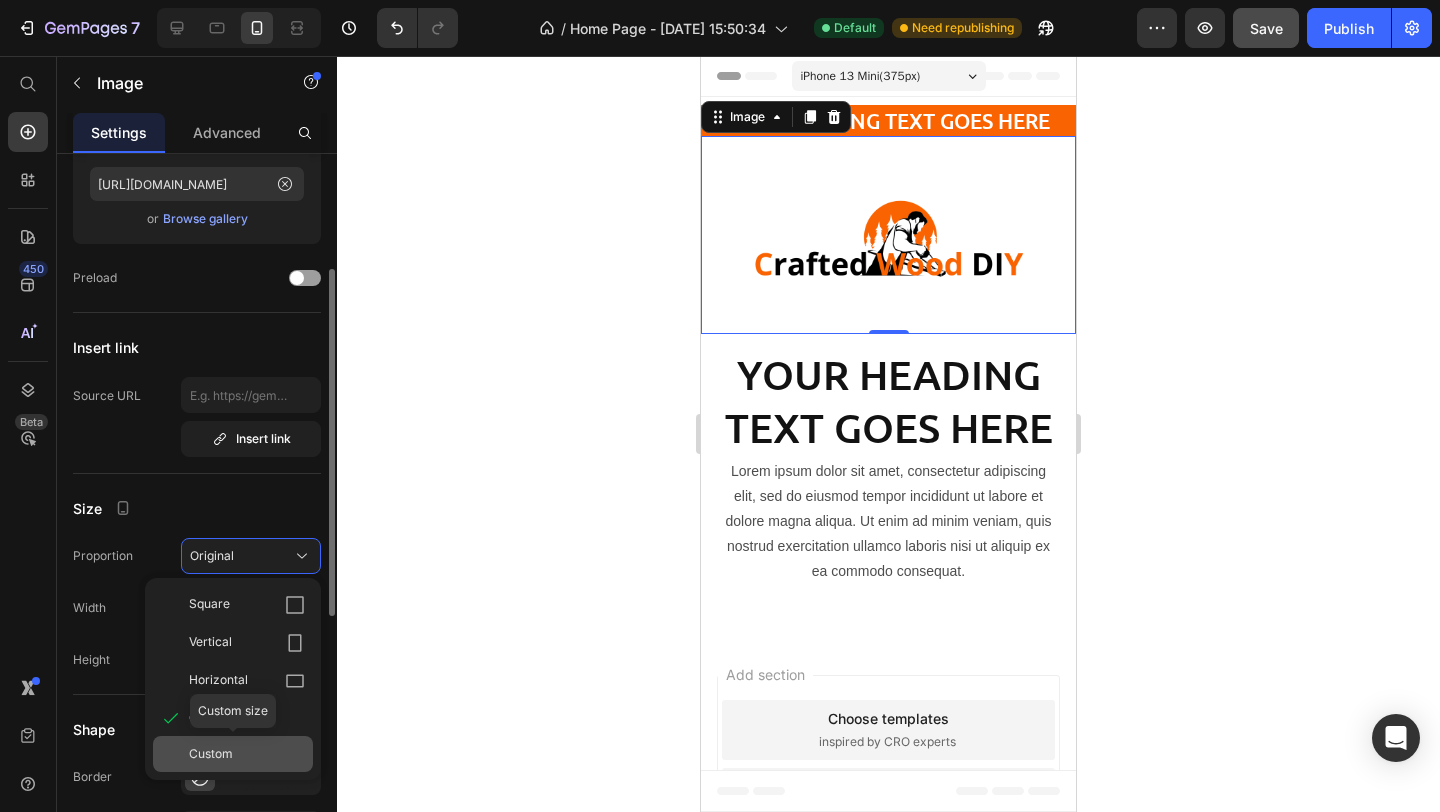 click on "Custom" at bounding box center (247, 754) 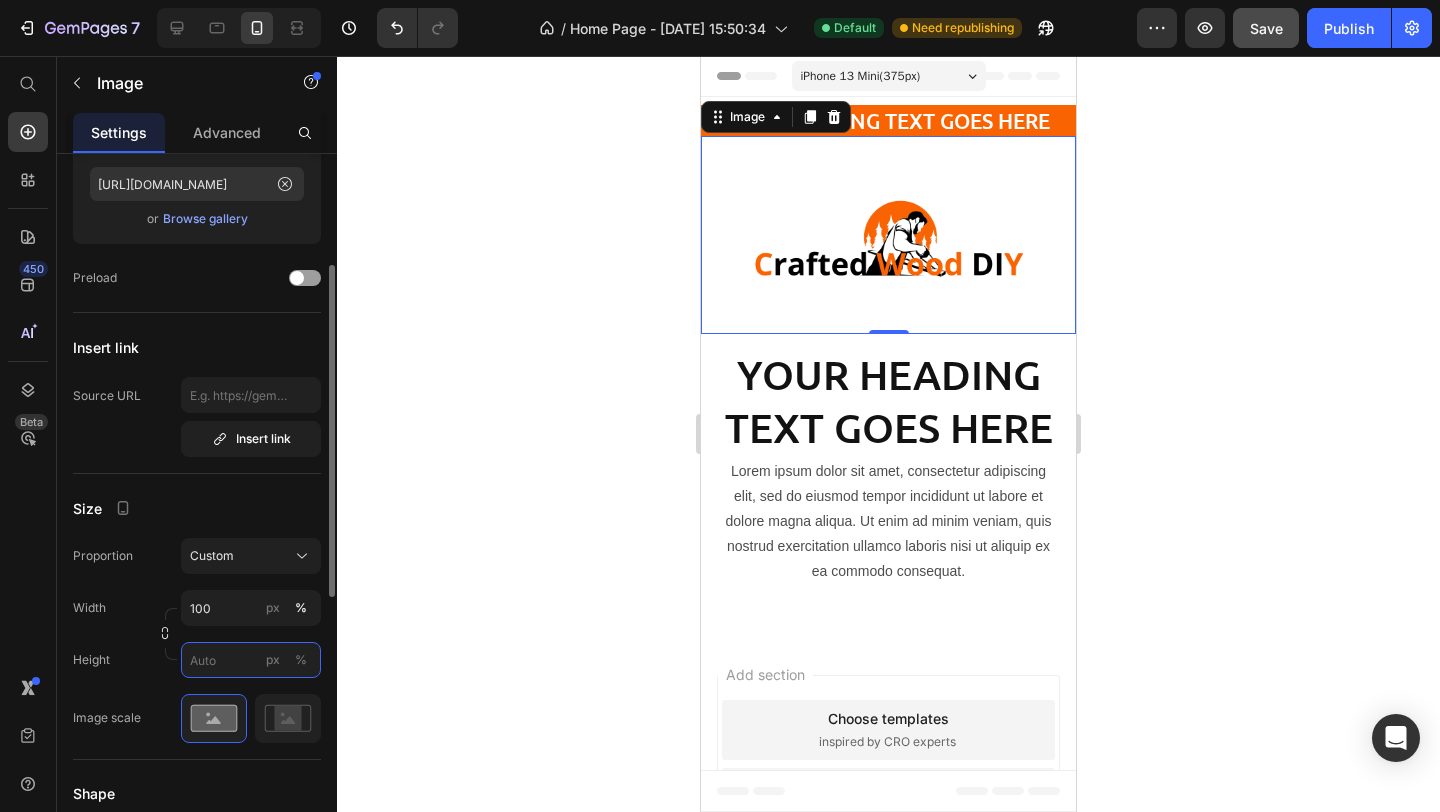click on "px %" at bounding box center [251, 660] 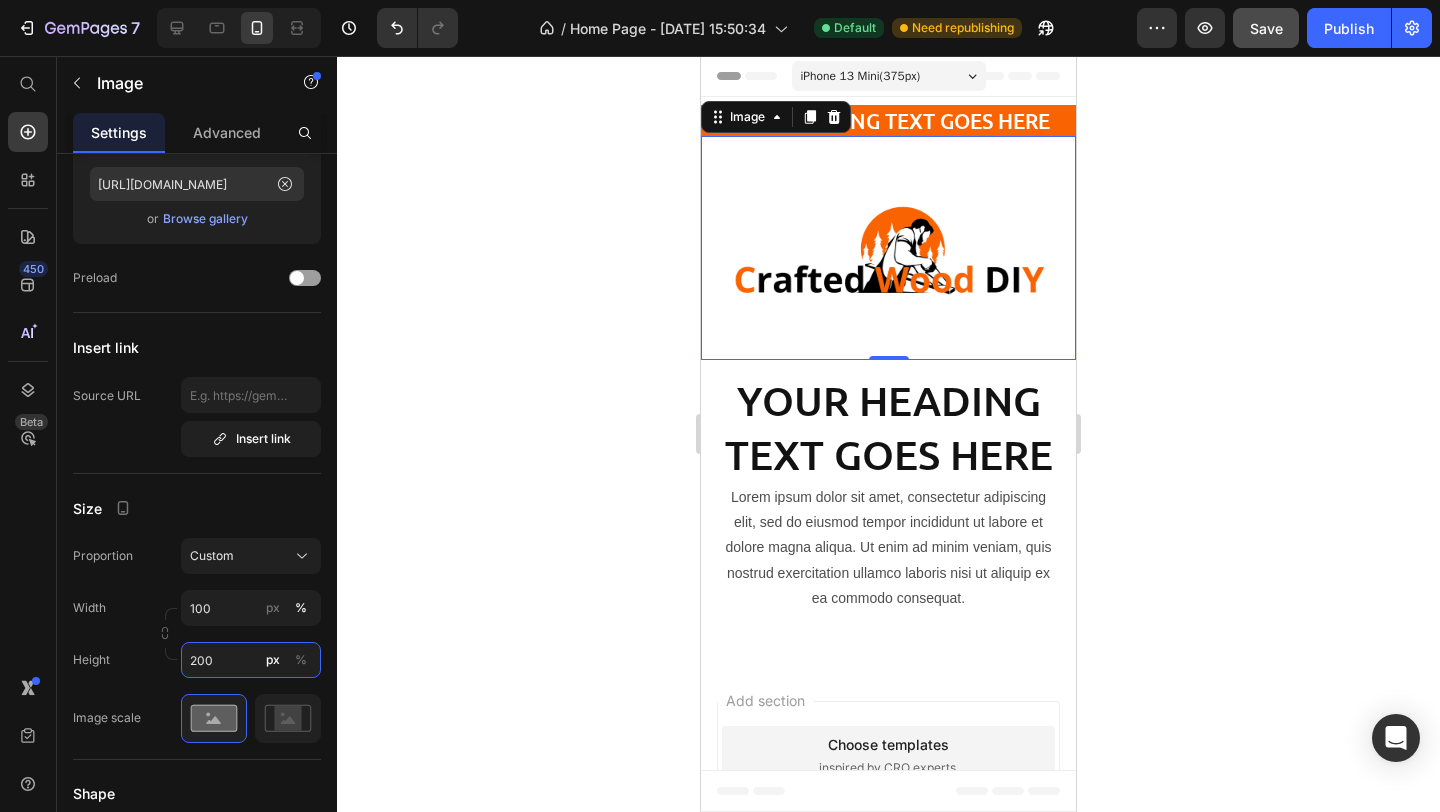 type on "200" 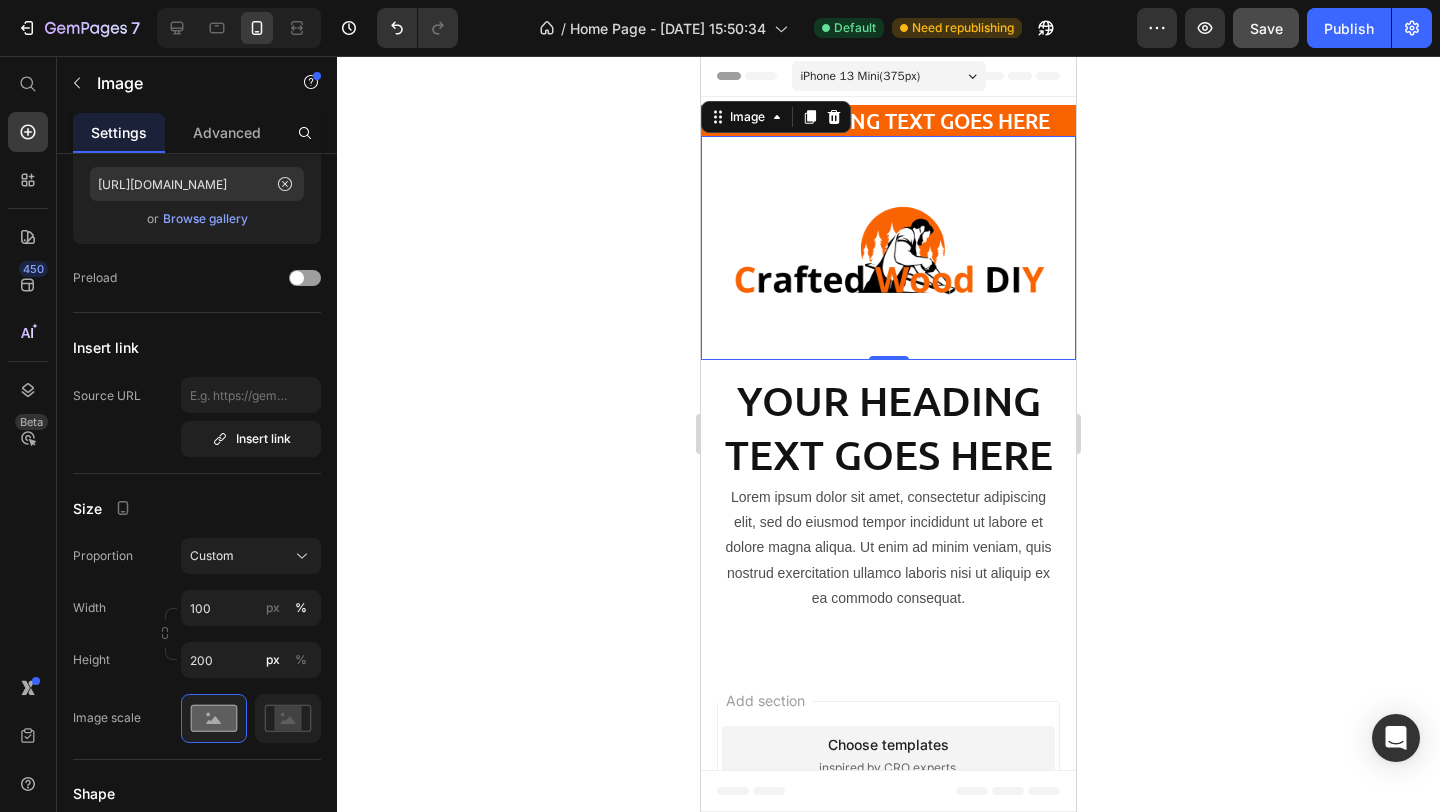 click 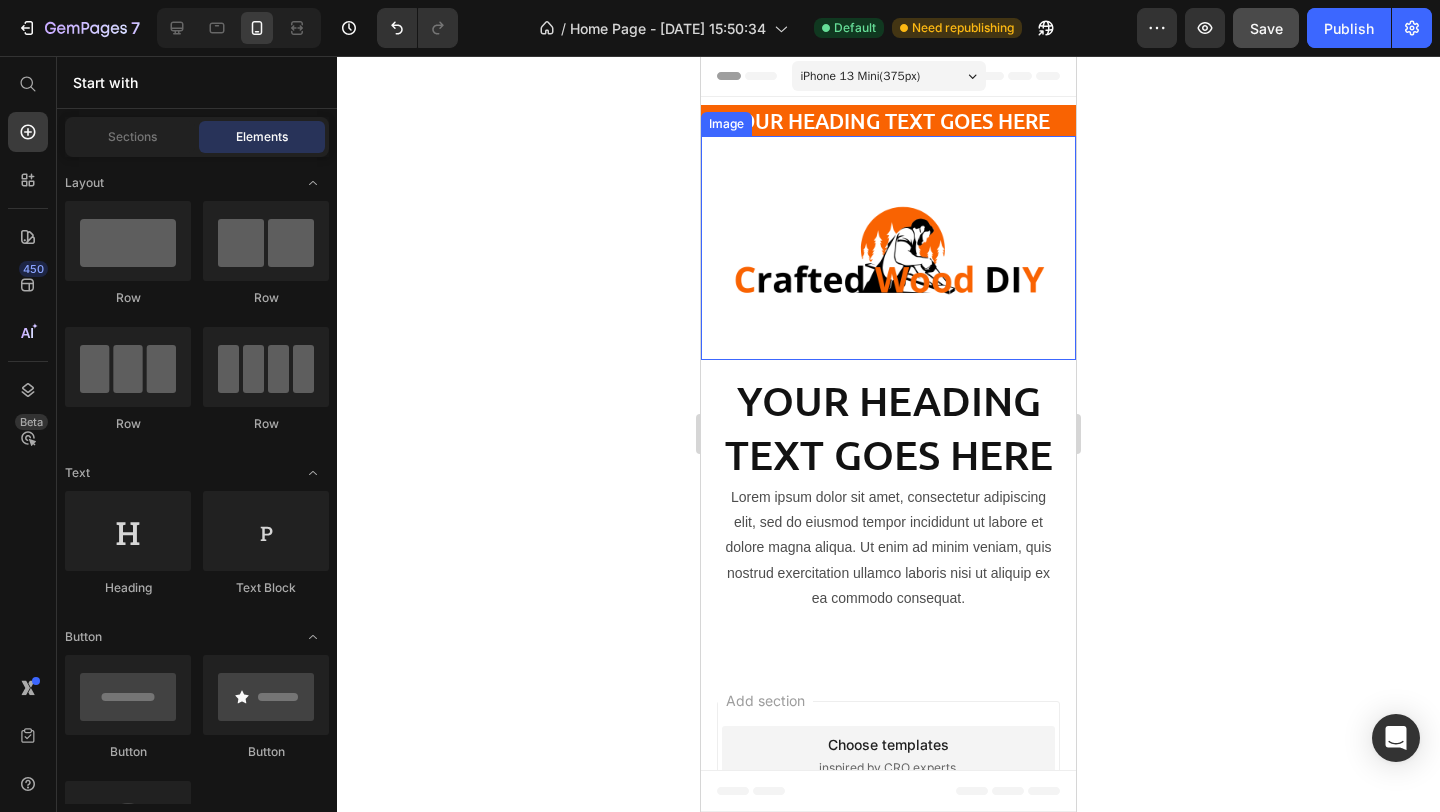 click at bounding box center (888, 248) 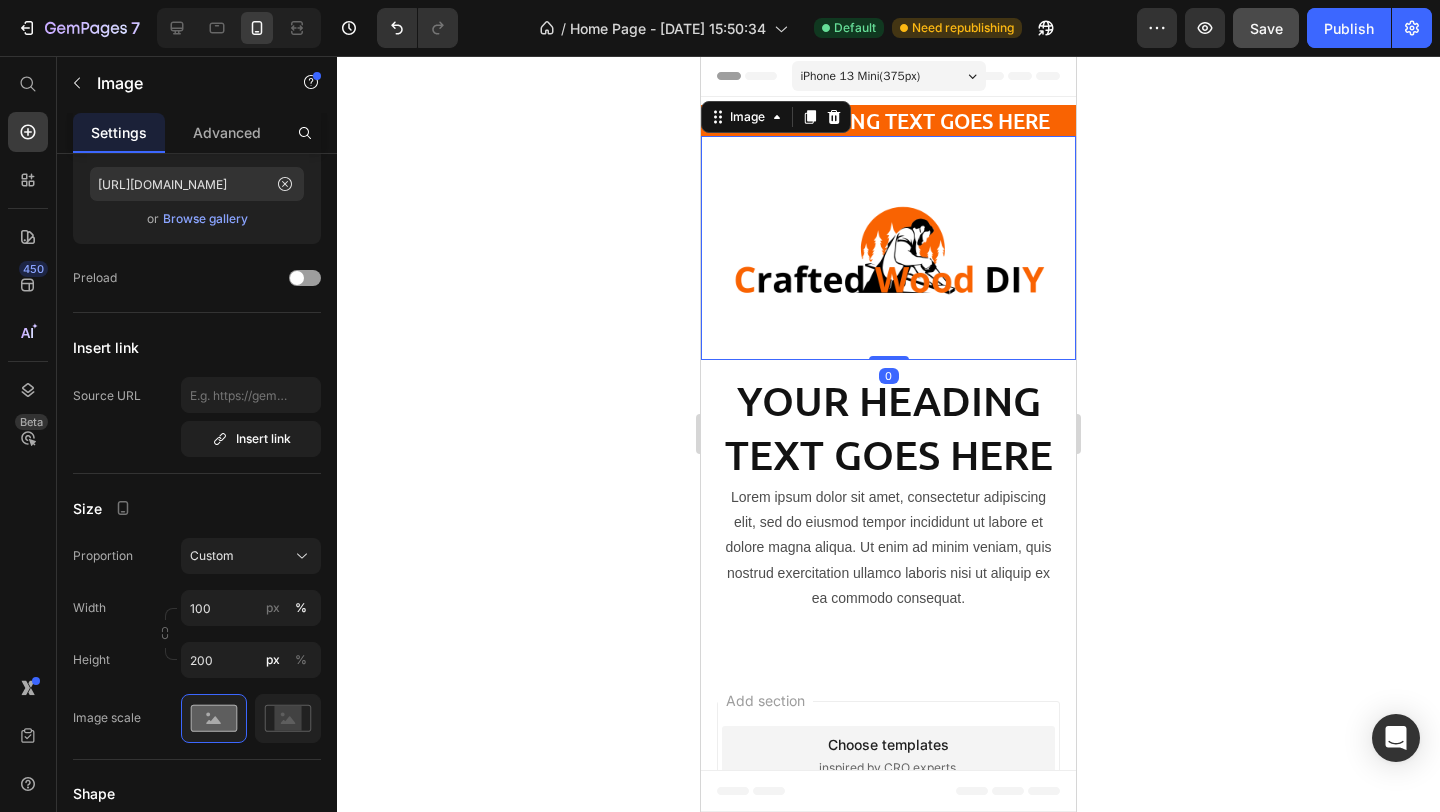 click on "Image" at bounding box center (776, 117) 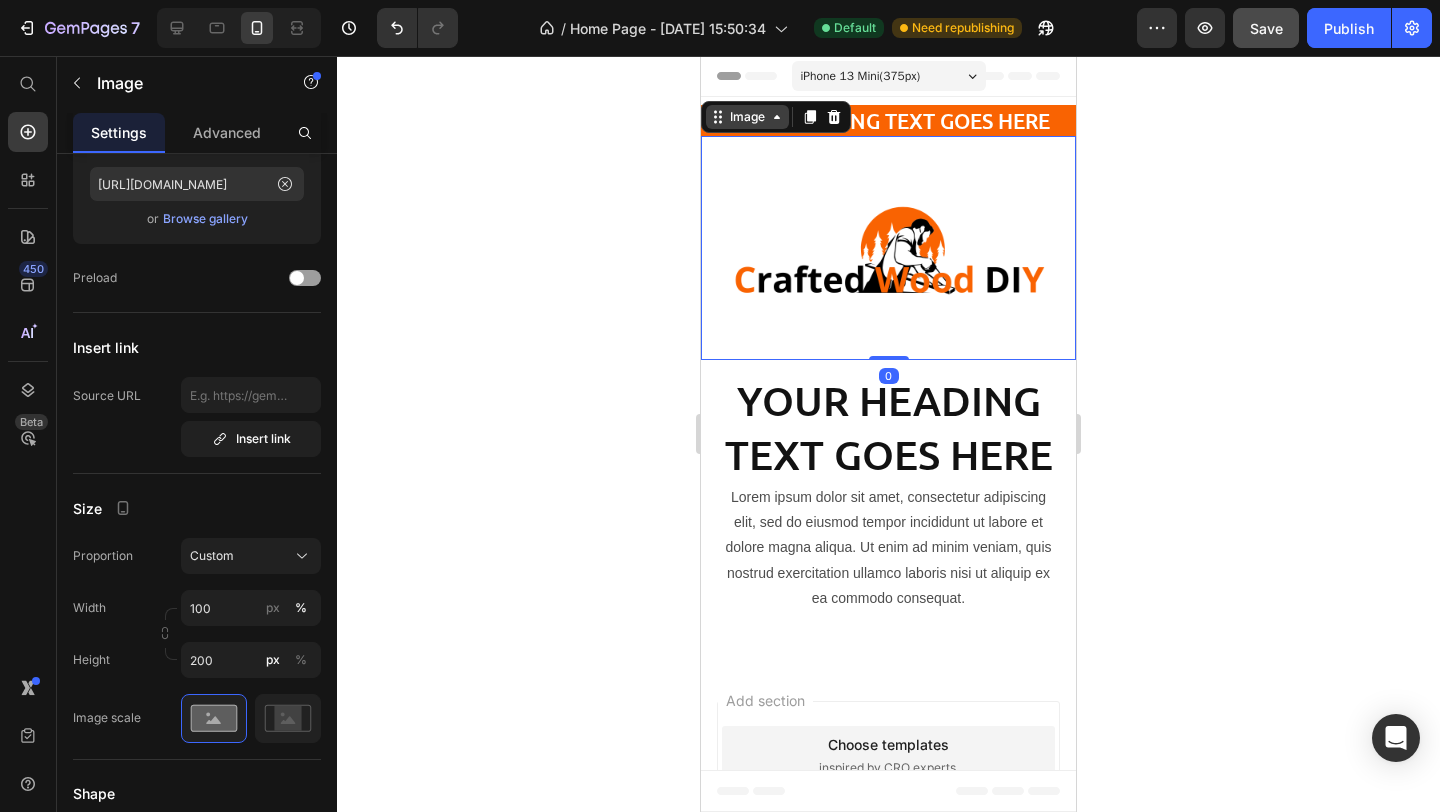 click on "Image" at bounding box center [747, 117] 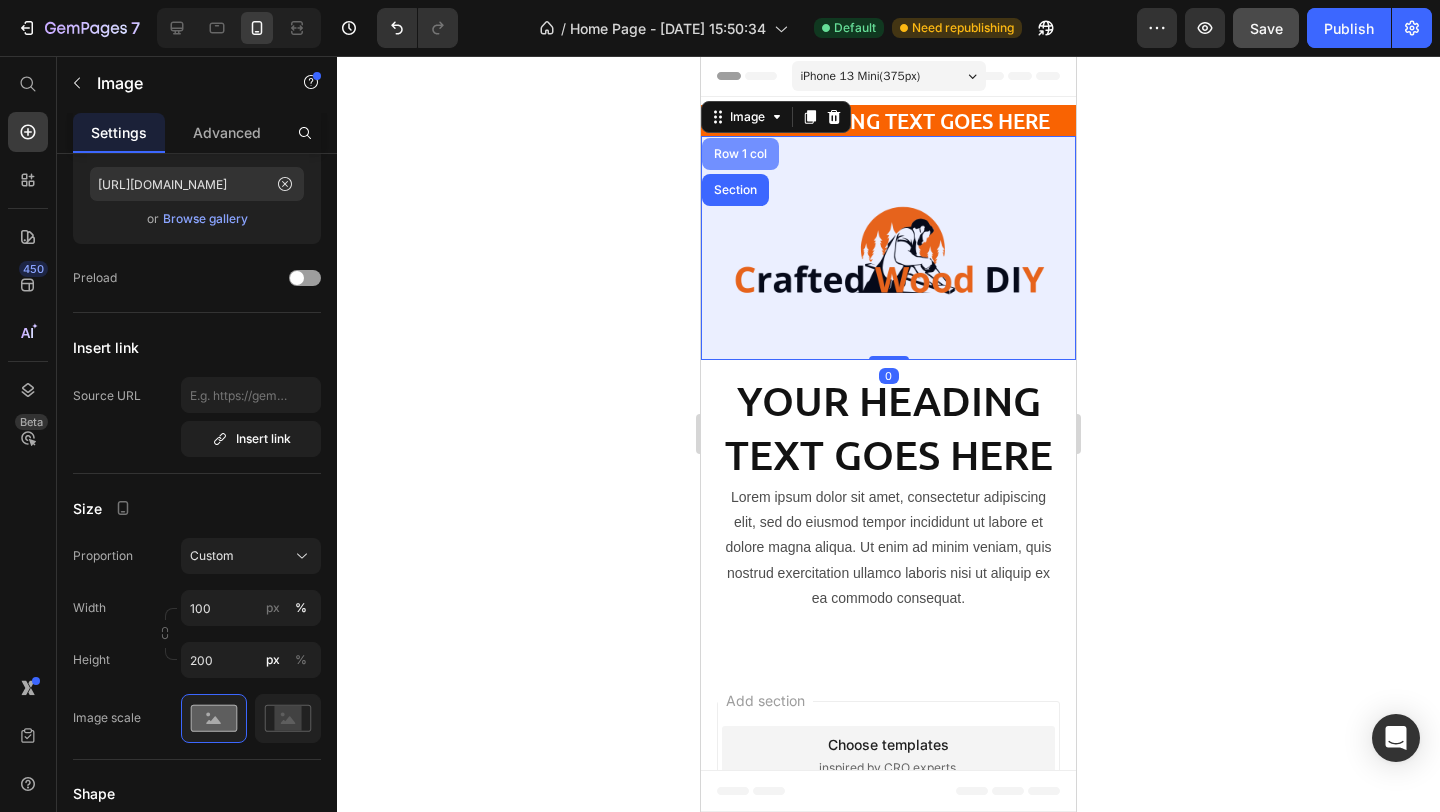 click on "Row 1 col" at bounding box center (740, 154) 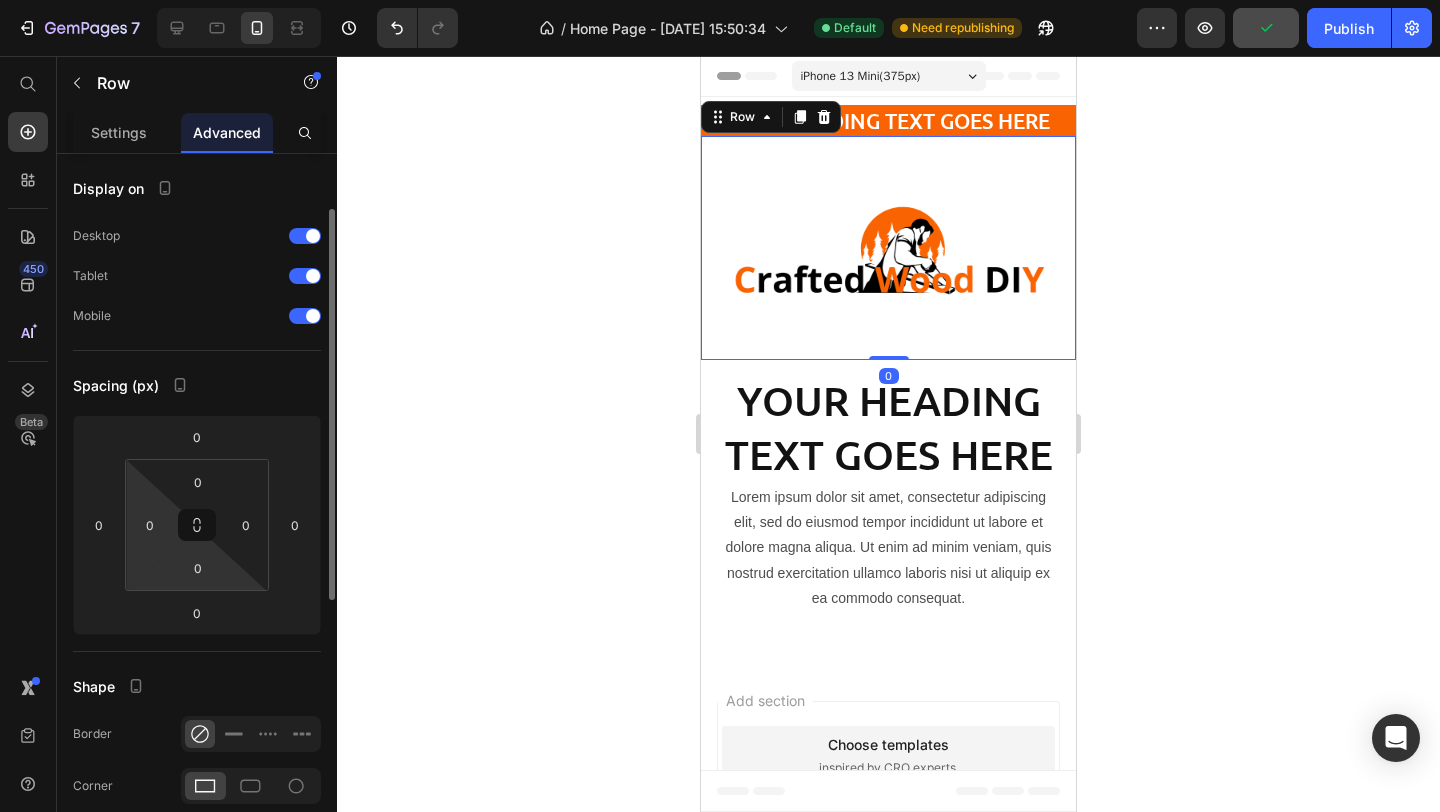 scroll, scrollTop: 130, scrollLeft: 0, axis: vertical 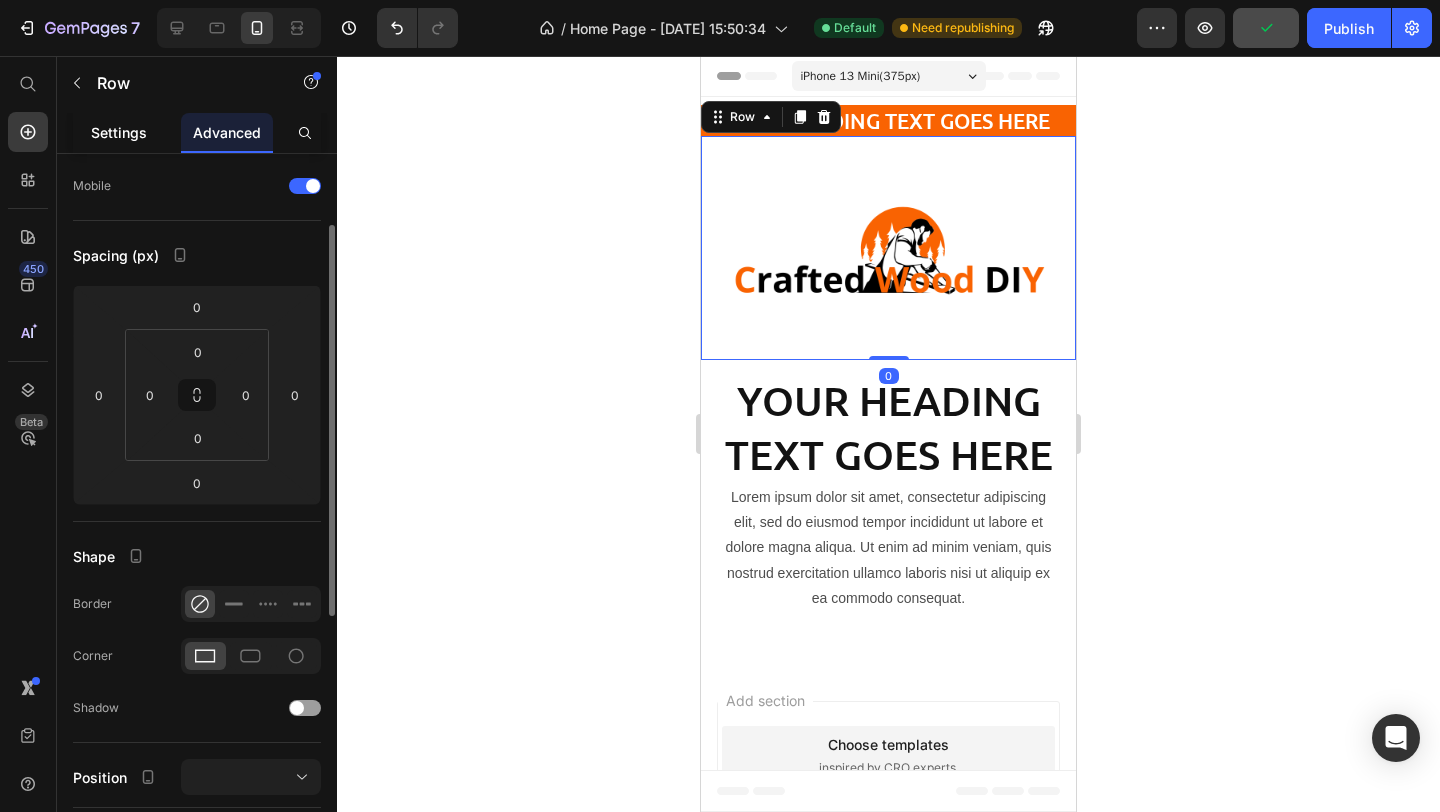 click on "Settings" at bounding box center (119, 132) 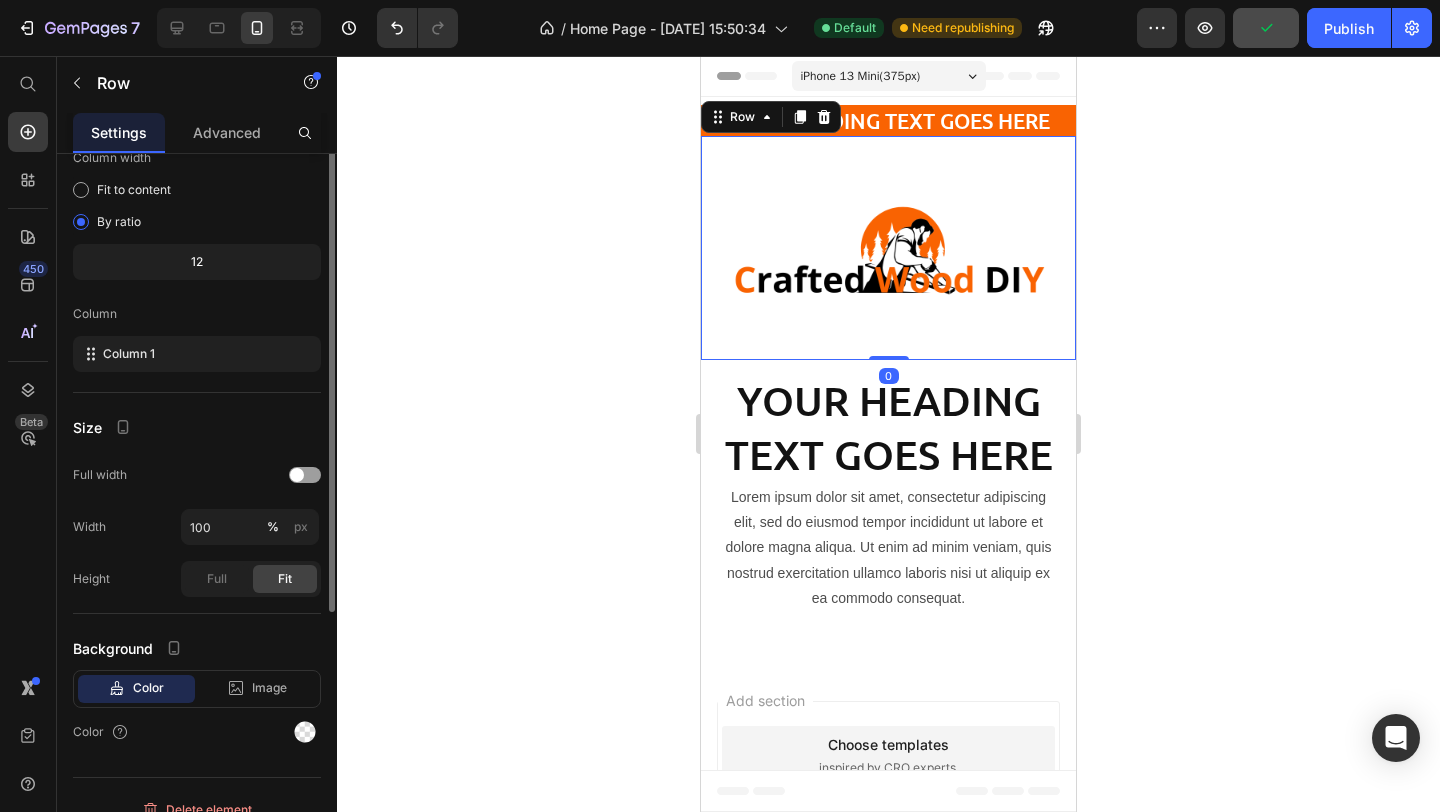 scroll, scrollTop: 0, scrollLeft: 0, axis: both 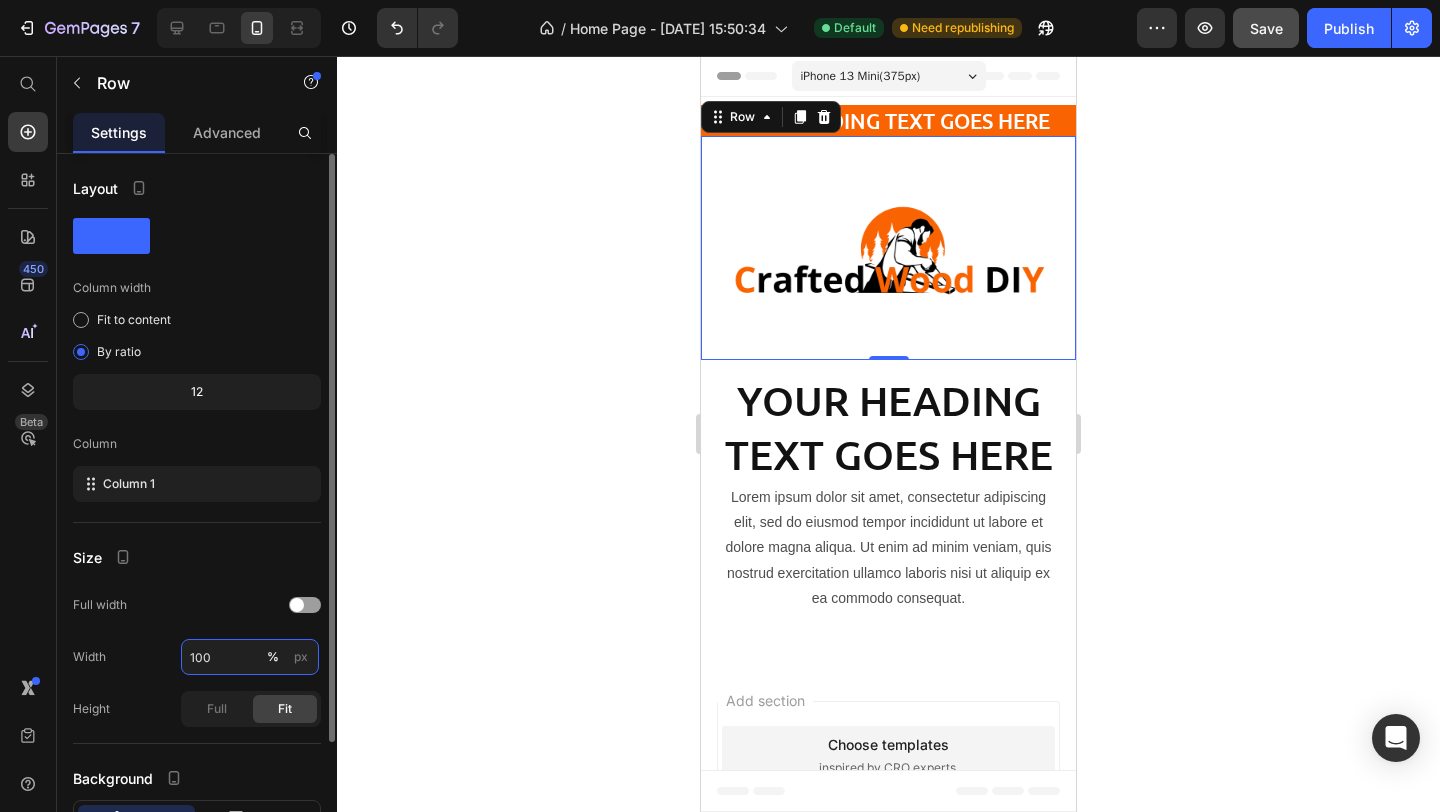 click on "100" at bounding box center [250, 657] 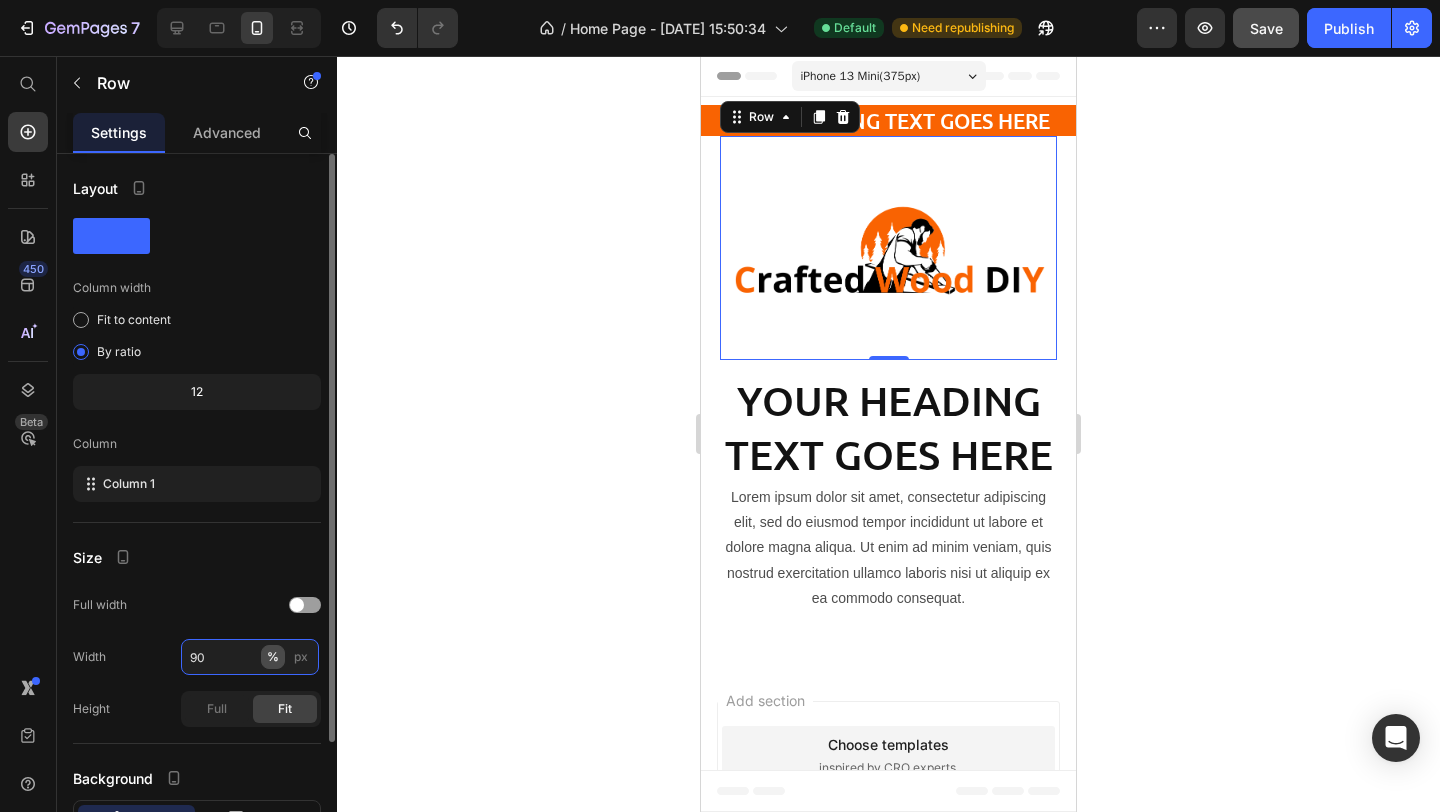 type on "90" 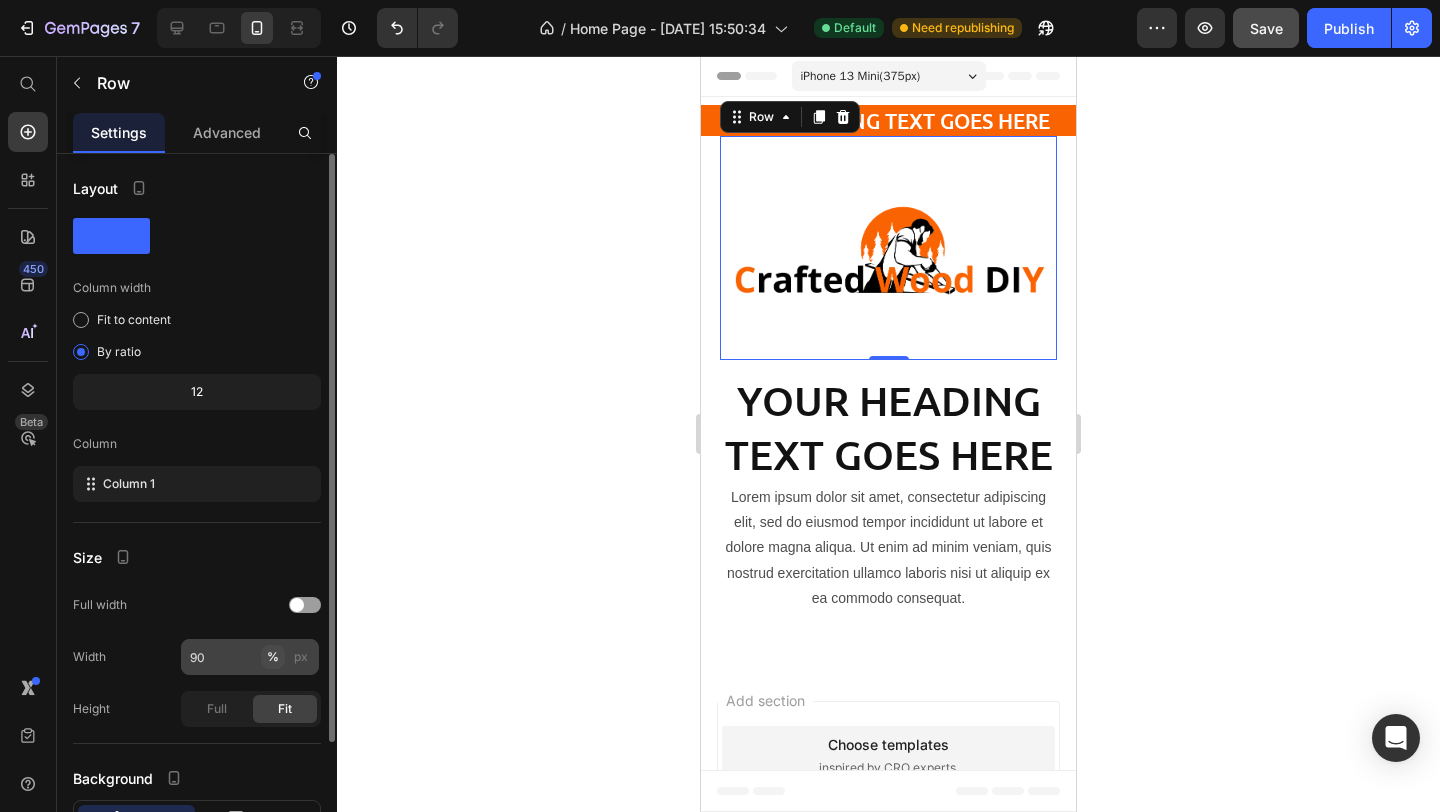 click on "% px" at bounding box center [287, 657] 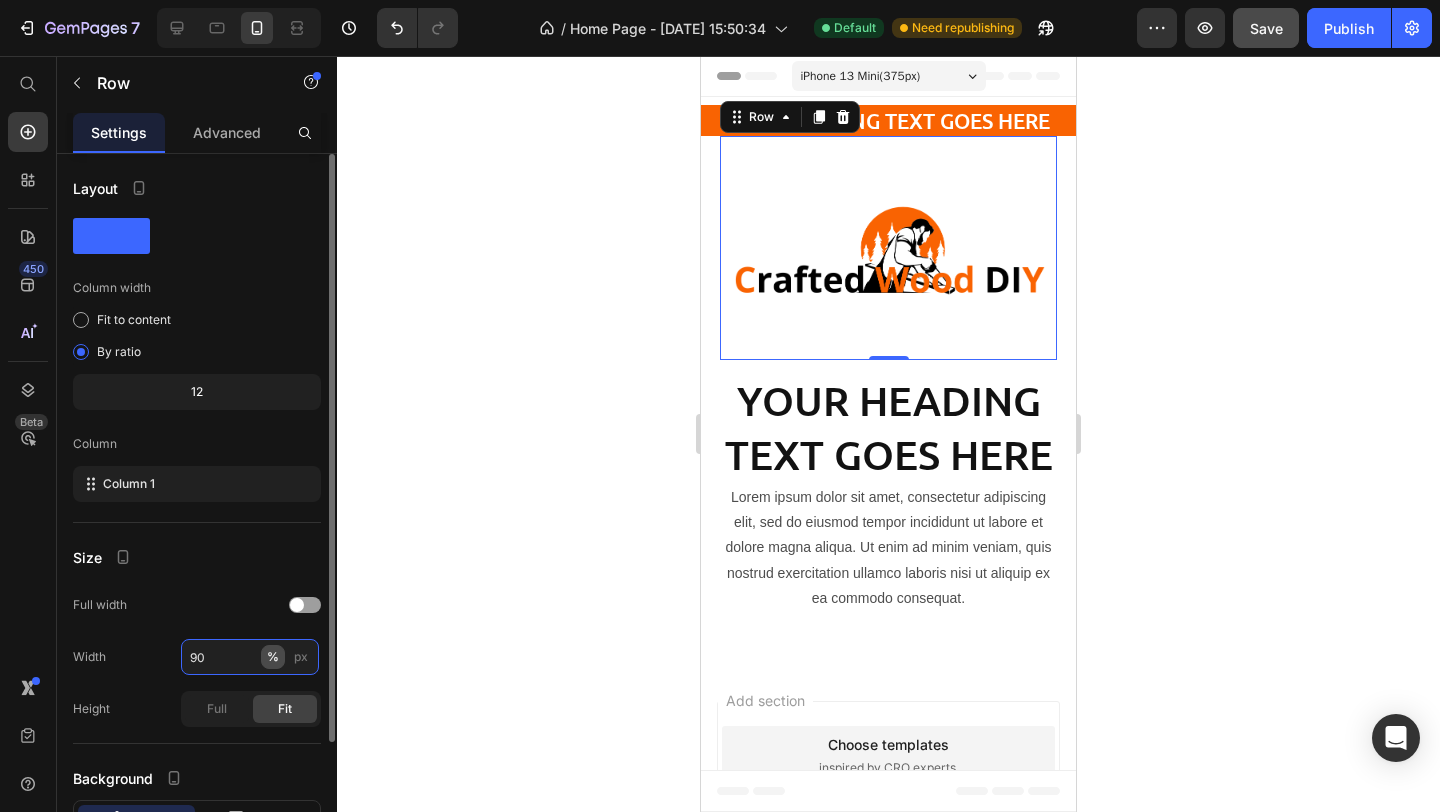 click on "90" at bounding box center [250, 657] 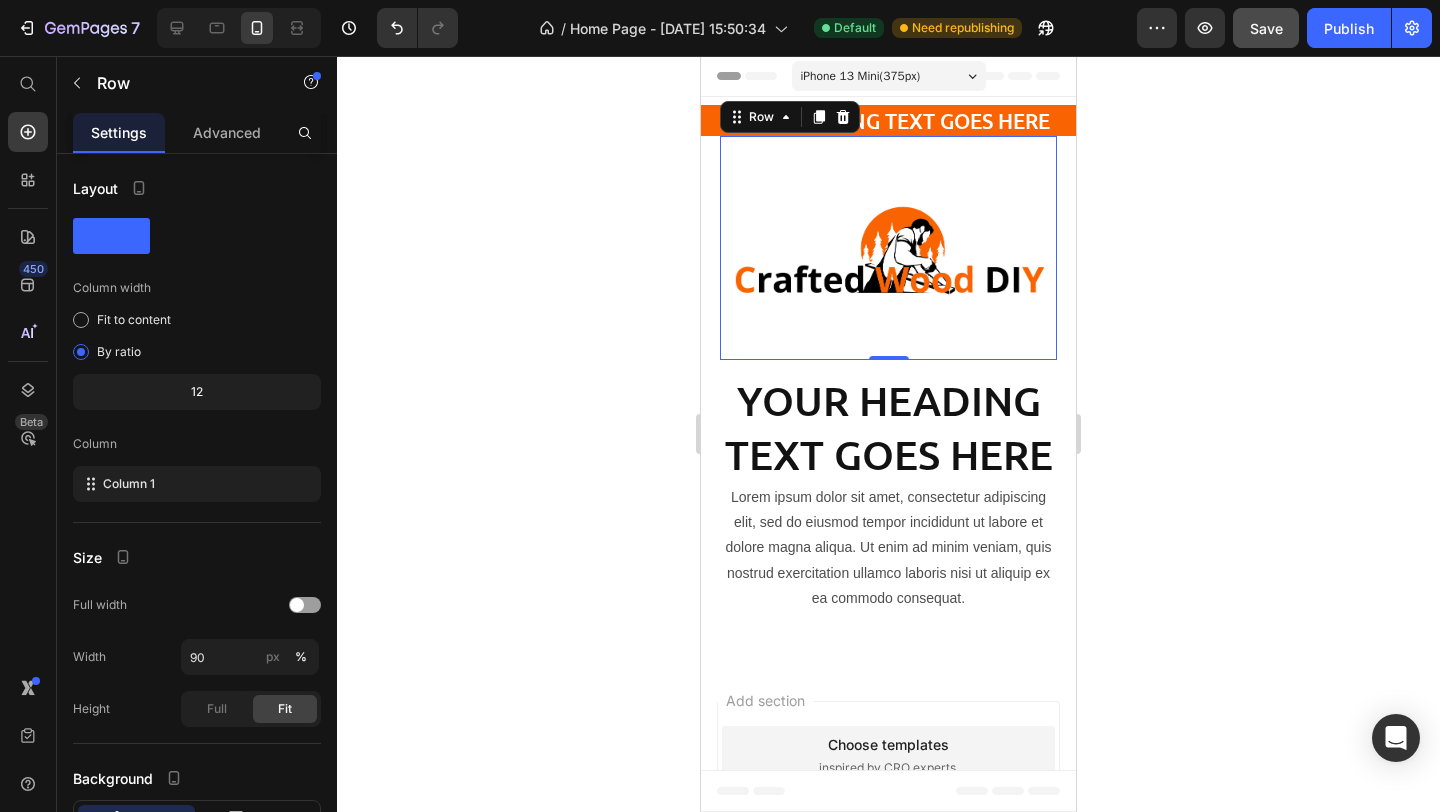 click 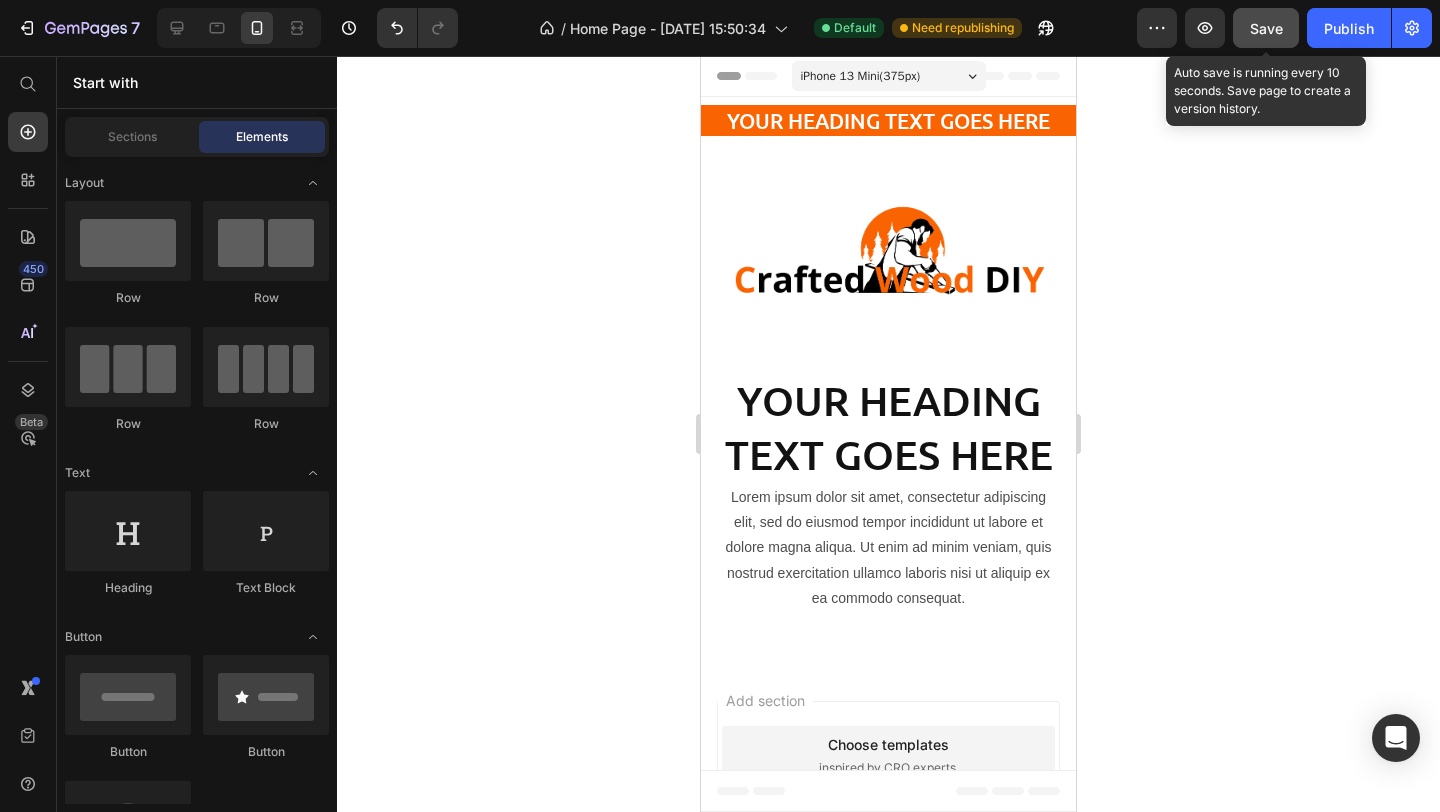 click on "Save" at bounding box center (1266, 28) 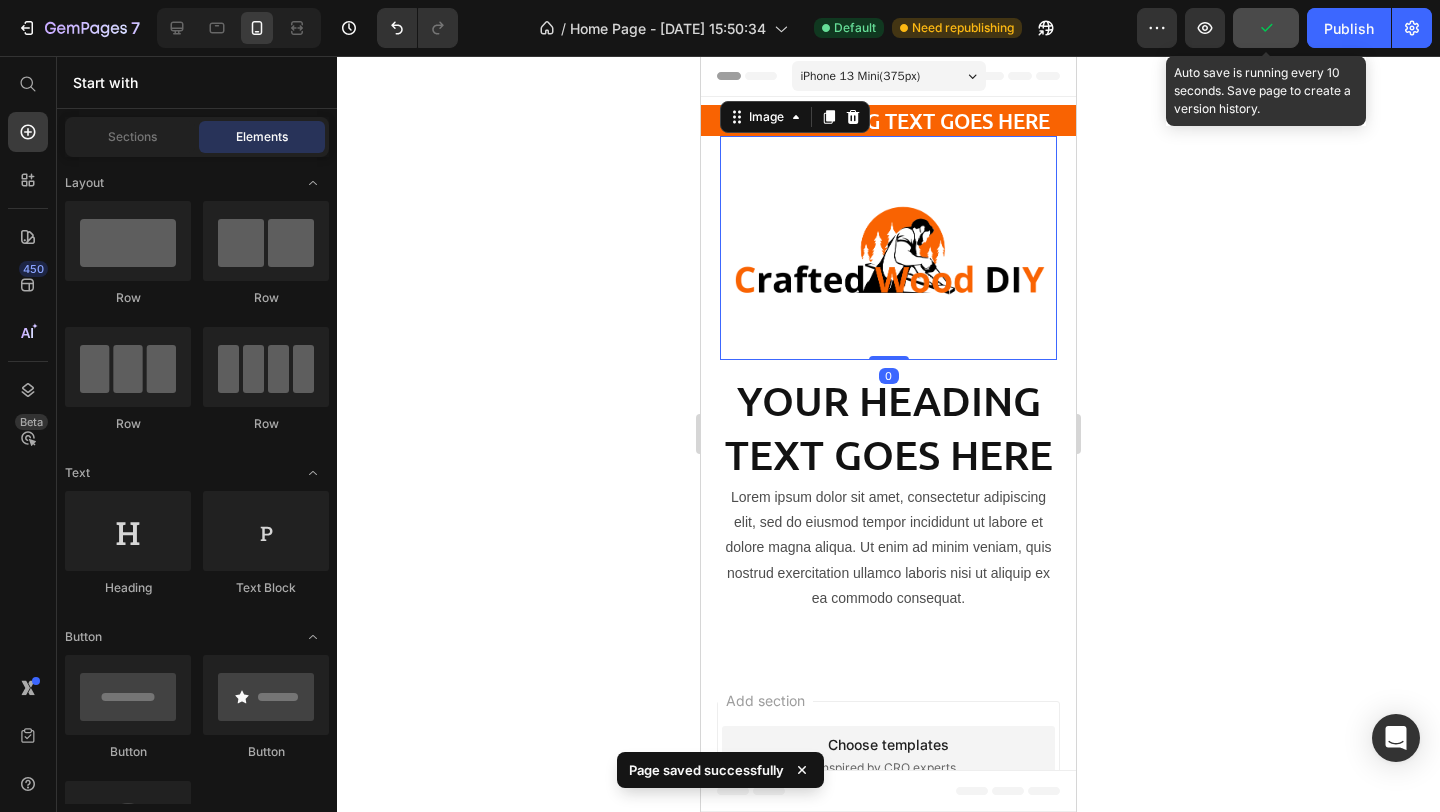 click at bounding box center (889, 248) 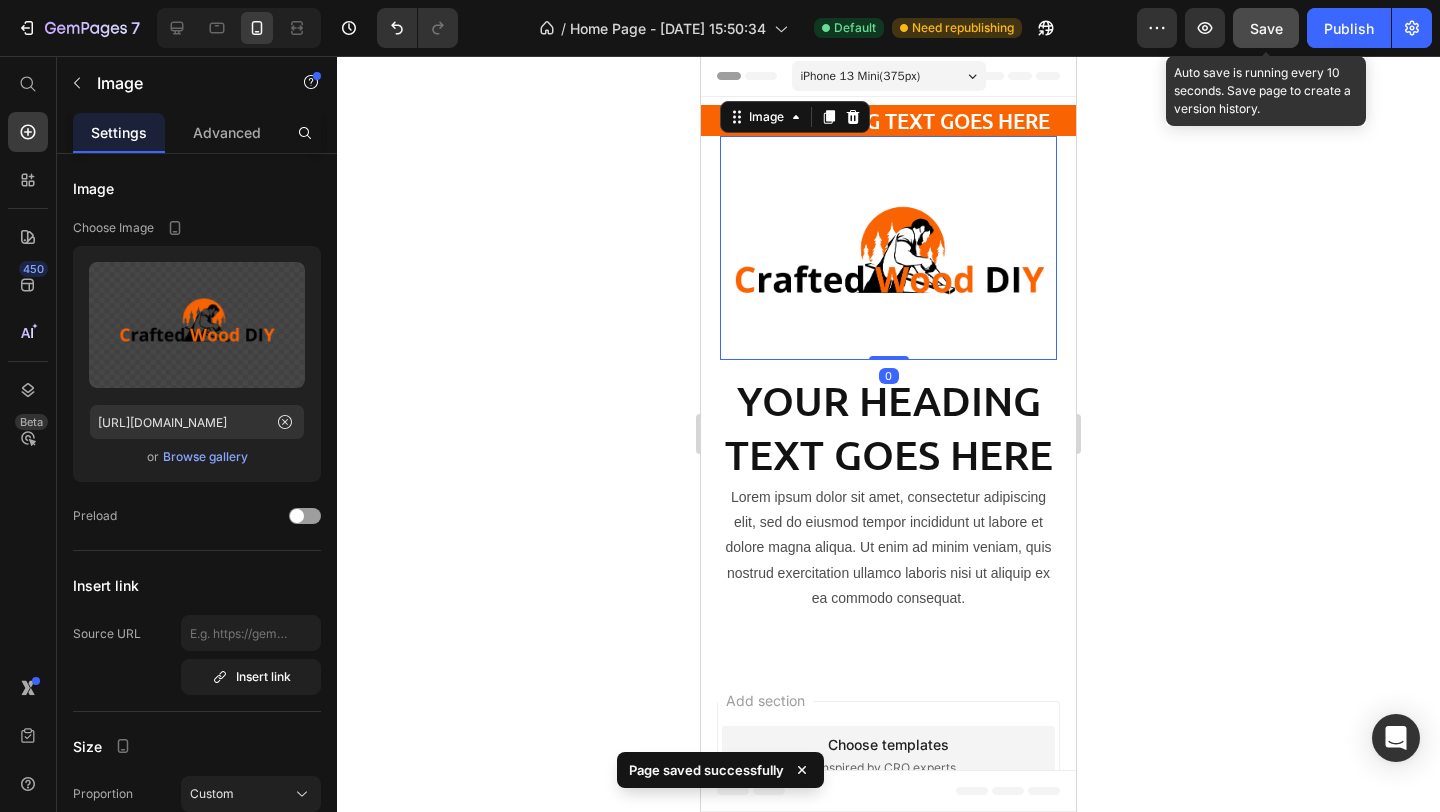 click 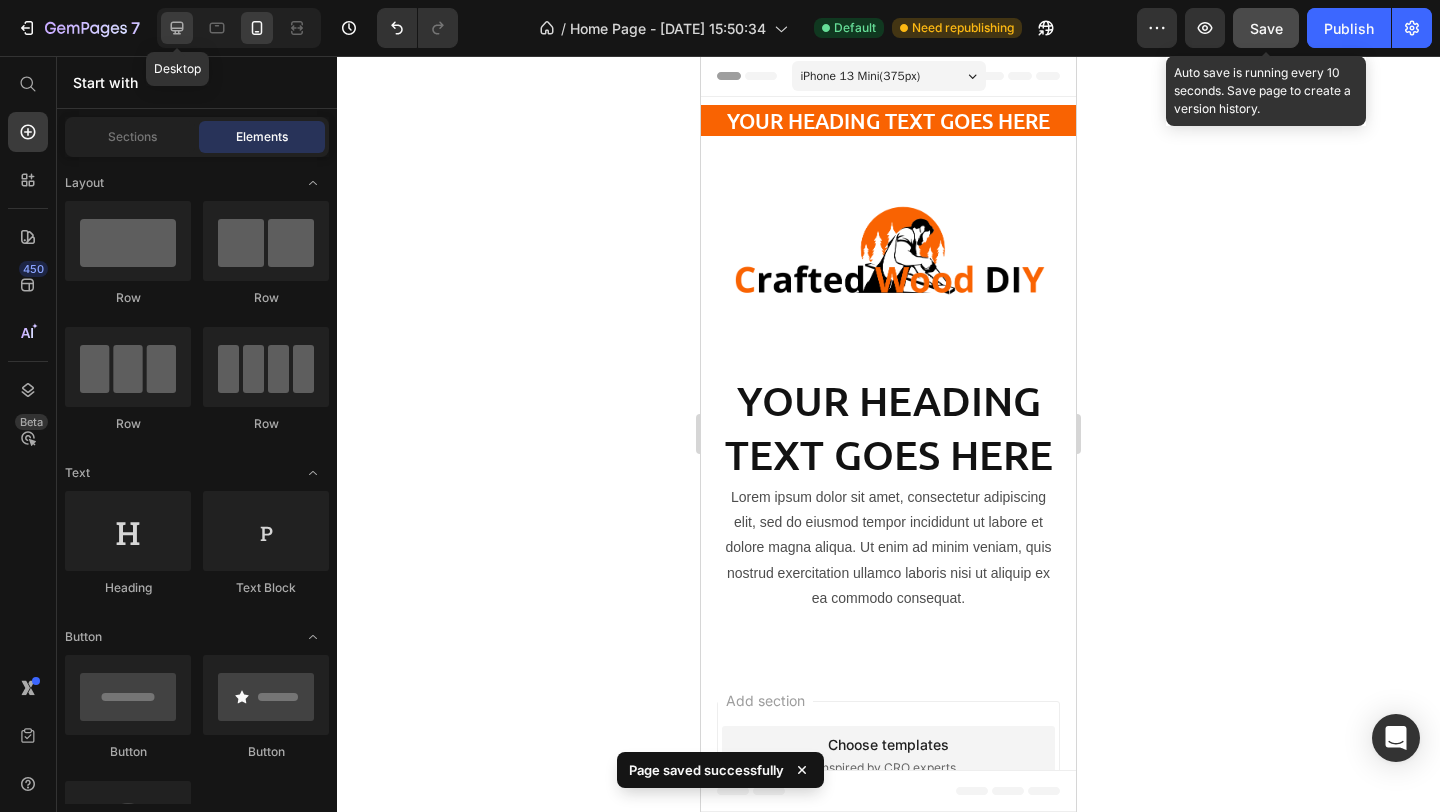 click 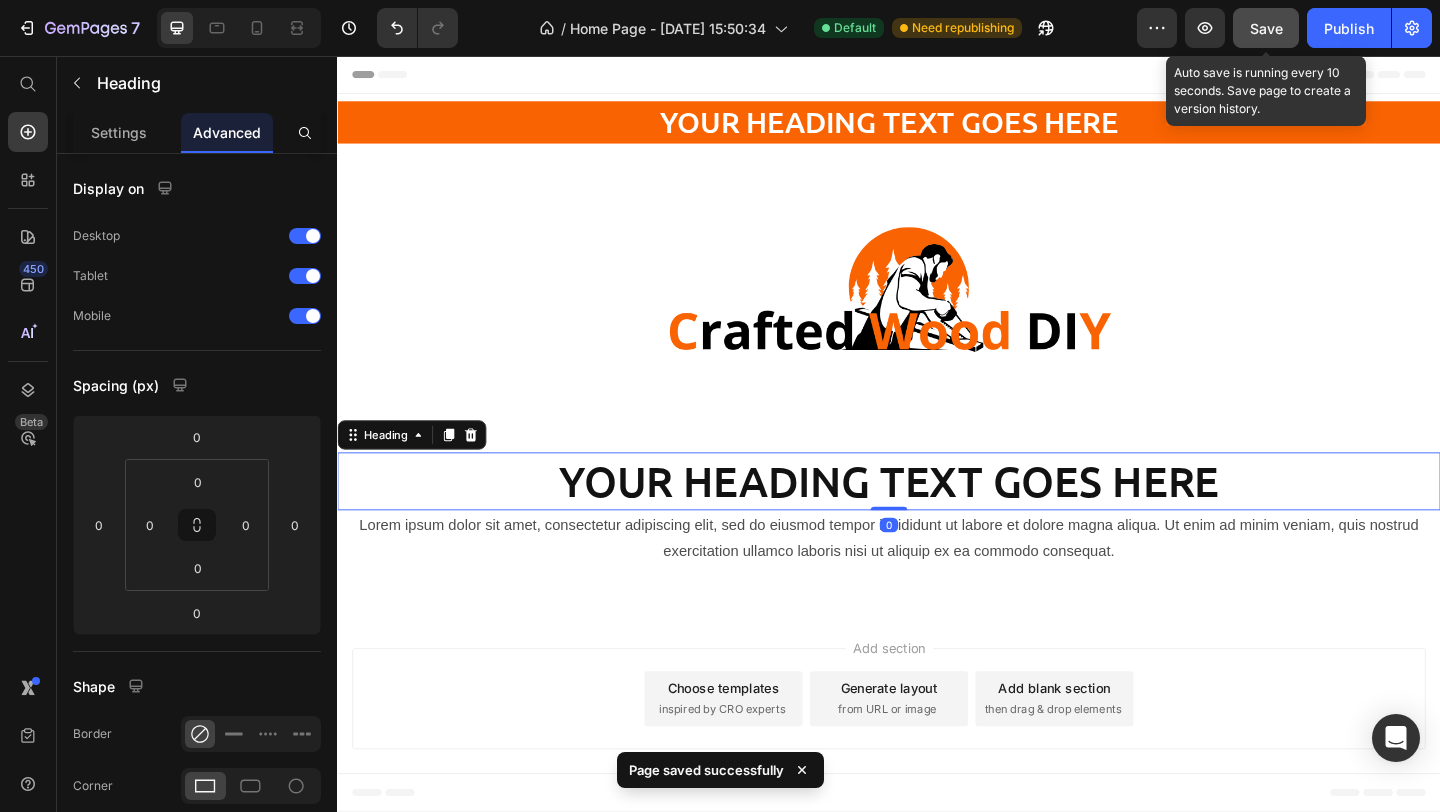 click on "Your heading text goes here" at bounding box center (937, 519) 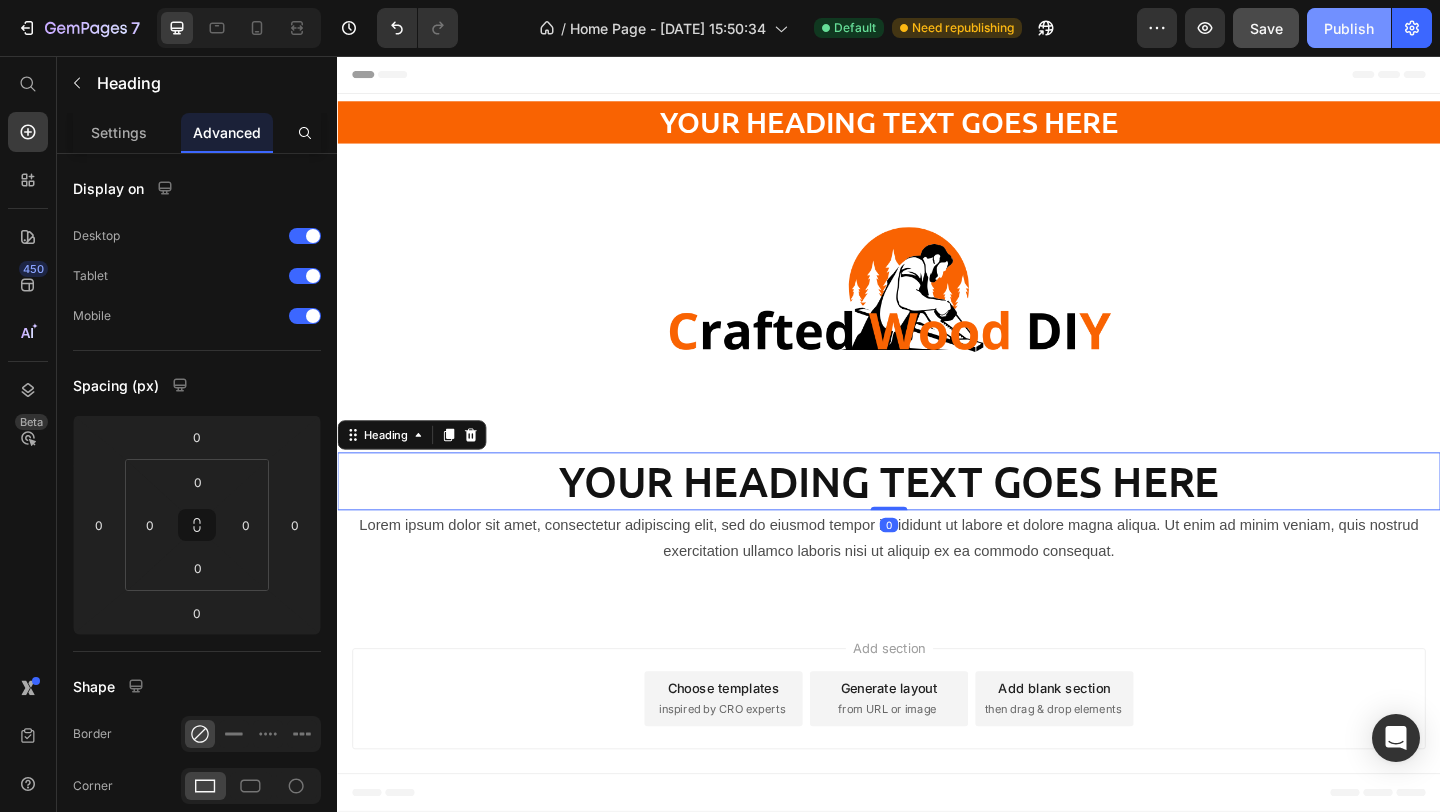 click on "Publish" at bounding box center (1349, 28) 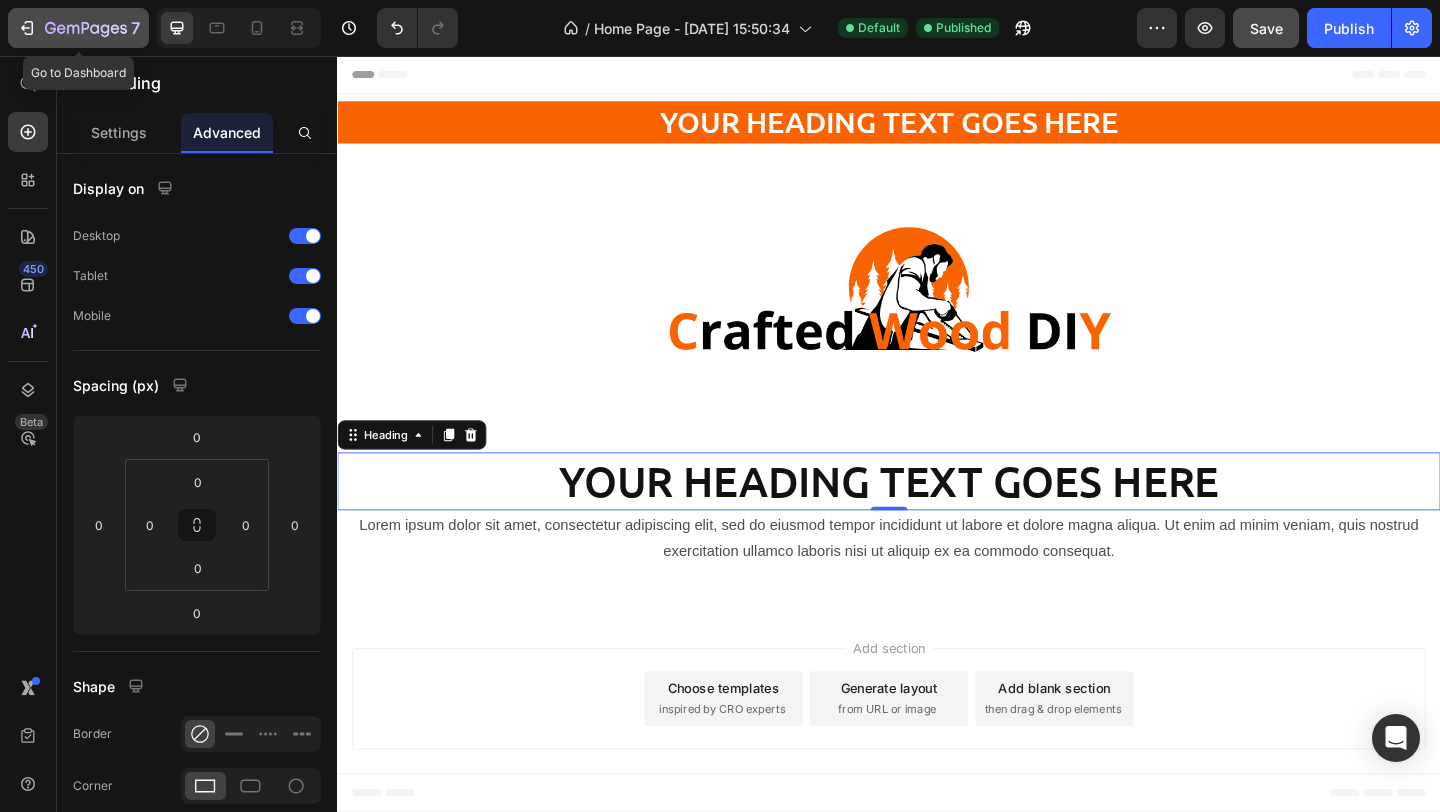click 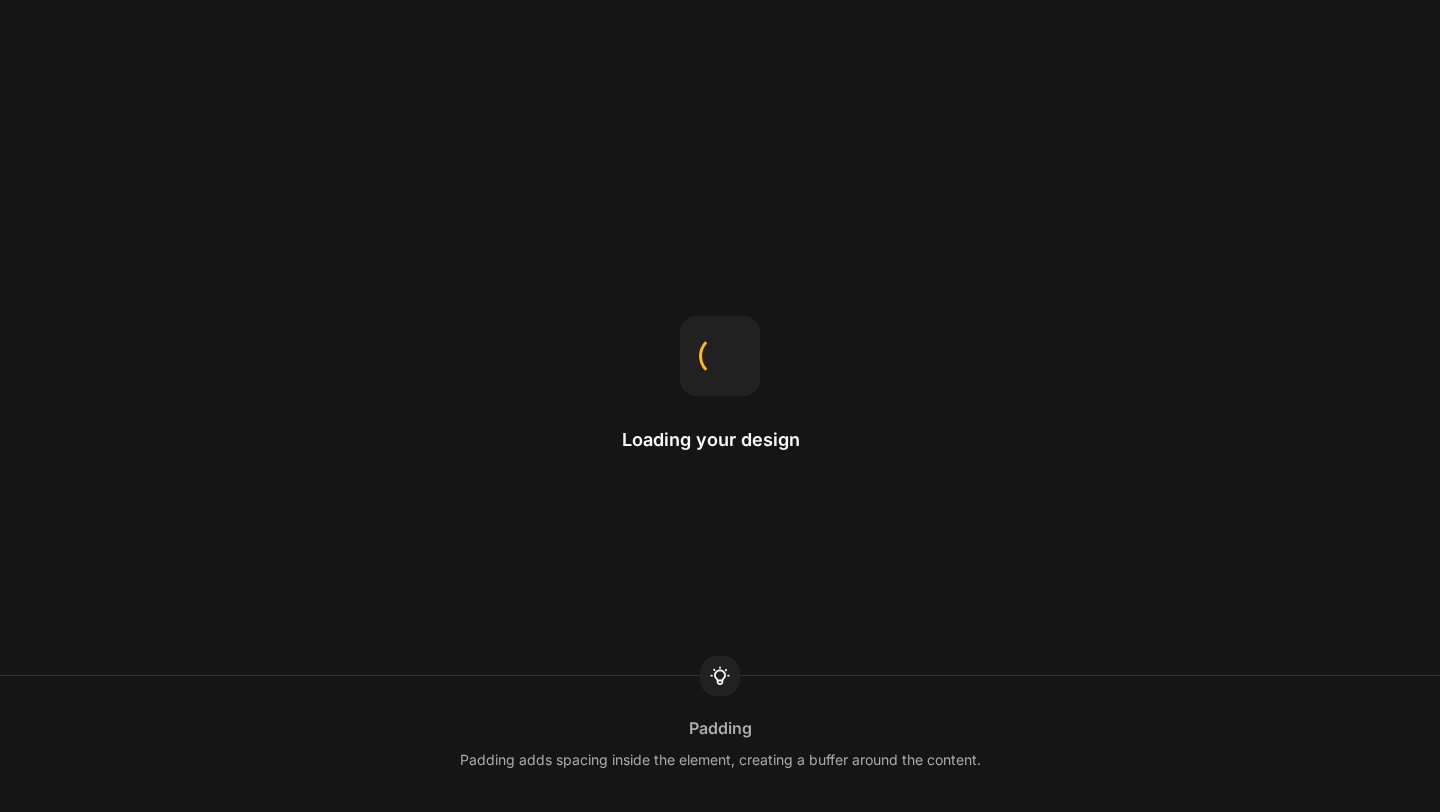 scroll, scrollTop: 0, scrollLeft: 0, axis: both 